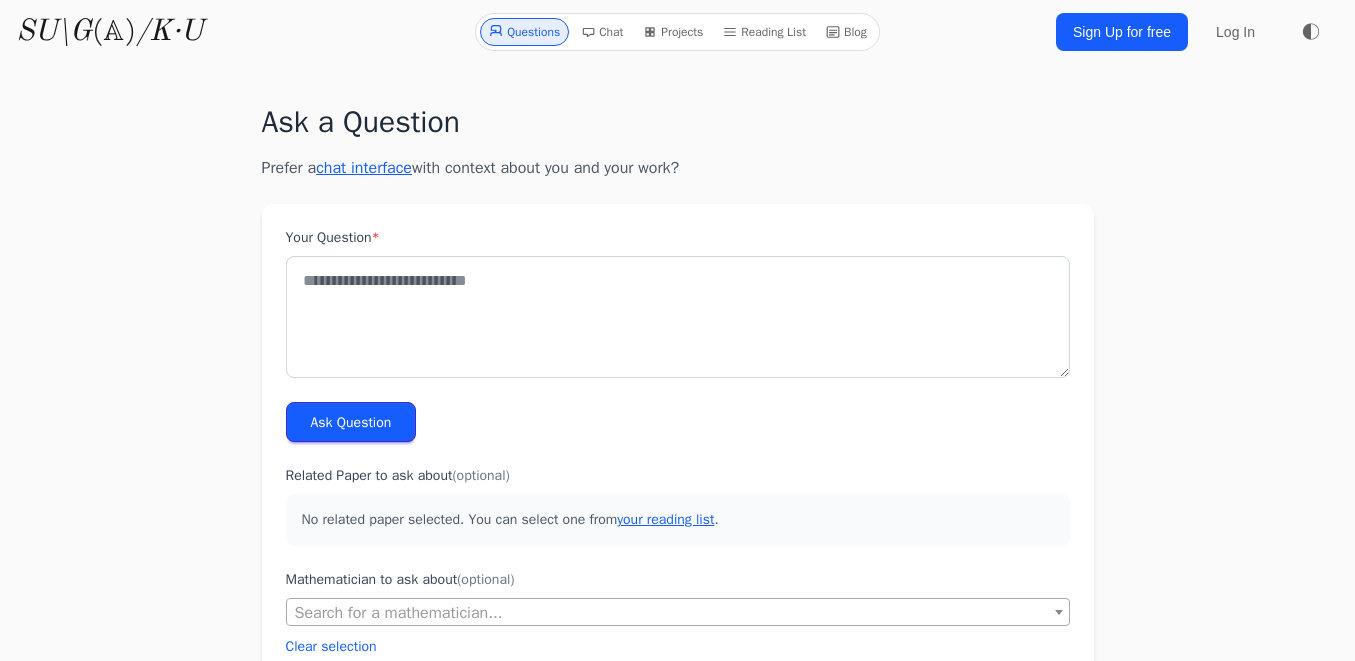 scroll, scrollTop: 0, scrollLeft: 0, axis: both 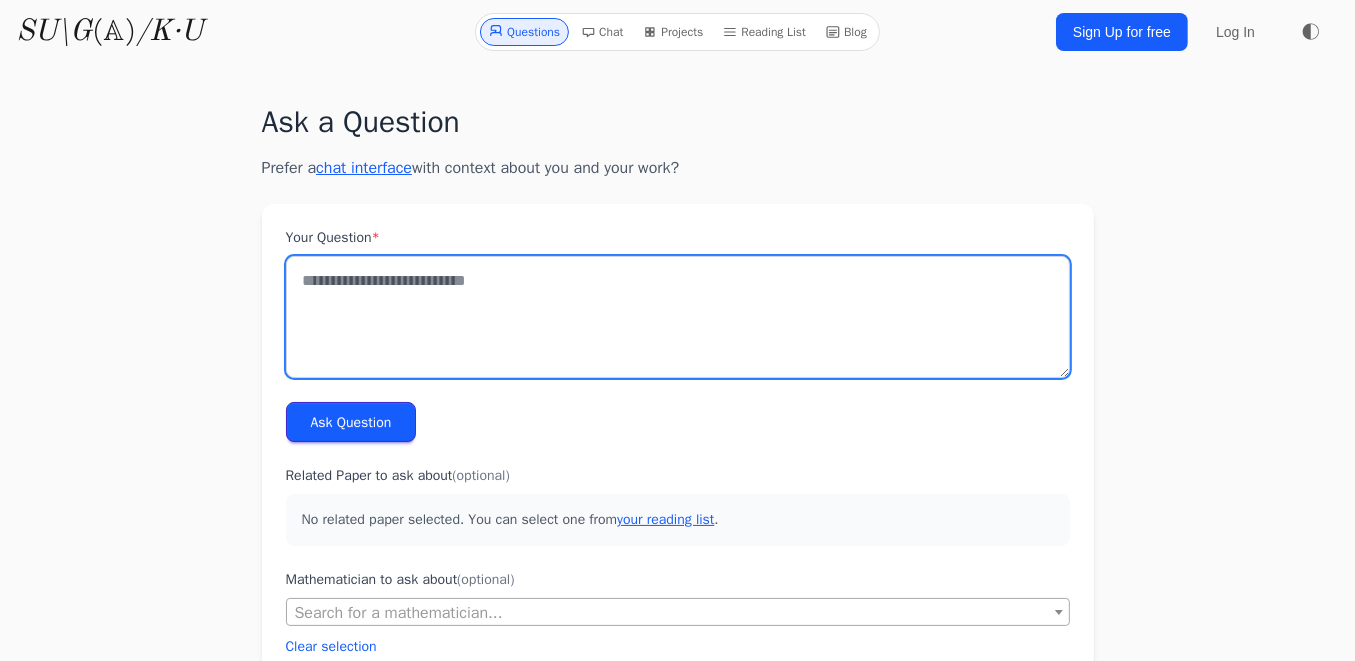 click on "Your Question  *" at bounding box center [678, 317] 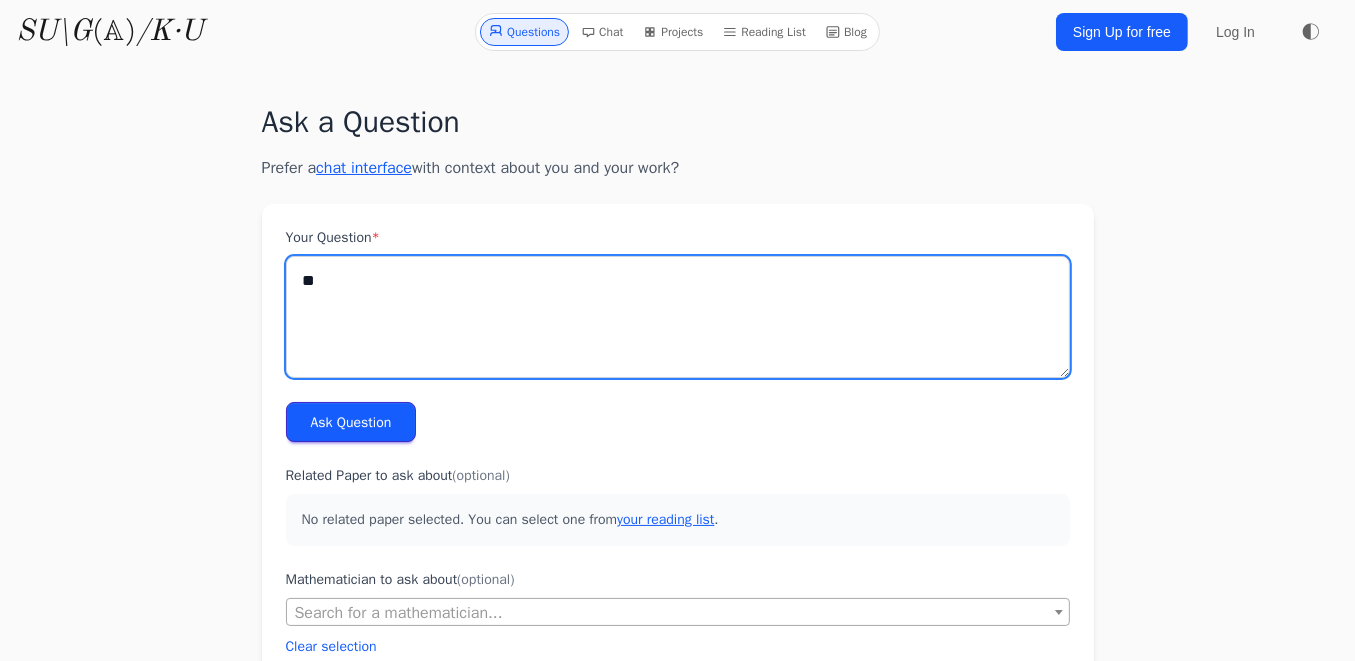 type on "*" 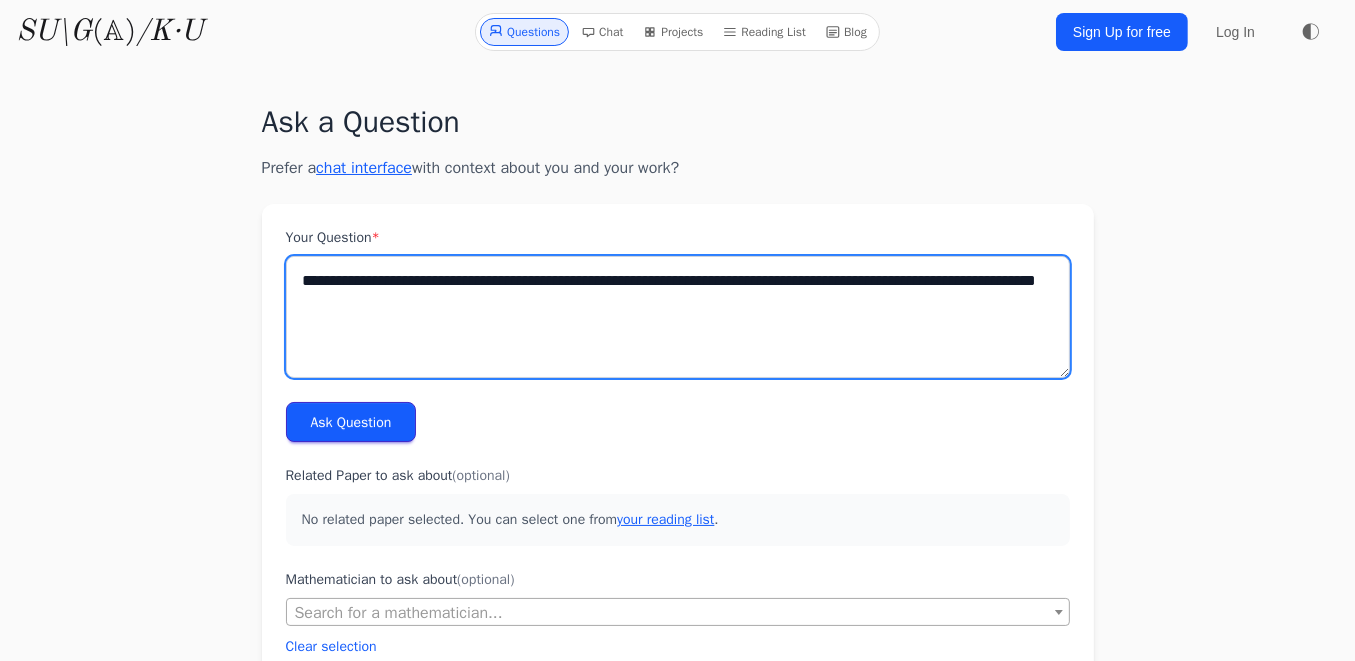 type on "**********" 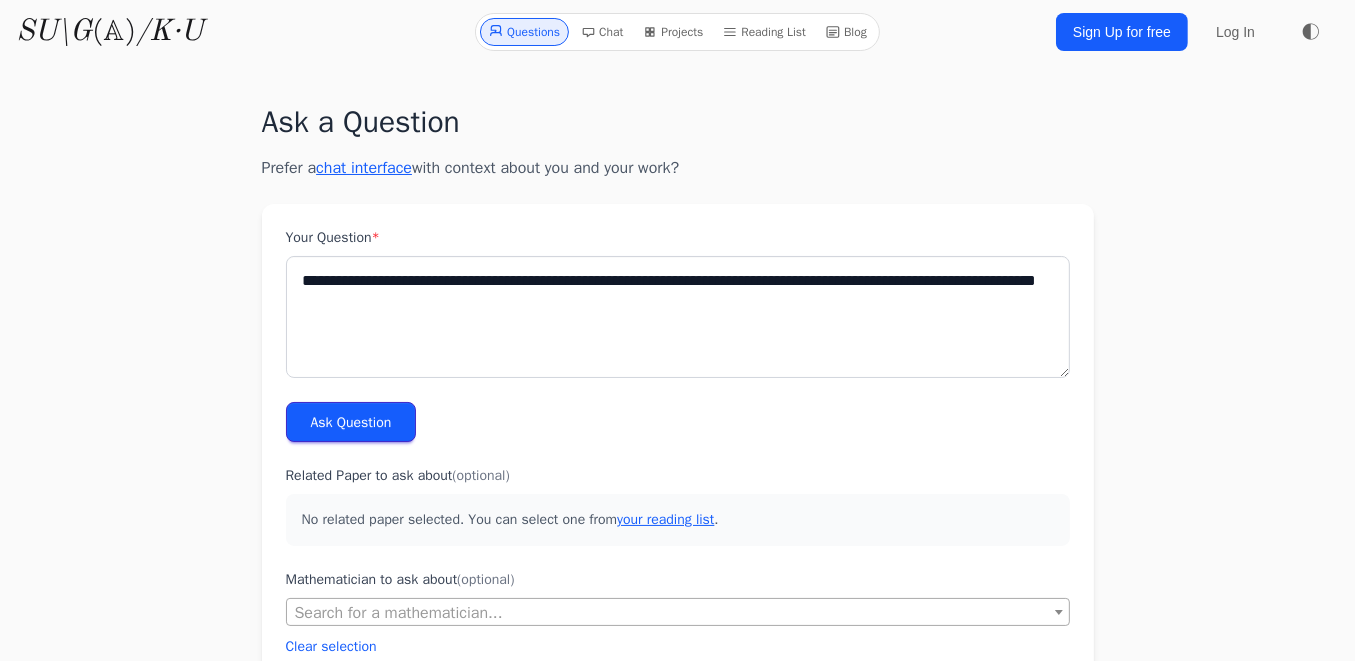 click on "Ask Question" at bounding box center (351, 422) 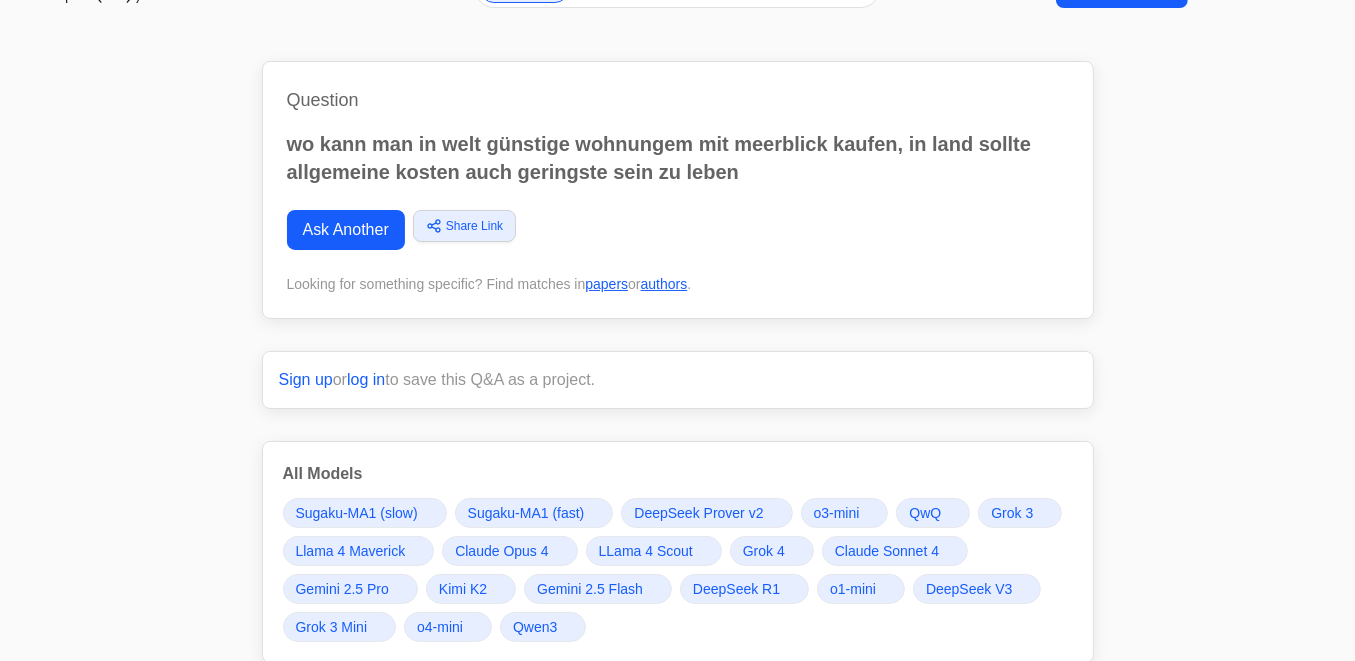 scroll, scrollTop: 66, scrollLeft: 0, axis: vertical 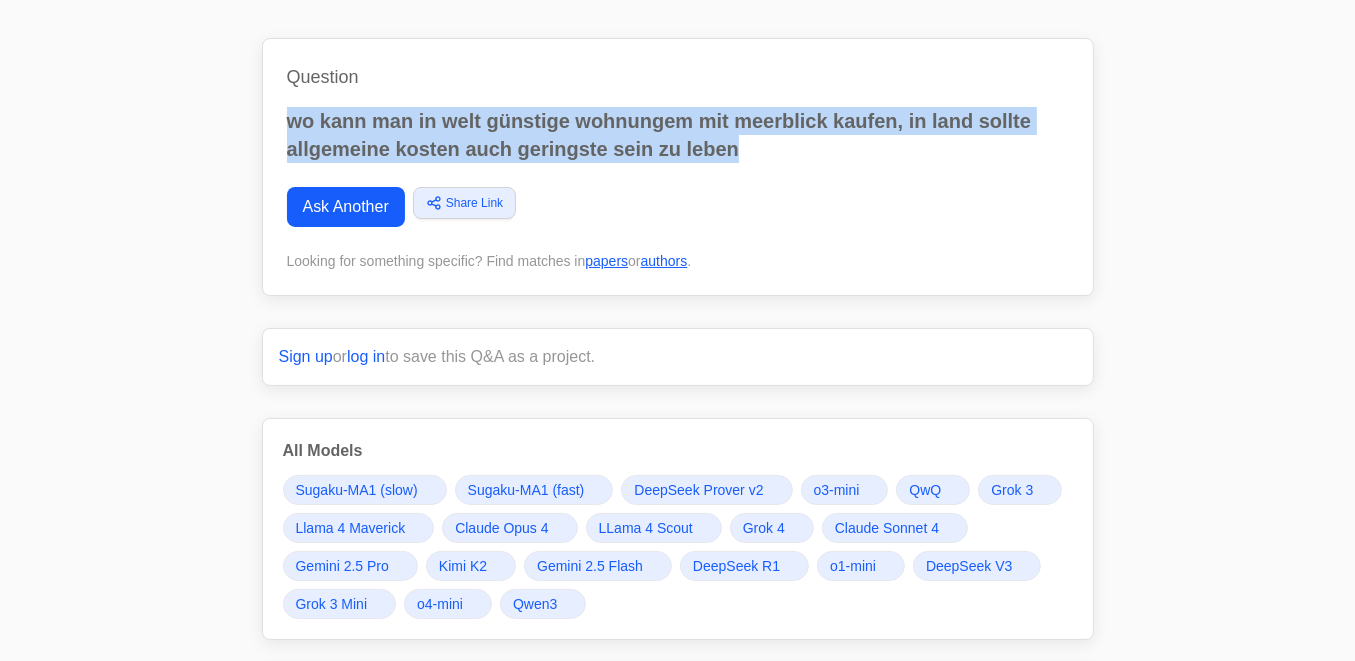 drag, startPoint x: 765, startPoint y: 152, endPoint x: 202, endPoint y: 125, distance: 563.64703 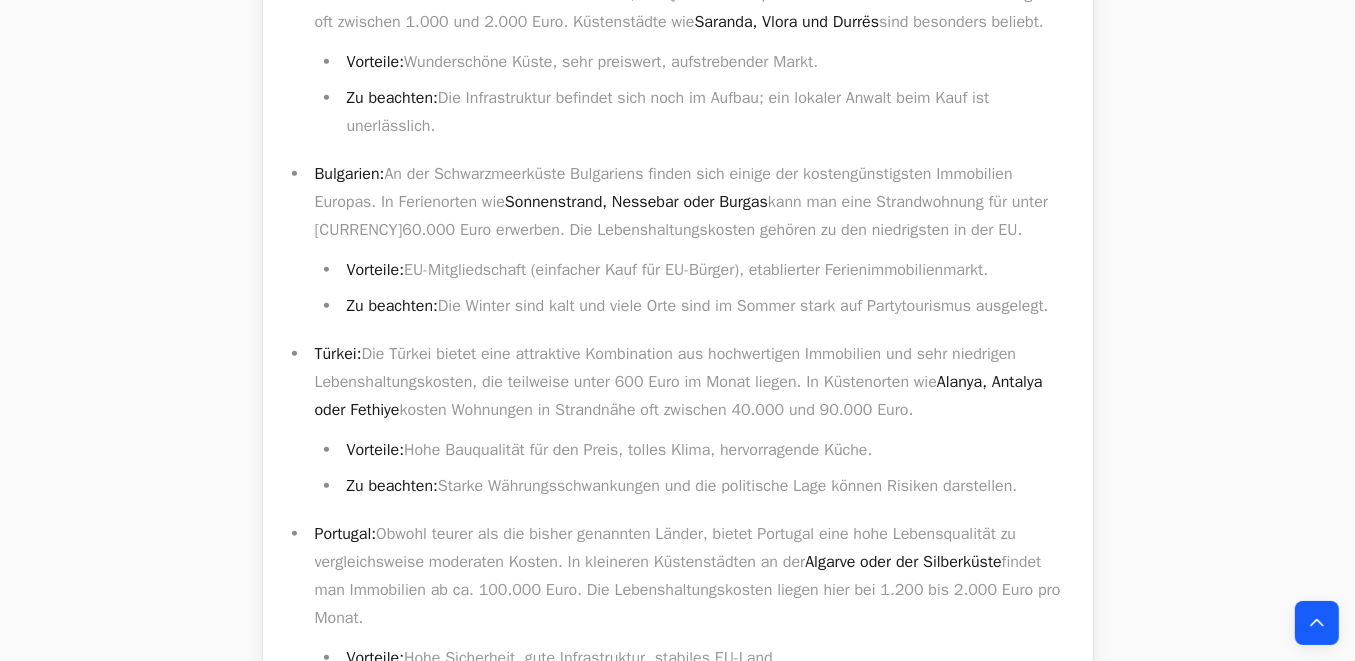 scroll, scrollTop: 1200, scrollLeft: 0, axis: vertical 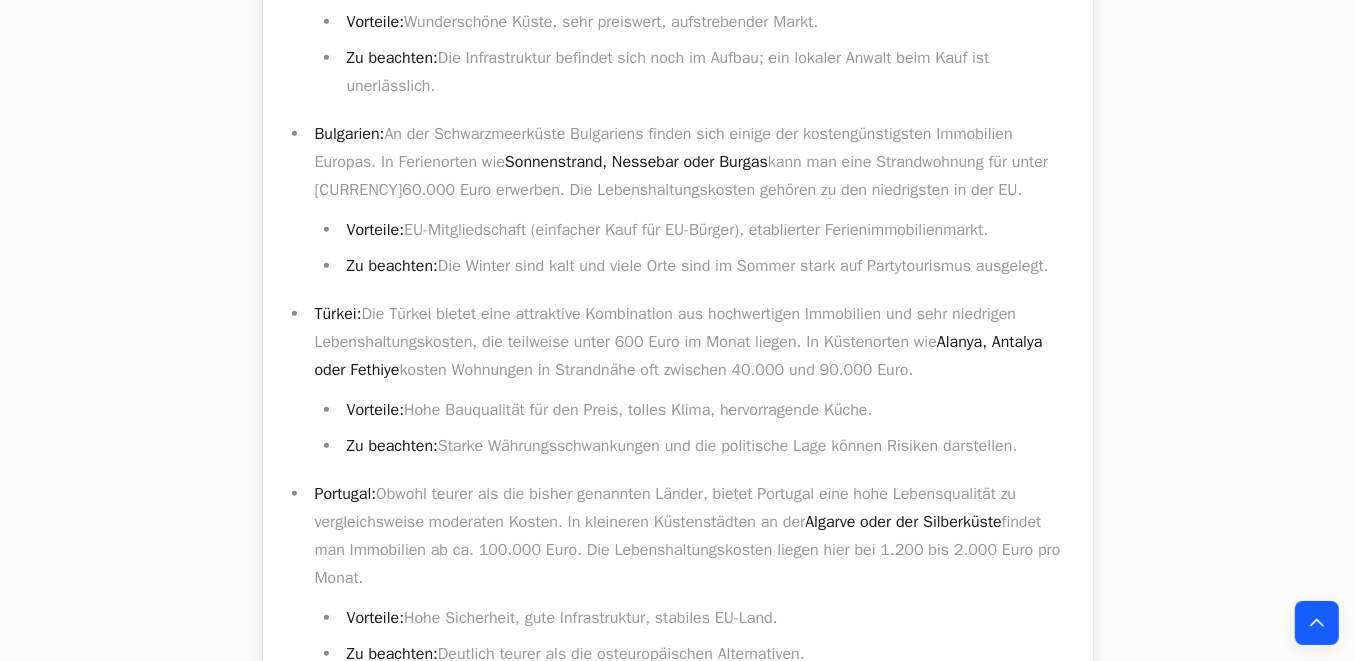 click on "Sonnenstrand, Nessebar oder Burgas" at bounding box center [636, 162] 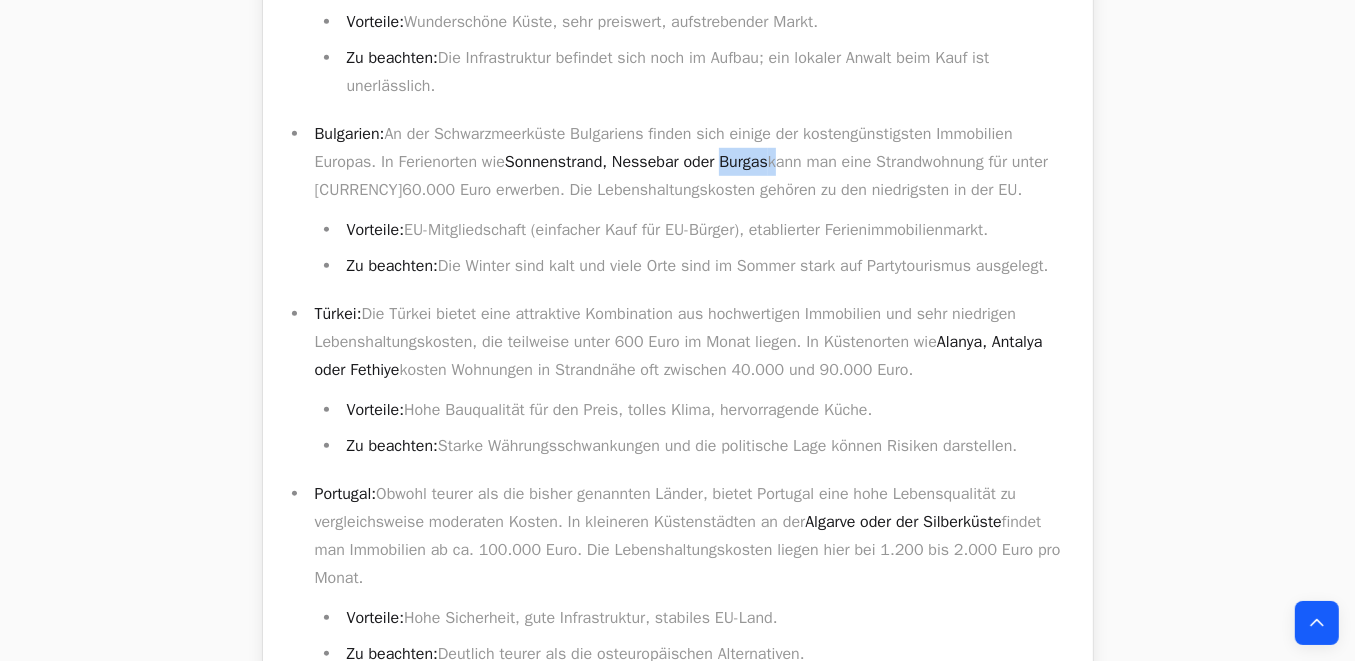 click on "Sonnenstrand, Nessebar oder Burgas" at bounding box center (636, 162) 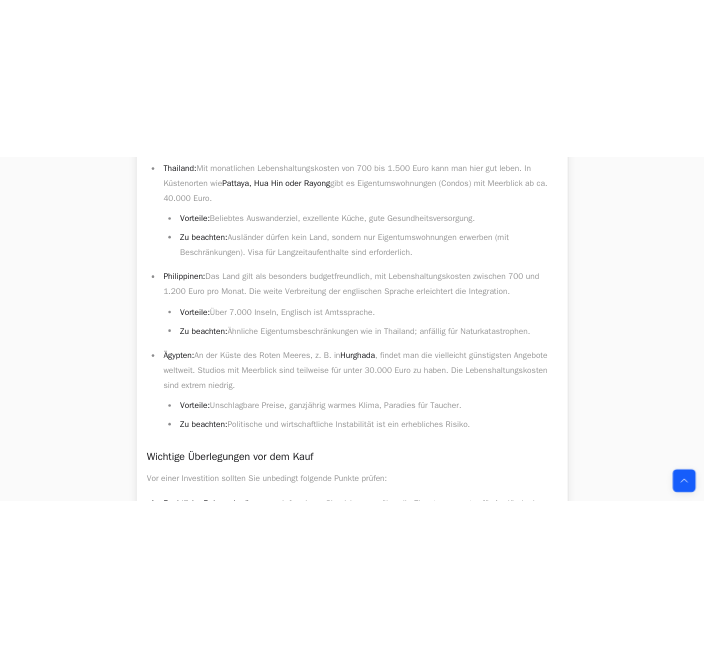scroll, scrollTop: 2600, scrollLeft: 0, axis: vertical 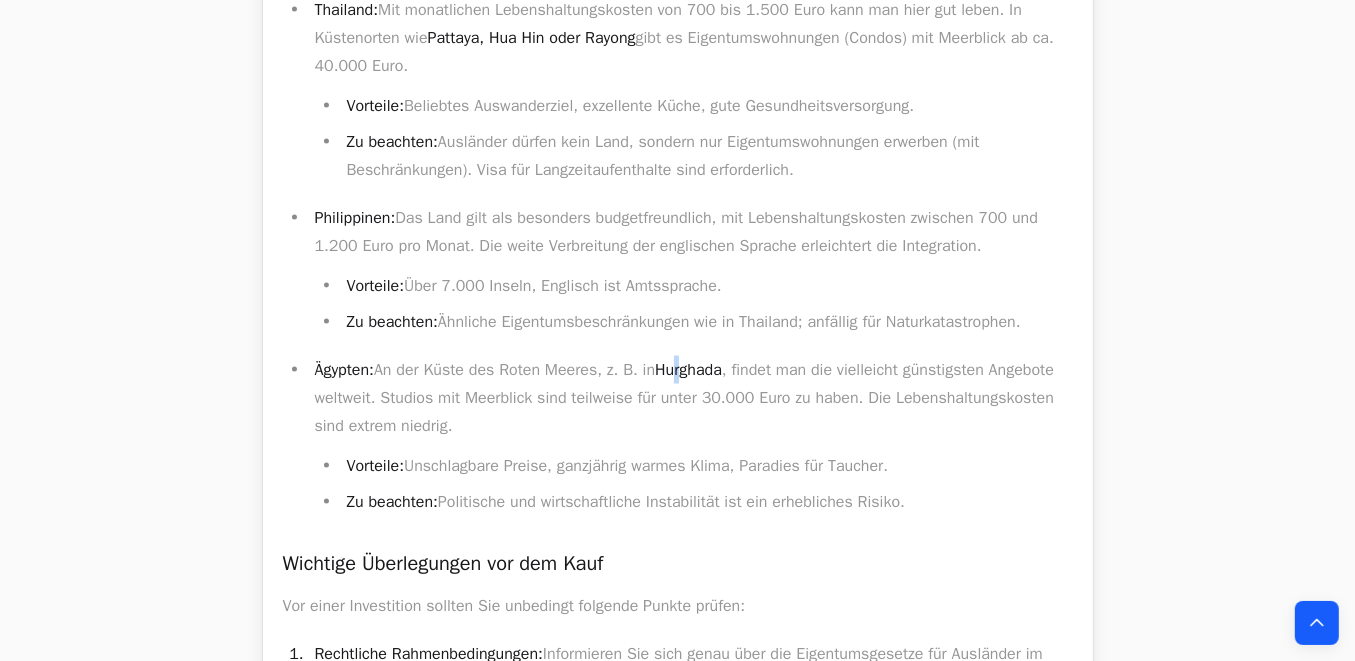 click on "Hurghada" at bounding box center [688, 370] 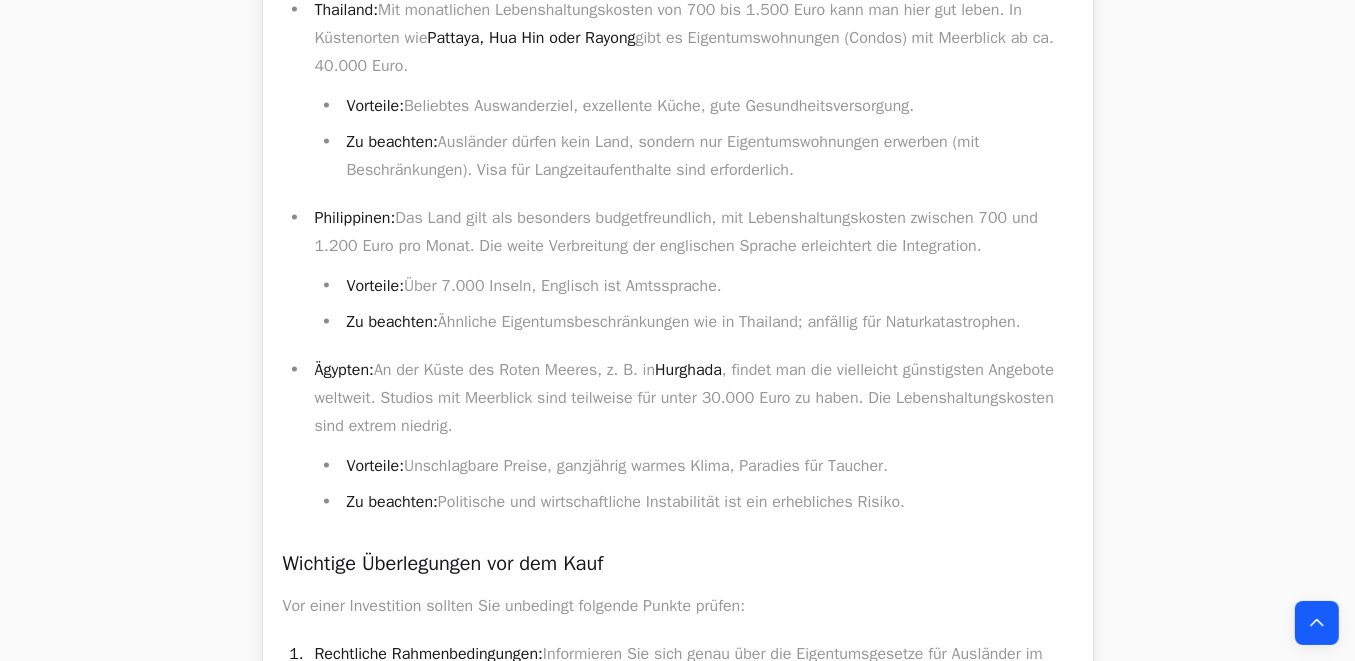 click on "Thailand:  Mit monatlichen Lebenshaltungskosten von 700 bis 1.500 Euro kann man hier gut leben. In Küstenorten wie  Pattaya, Hua Hin oder Rayong  gibt es Eigentumswohnungen (Condos) mit Meerblick ab ca. 40.000 Euro.
Vorteile:  Beliebtes Auswanderziel, exzellente Küche, gute Gesundheitsversorgung.
Zu beachten:  Ausländer dürfen kein Land, sondern nur Eigentumswohnungen erwerben (mit Beschränkungen). Visa für Langzeitaufenthalte sind erforderlich.
Philippinen:  Das Land gilt als besonders budgetfreundlich, mit Lebenshaltungskosten zwischen 700 und 1.200 Euro pro Monat. Die weite Verbreitung der englischen Sprache erleichtert die Integration.
Vorteile:  Über 7.000 Inseln, Englisch ist Amtssprache.
Zu beachten:  Ähnliche Eigentumsbeschränkungen wie in Thailand; anfällig für Naturkatastrophen.
Ägypten:  An der Küste des Roten Meeres, z. B. in  Hurghada
Vorteile:  Unschlagbare Preise, ganzjährig warmes Klima, Paradies für Taucher.
Zu beachten:" at bounding box center (678, 256) 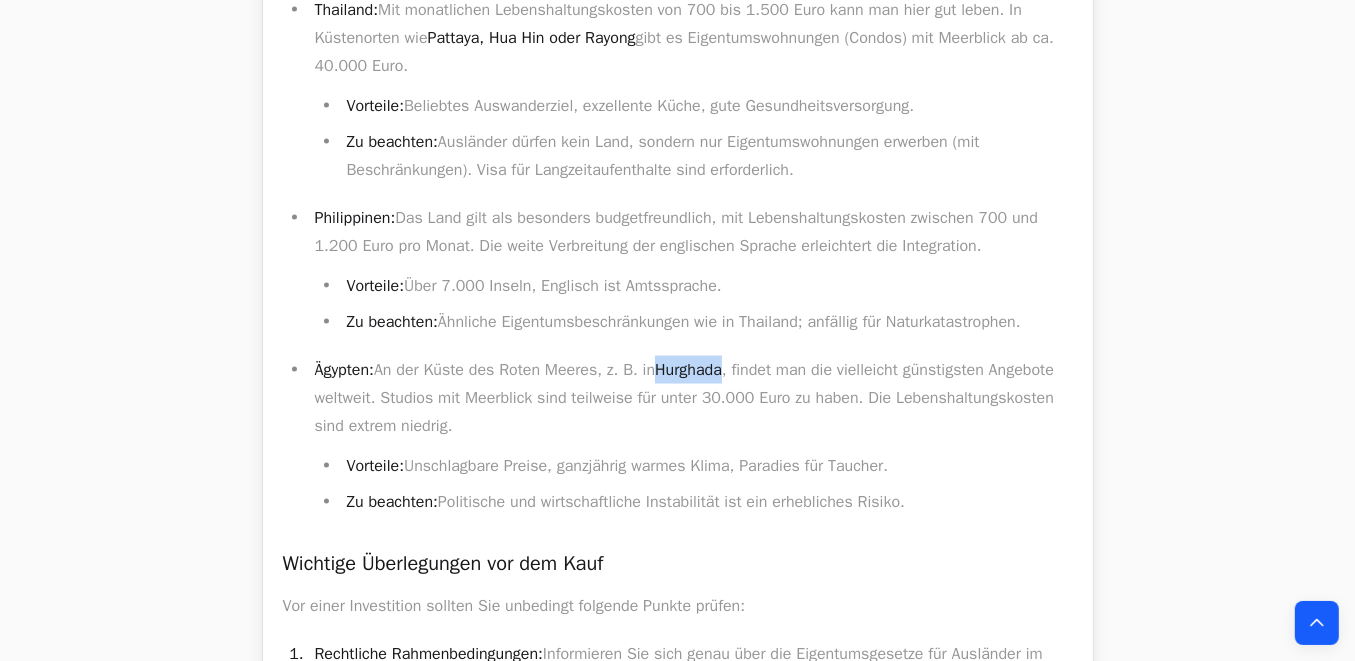 click on "Hurghada" at bounding box center (688, 370) 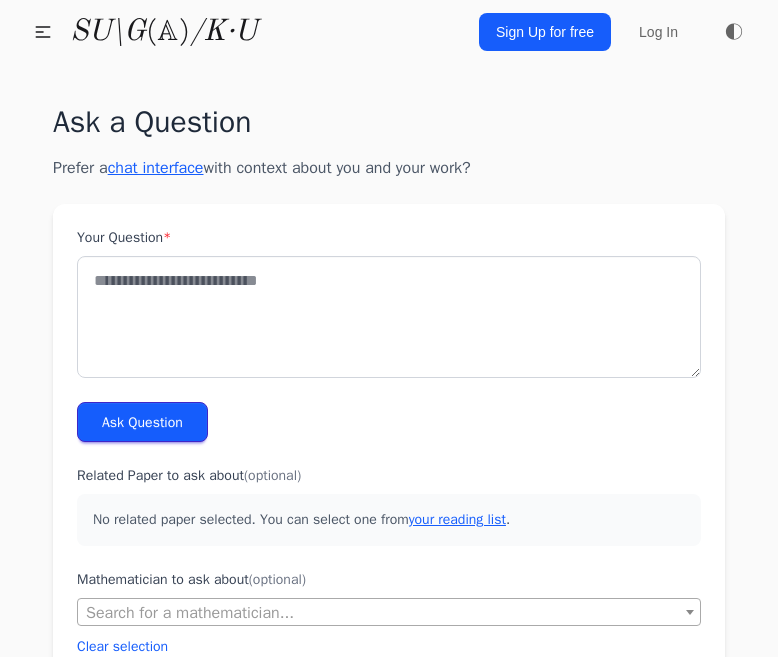 scroll, scrollTop: 0, scrollLeft: 0, axis: both 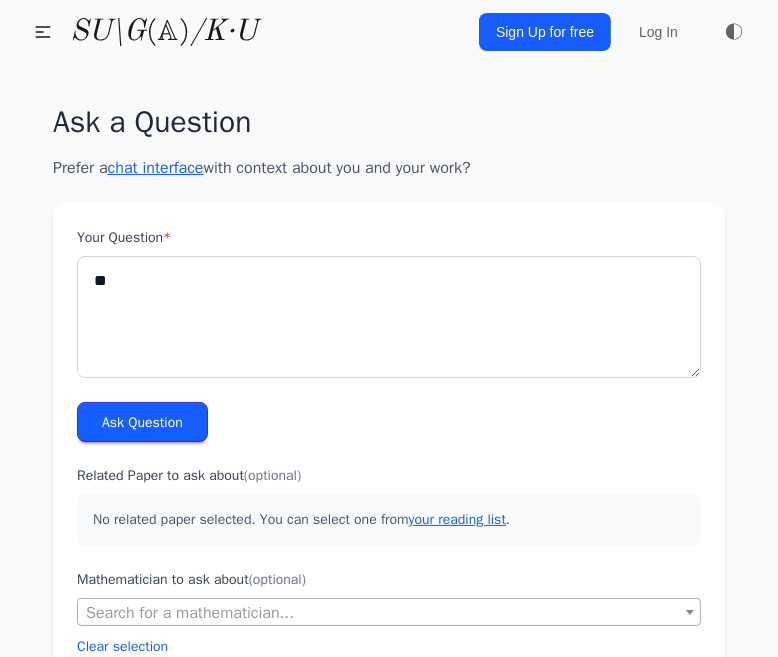 type on "*" 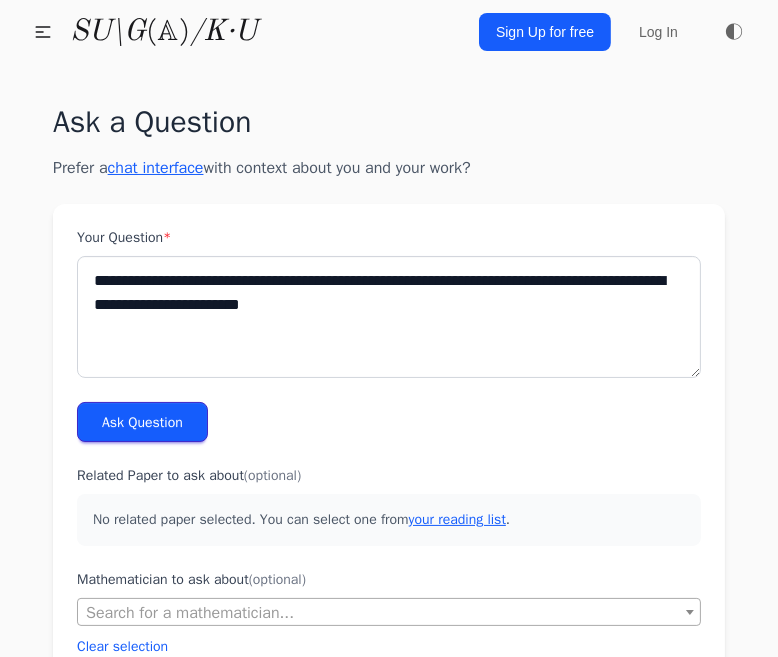 drag, startPoint x: 211, startPoint y: 349, endPoint x: 359, endPoint y: 311, distance: 152.80052 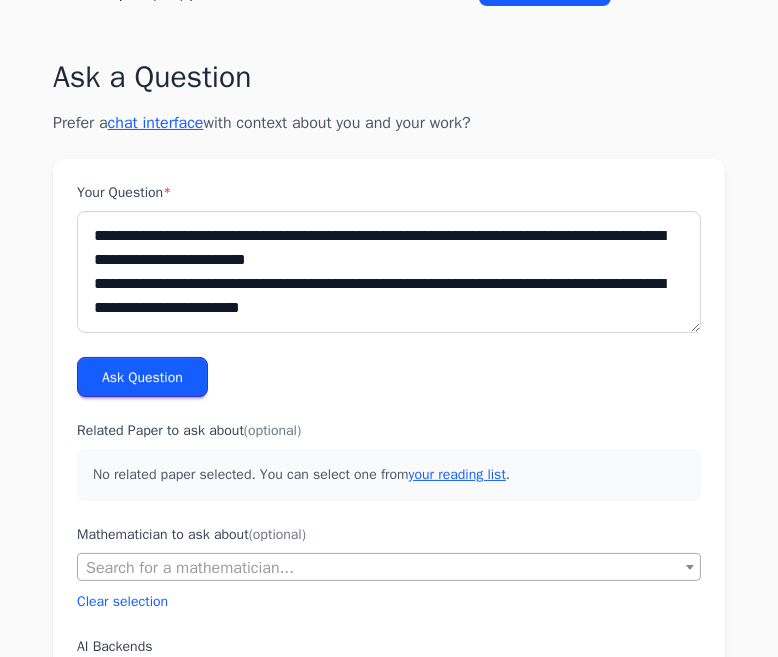 scroll, scrollTop: 66, scrollLeft: 0, axis: vertical 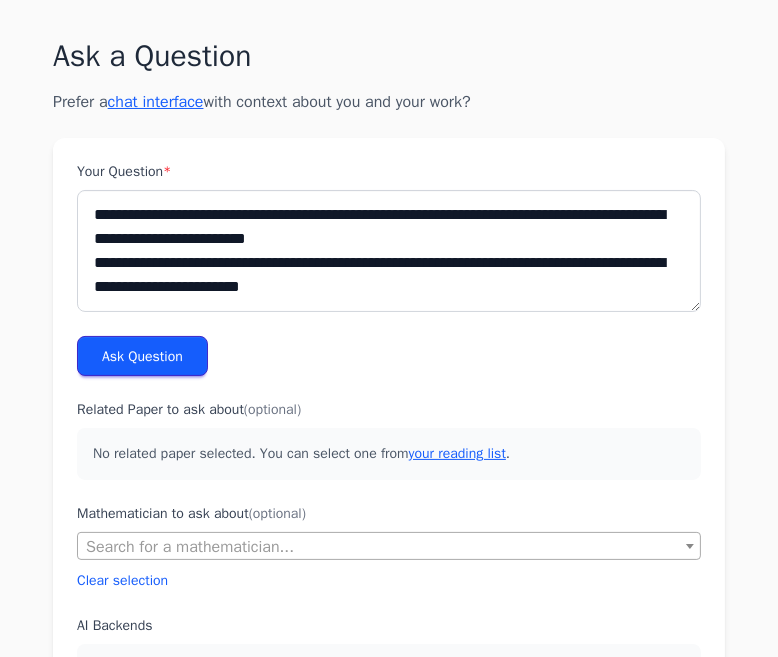 drag, startPoint x: 374, startPoint y: 289, endPoint x: -70, endPoint y: 258, distance: 445.0809 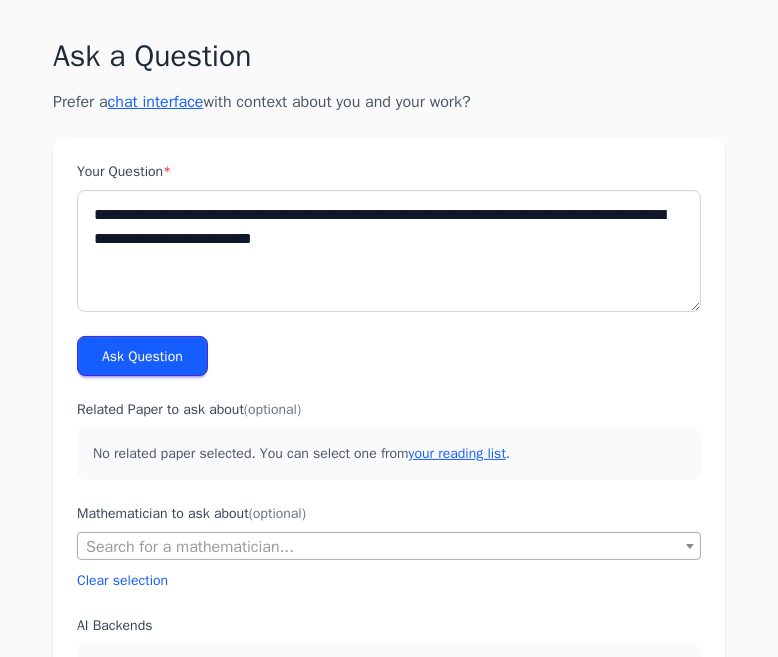 click on "**********" at bounding box center [389, 251] 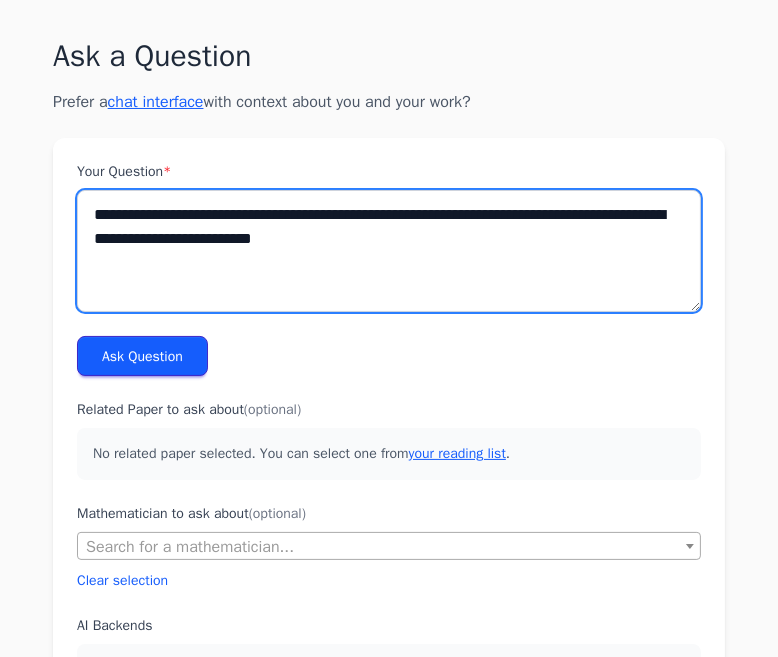 click on "**********" at bounding box center (389, 251) 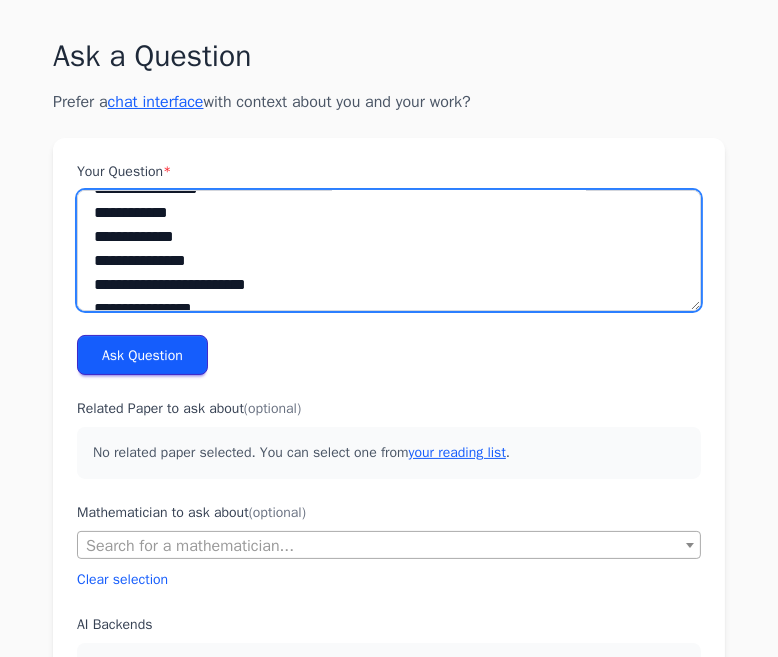 scroll, scrollTop: 0, scrollLeft: 0, axis: both 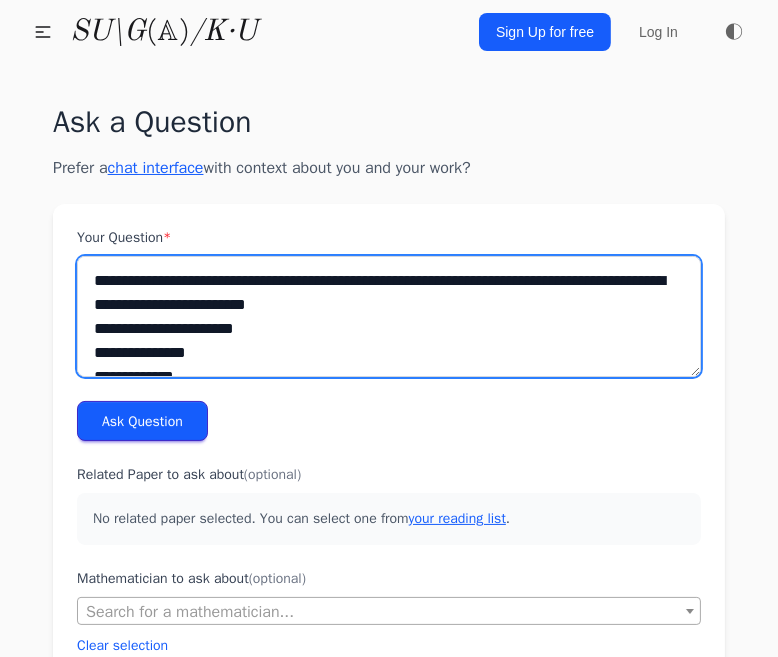 click on "**********" at bounding box center [389, 302] 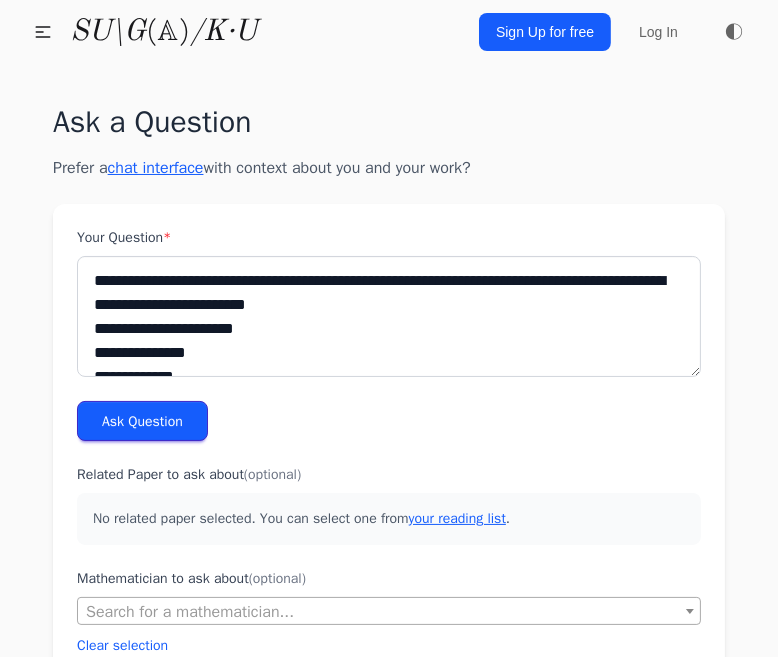 click on "Ask Question" at bounding box center [142, 421] 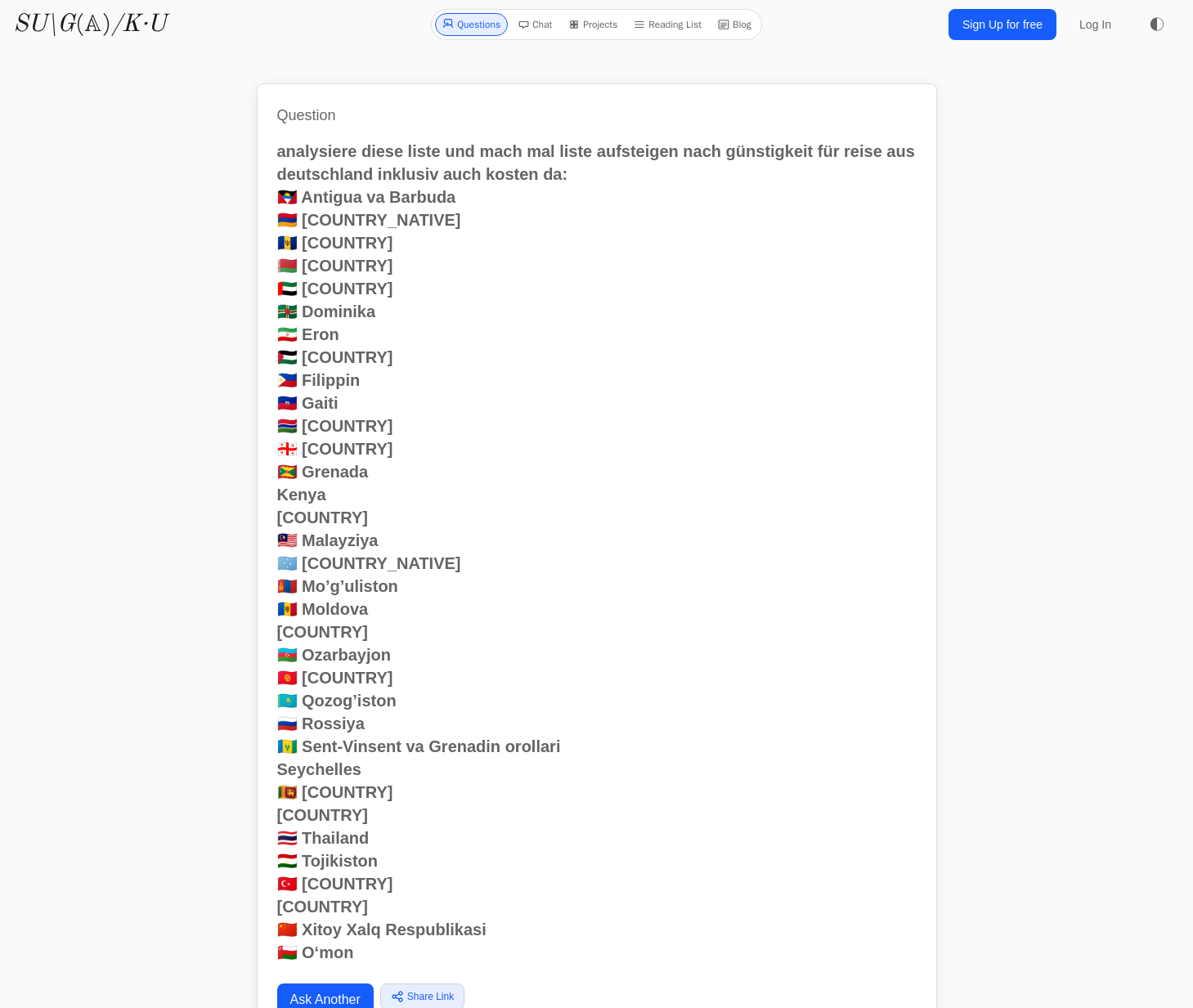 scroll, scrollTop: 0, scrollLeft: 0, axis: both 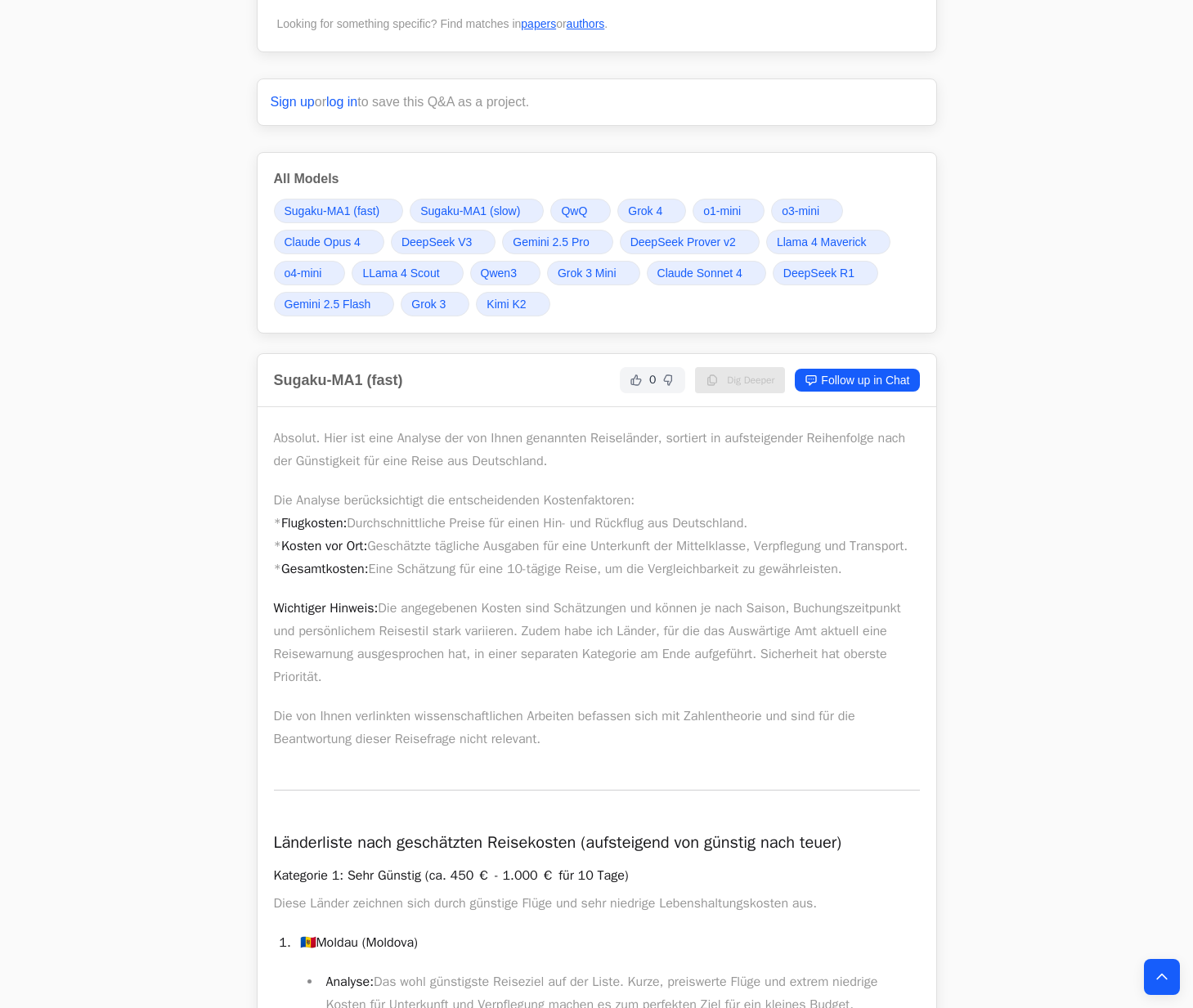 click on "Grok 4" at bounding box center (645, 211) 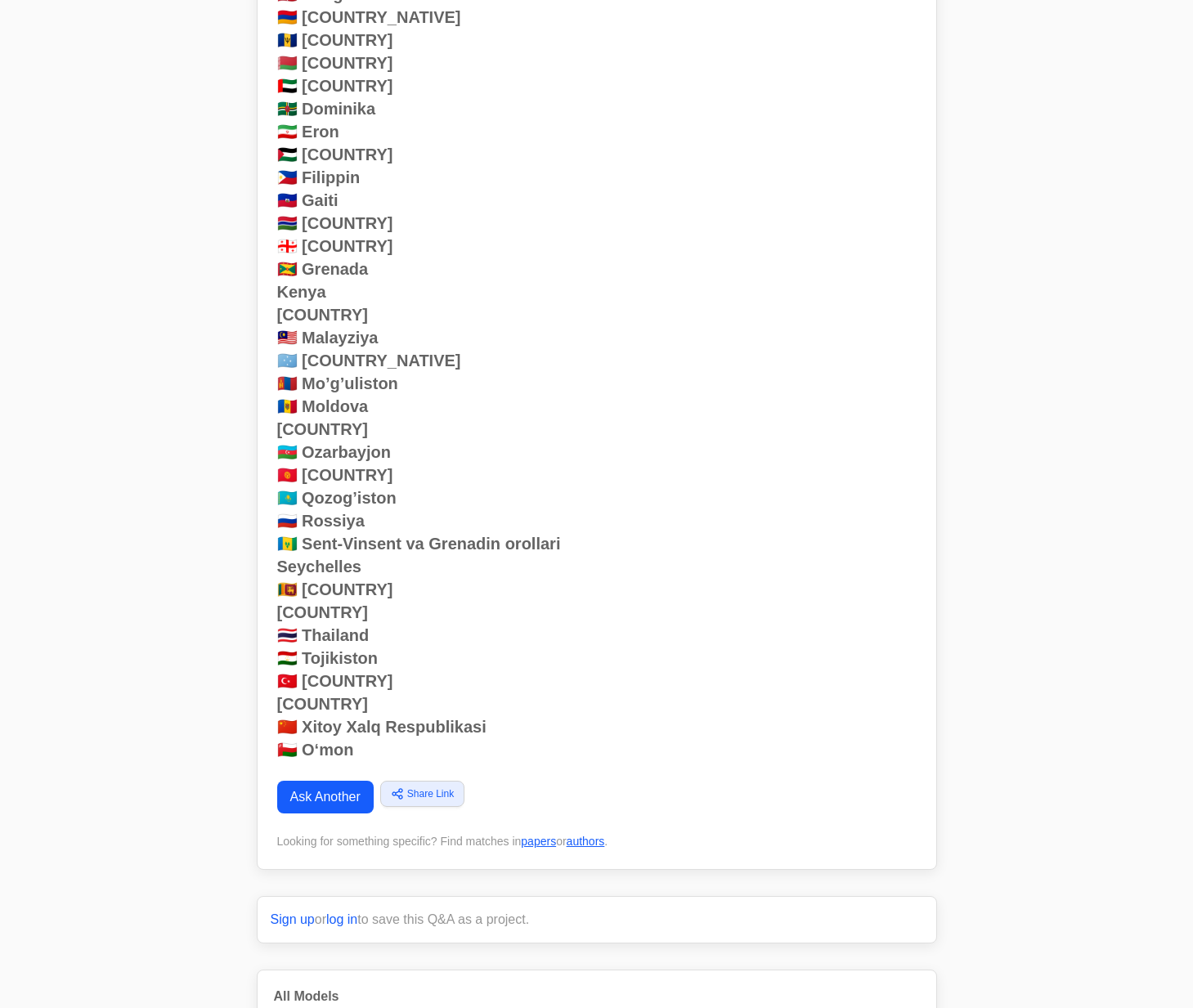 scroll, scrollTop: 102, scrollLeft: 0, axis: vertical 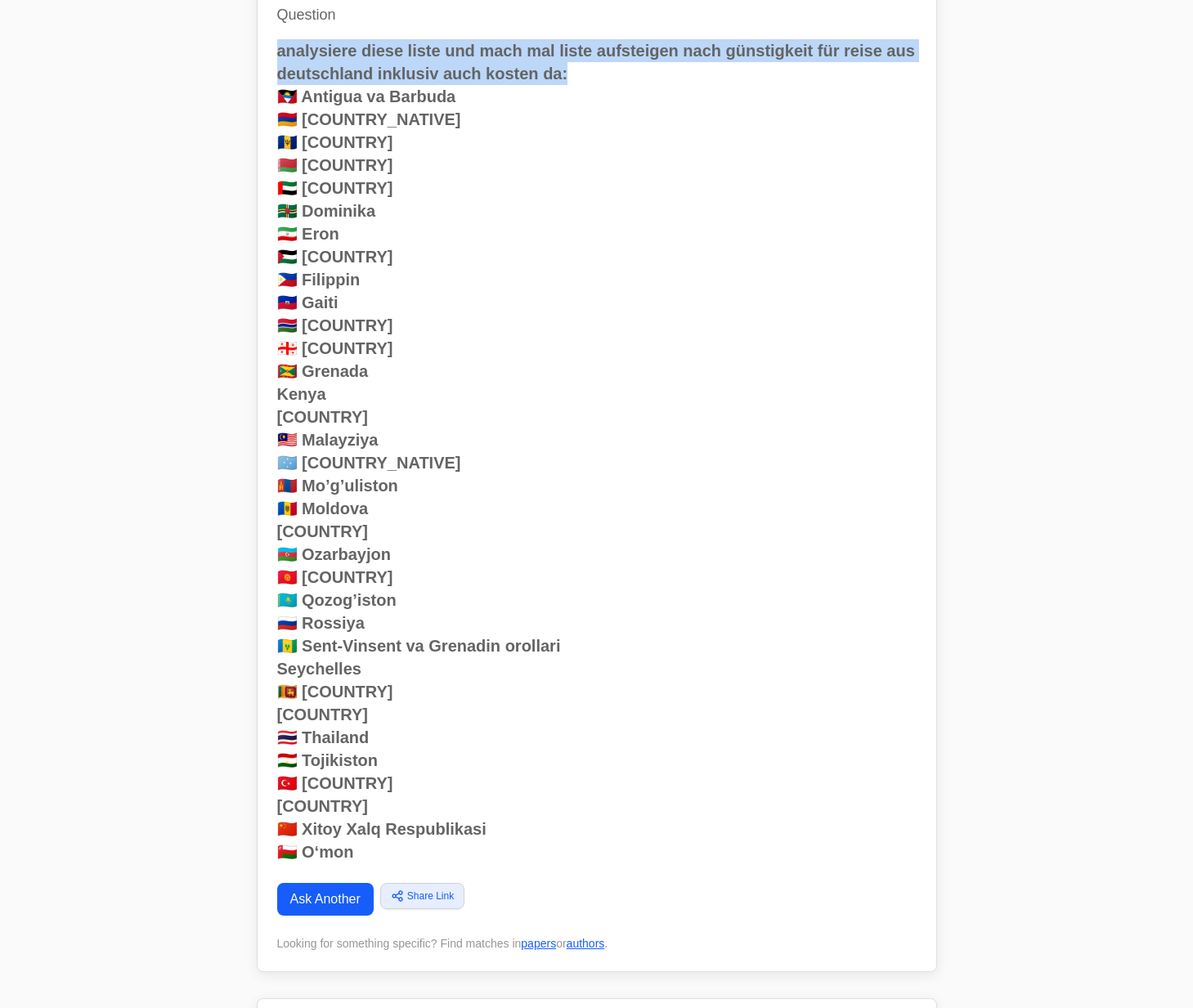 drag, startPoint x: 577, startPoint y: 74, endPoint x: 274, endPoint y: 54, distance: 303.65935 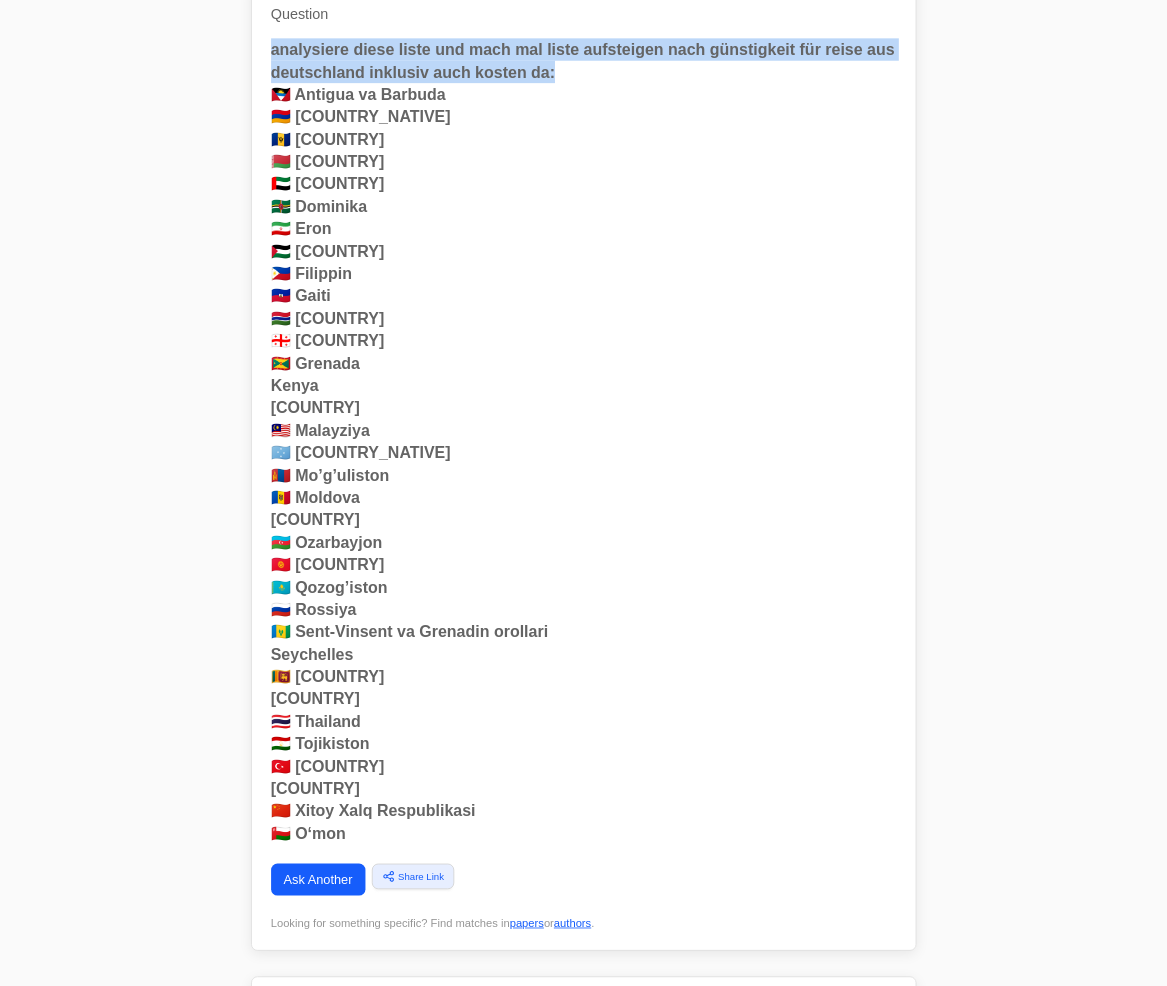 scroll, scrollTop: 512, scrollLeft: 0, axis: vertical 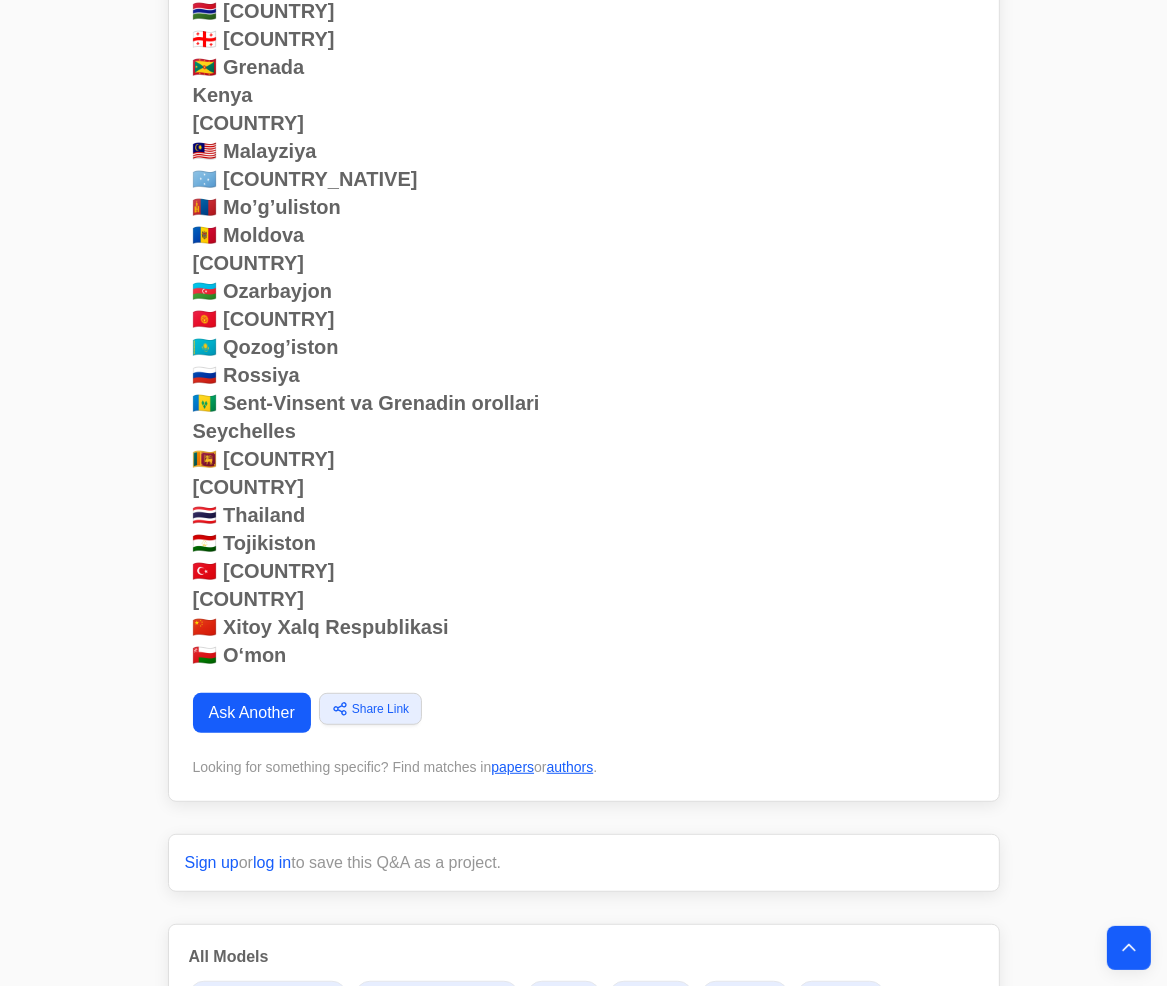 click on "Ask Another" at bounding box center (252, 713) 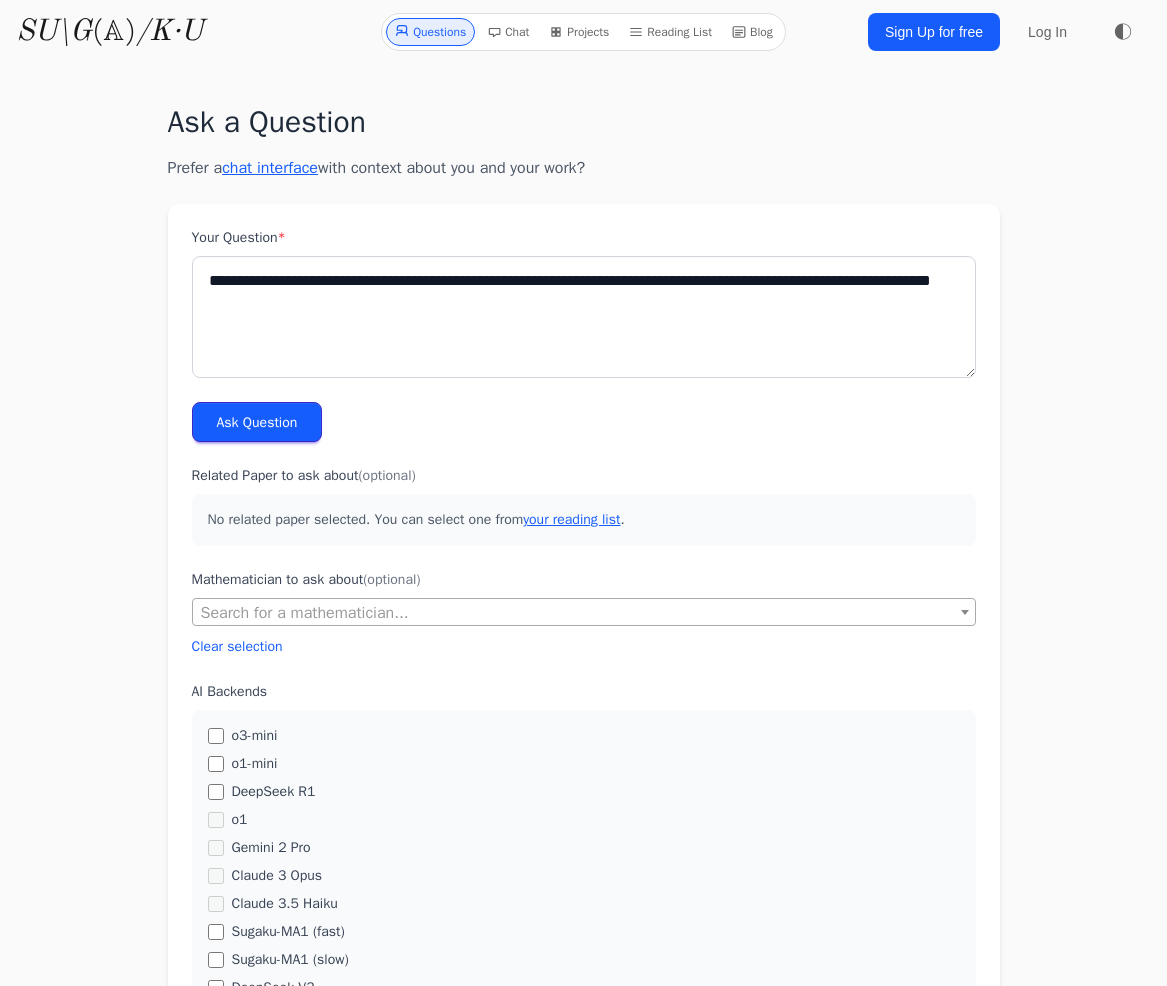 scroll, scrollTop: 0, scrollLeft: 0, axis: both 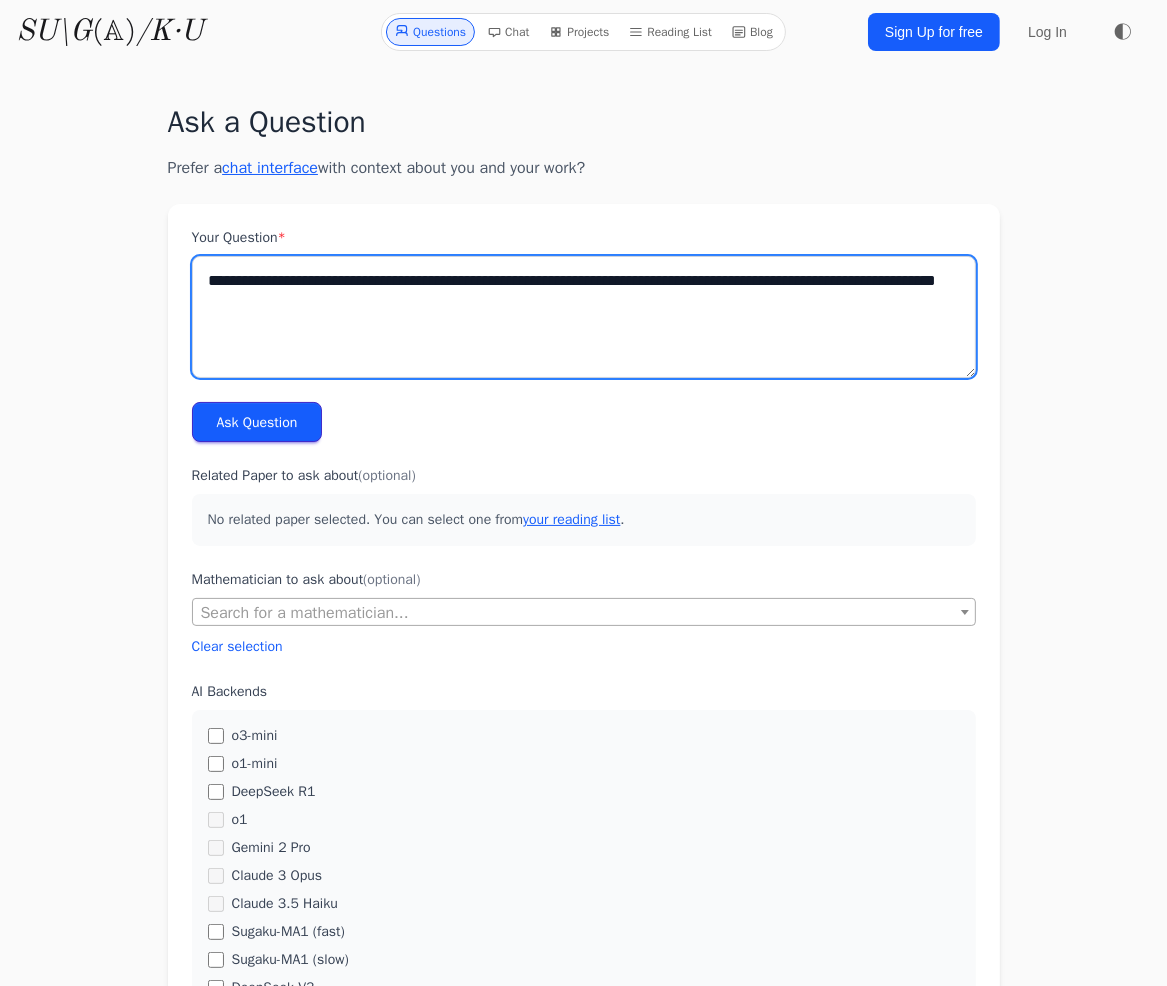 paste on "**********" 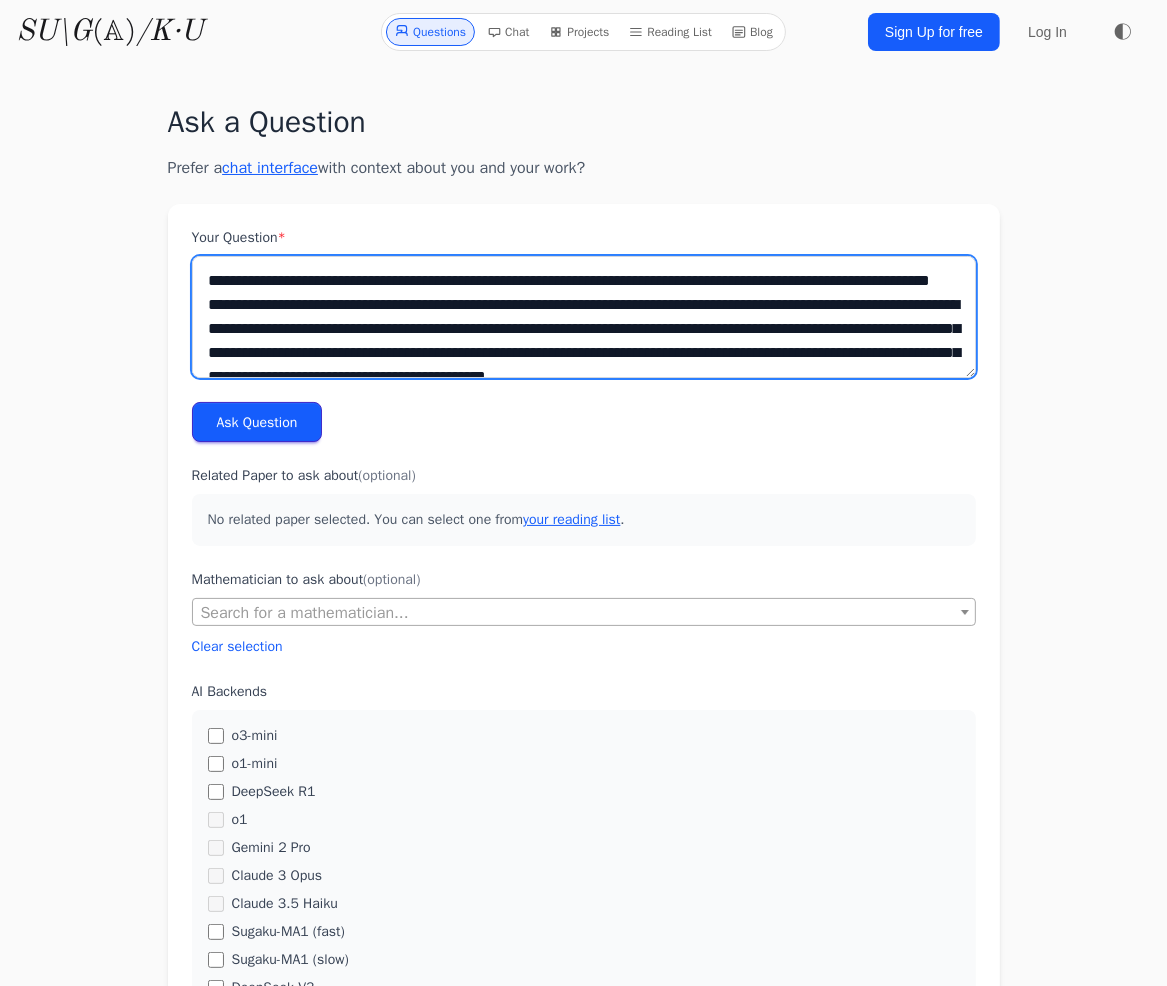 scroll, scrollTop: 34, scrollLeft: 0, axis: vertical 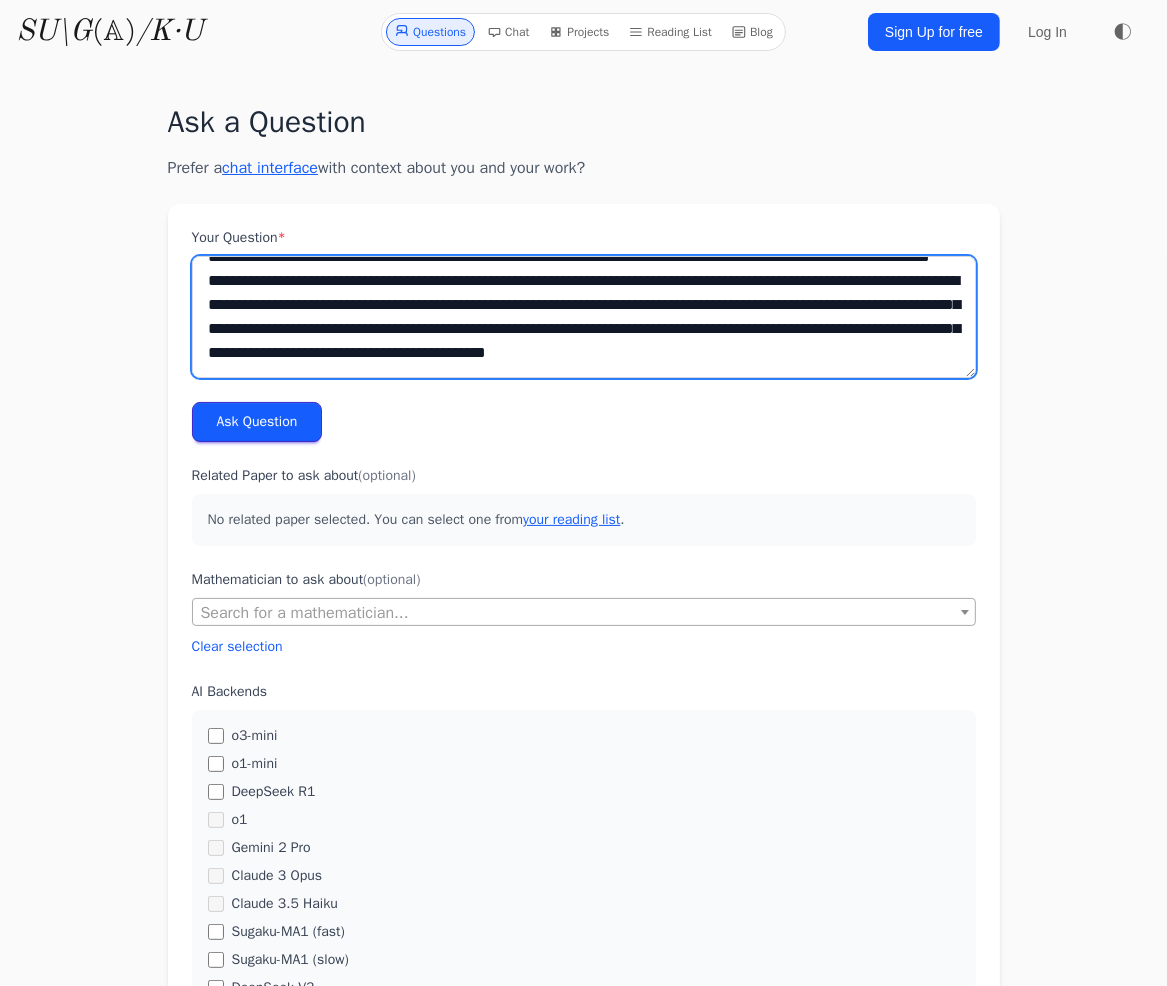 type on "**********" 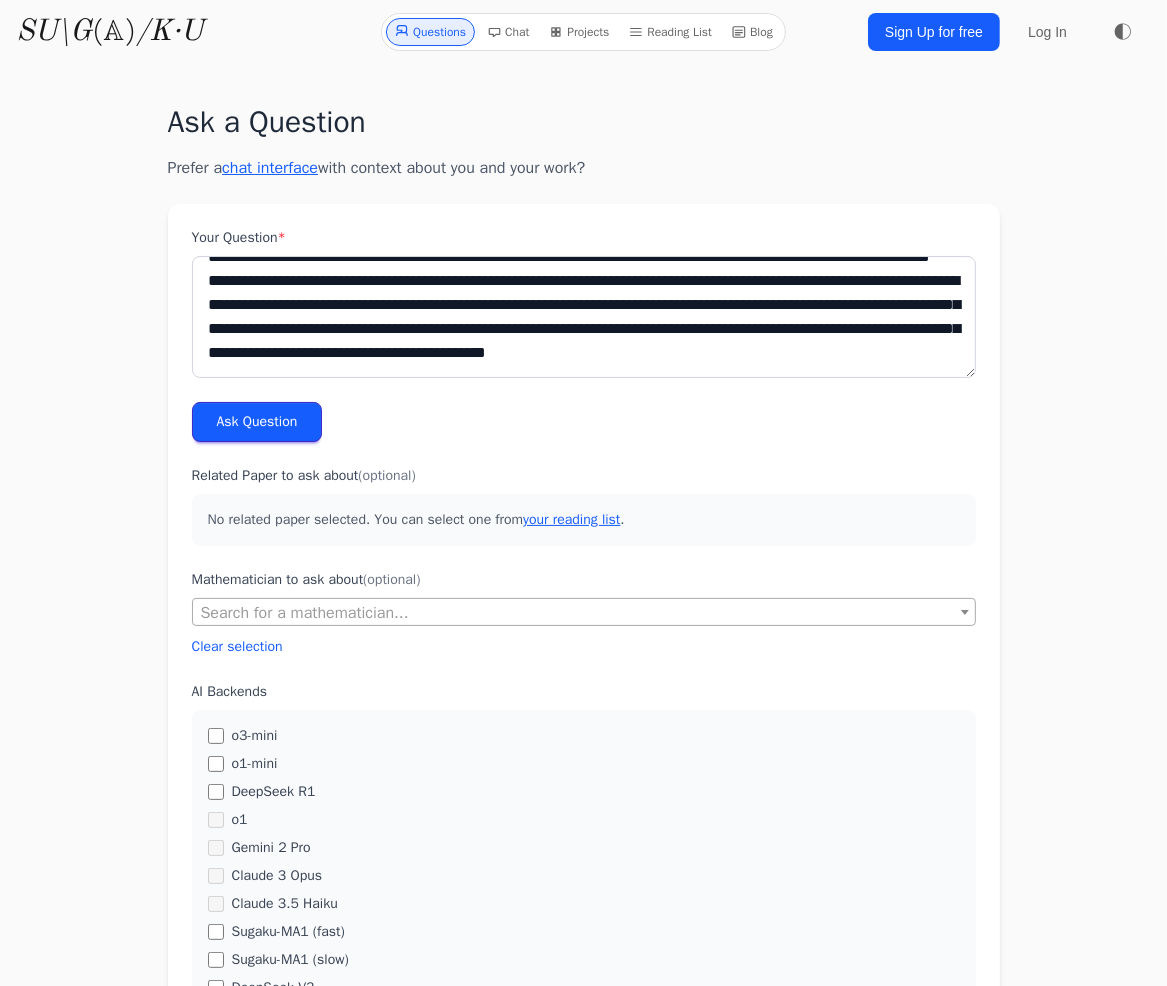 click on "Ask Question" at bounding box center (257, 422) 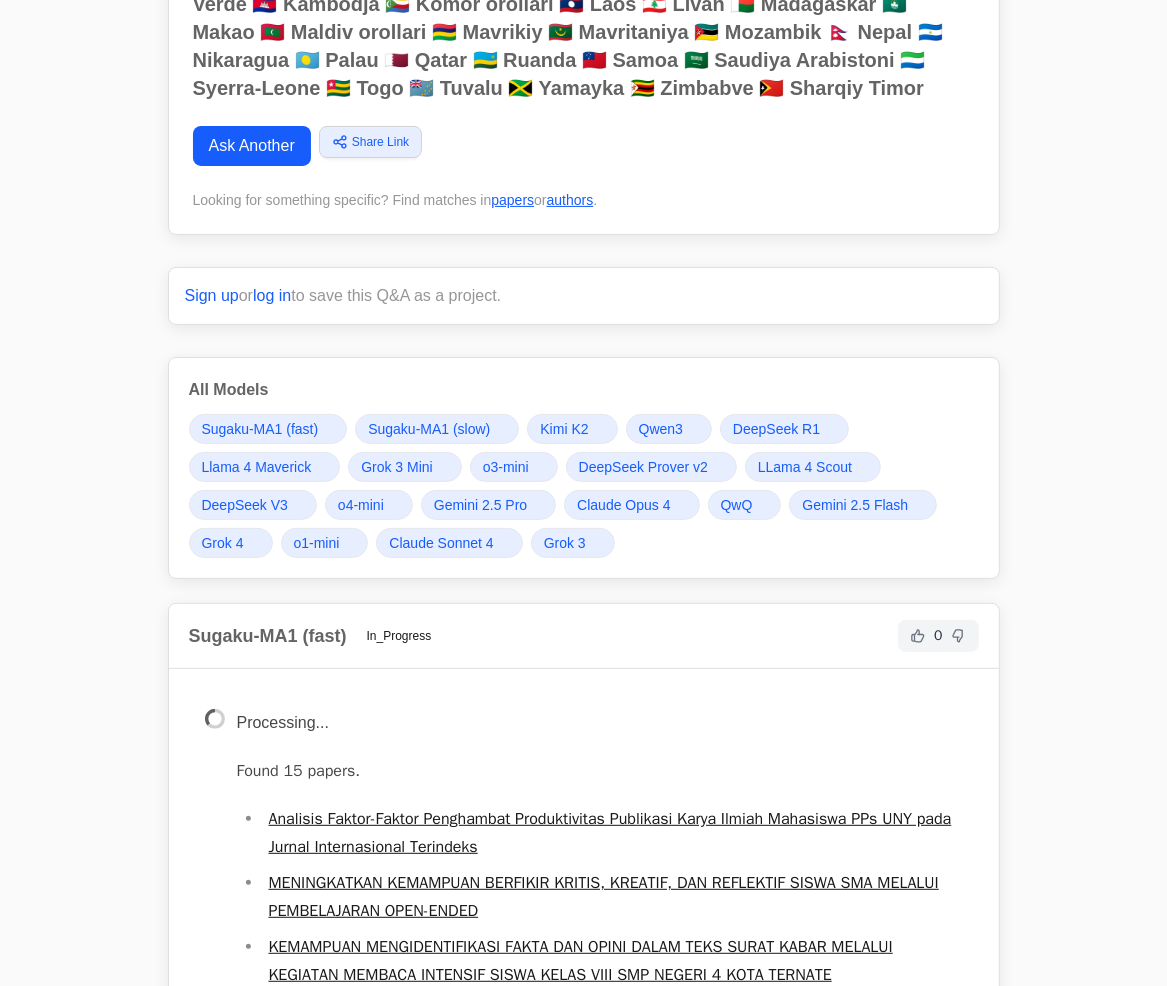 scroll, scrollTop: 300, scrollLeft: 0, axis: vertical 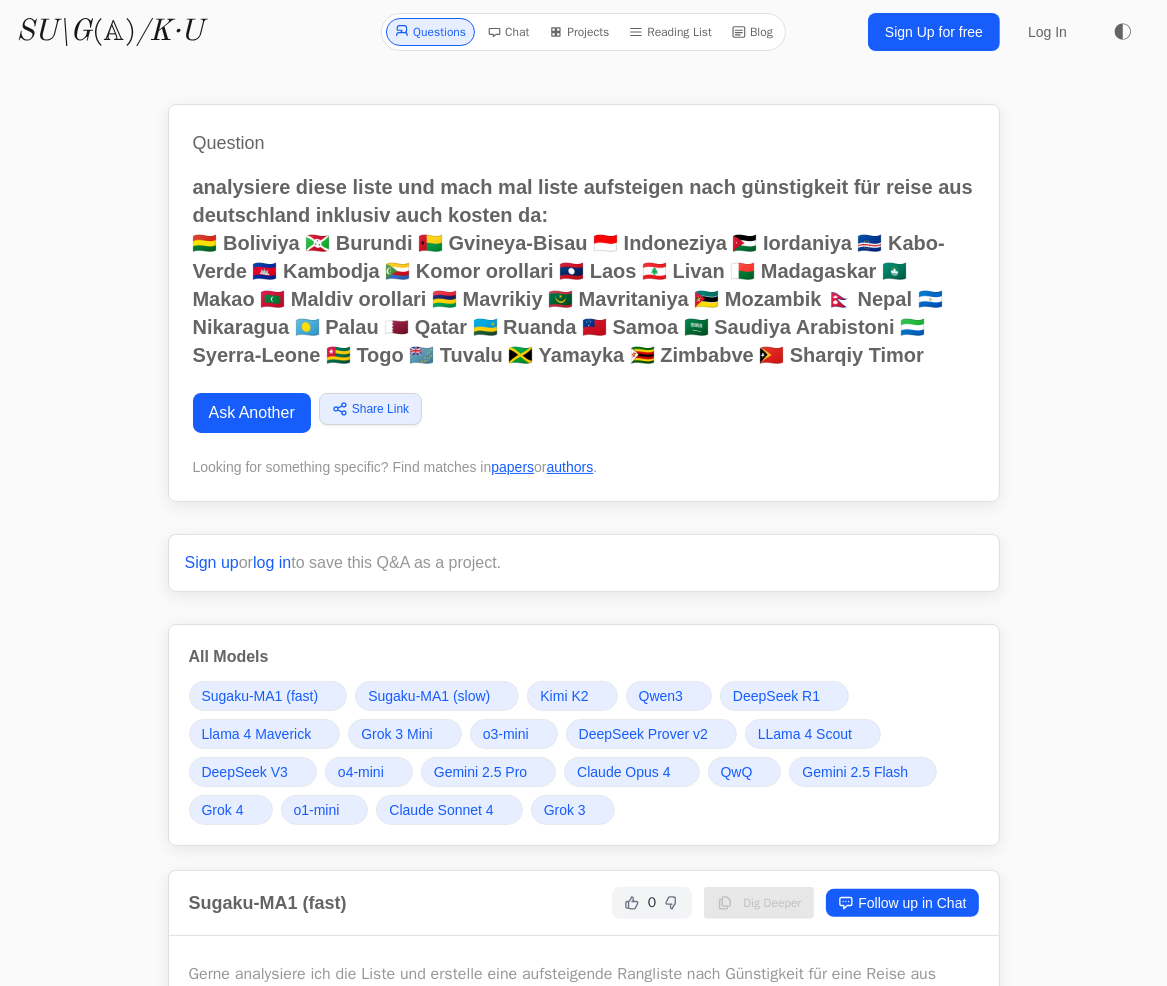 drag, startPoint x: 751, startPoint y: 359, endPoint x: 167, endPoint y: 175, distance: 612.3006 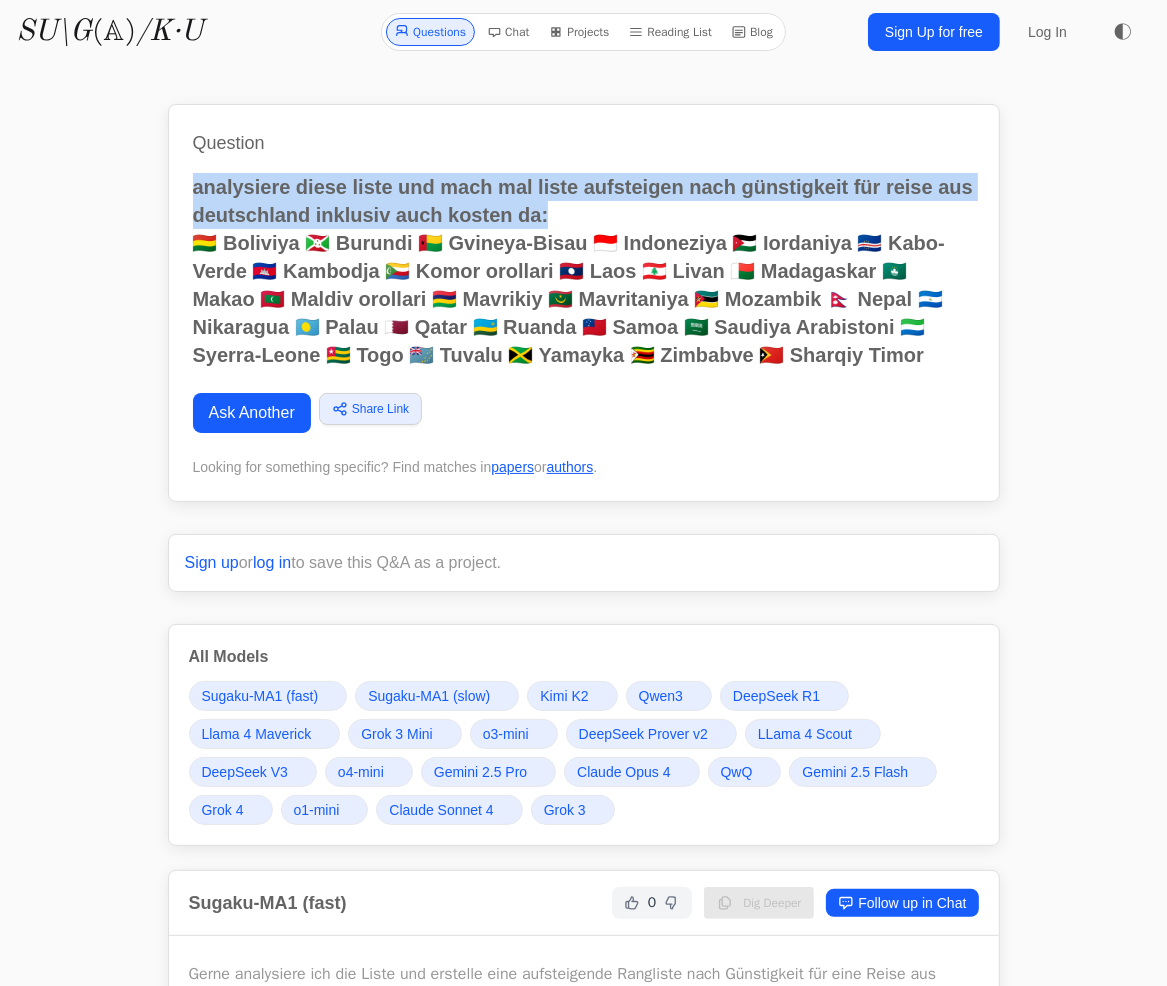 drag, startPoint x: 606, startPoint y: 206, endPoint x: 181, endPoint y: 190, distance: 425.30106 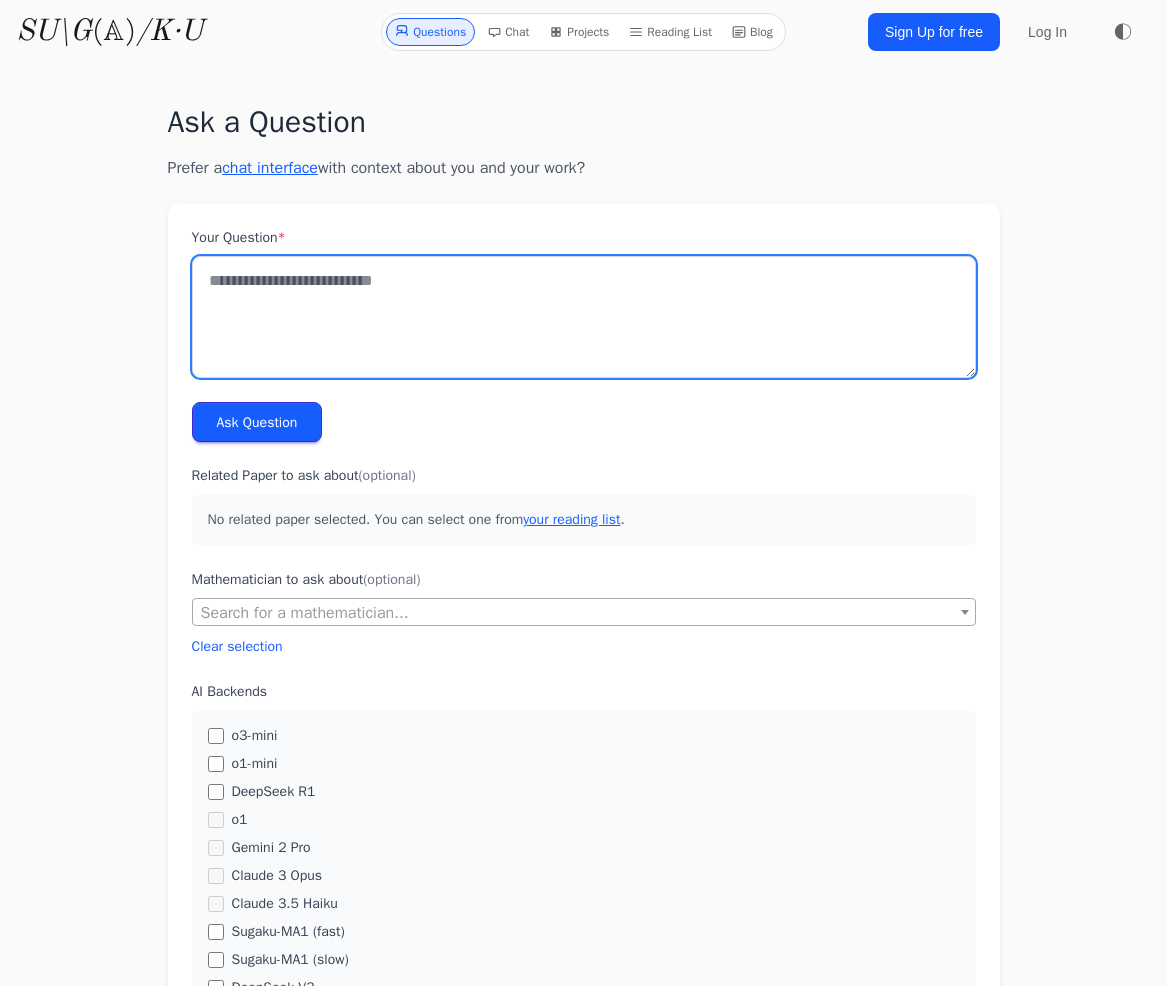scroll, scrollTop: 0, scrollLeft: 0, axis: both 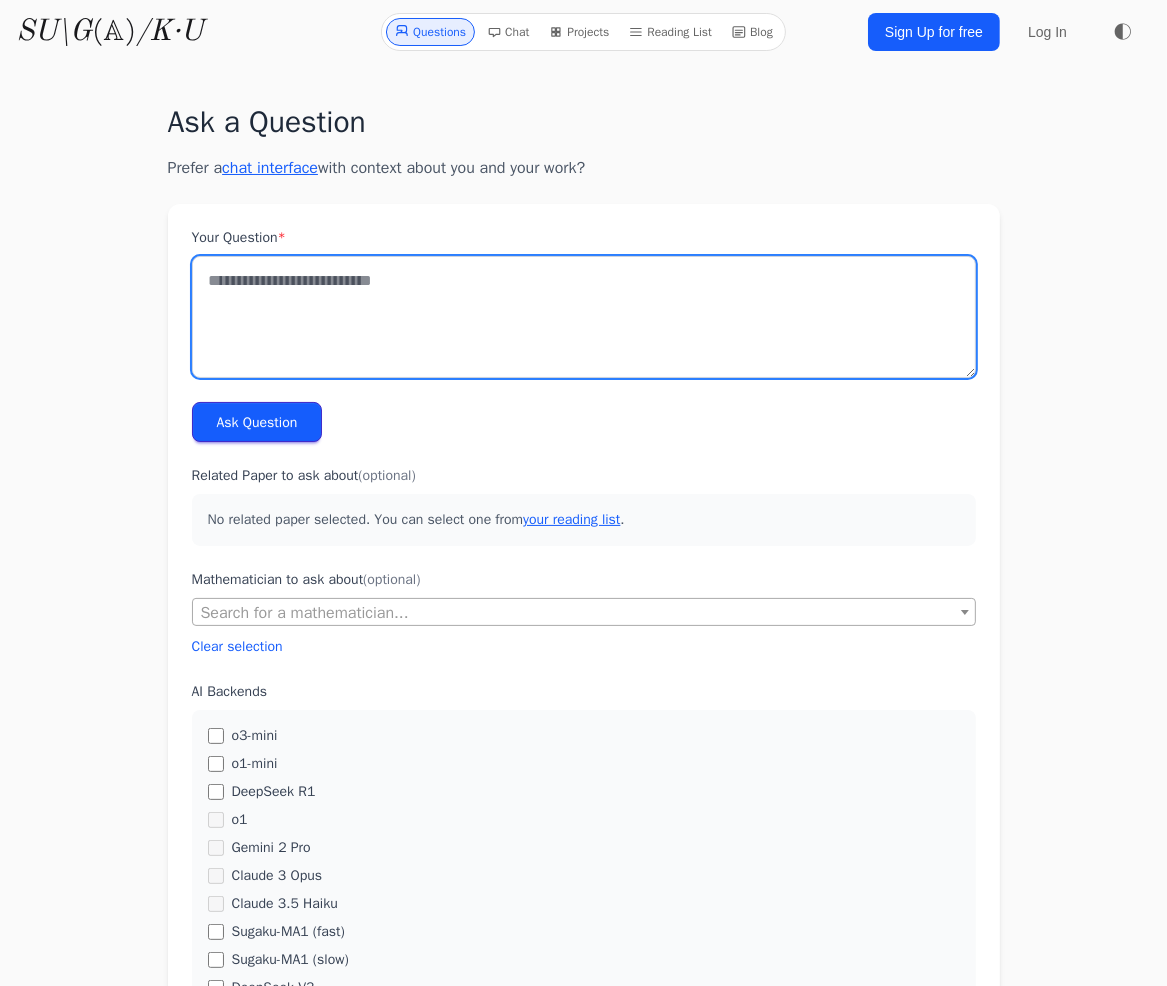 click on "Your Question  *" at bounding box center [584, 317] 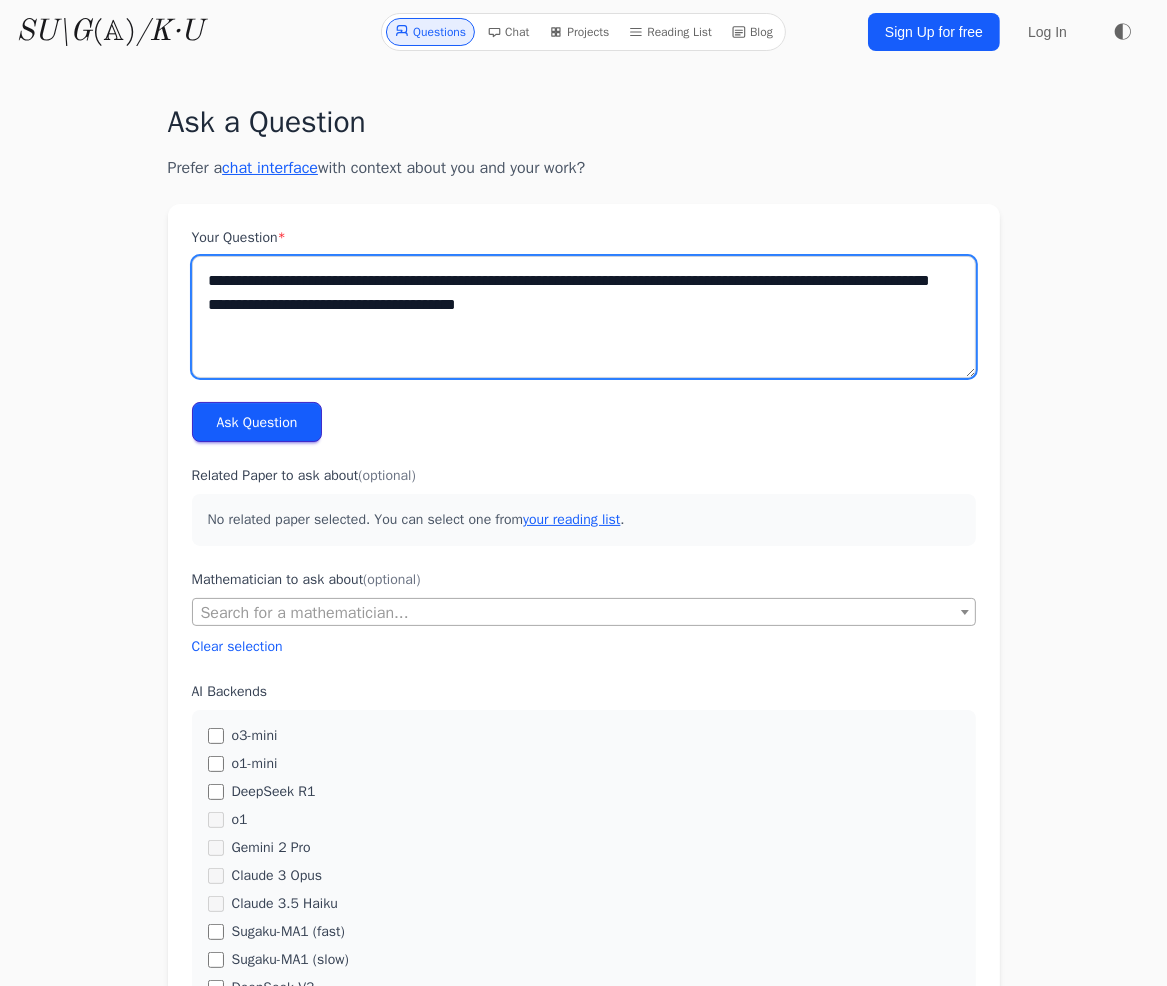 type on "**********" 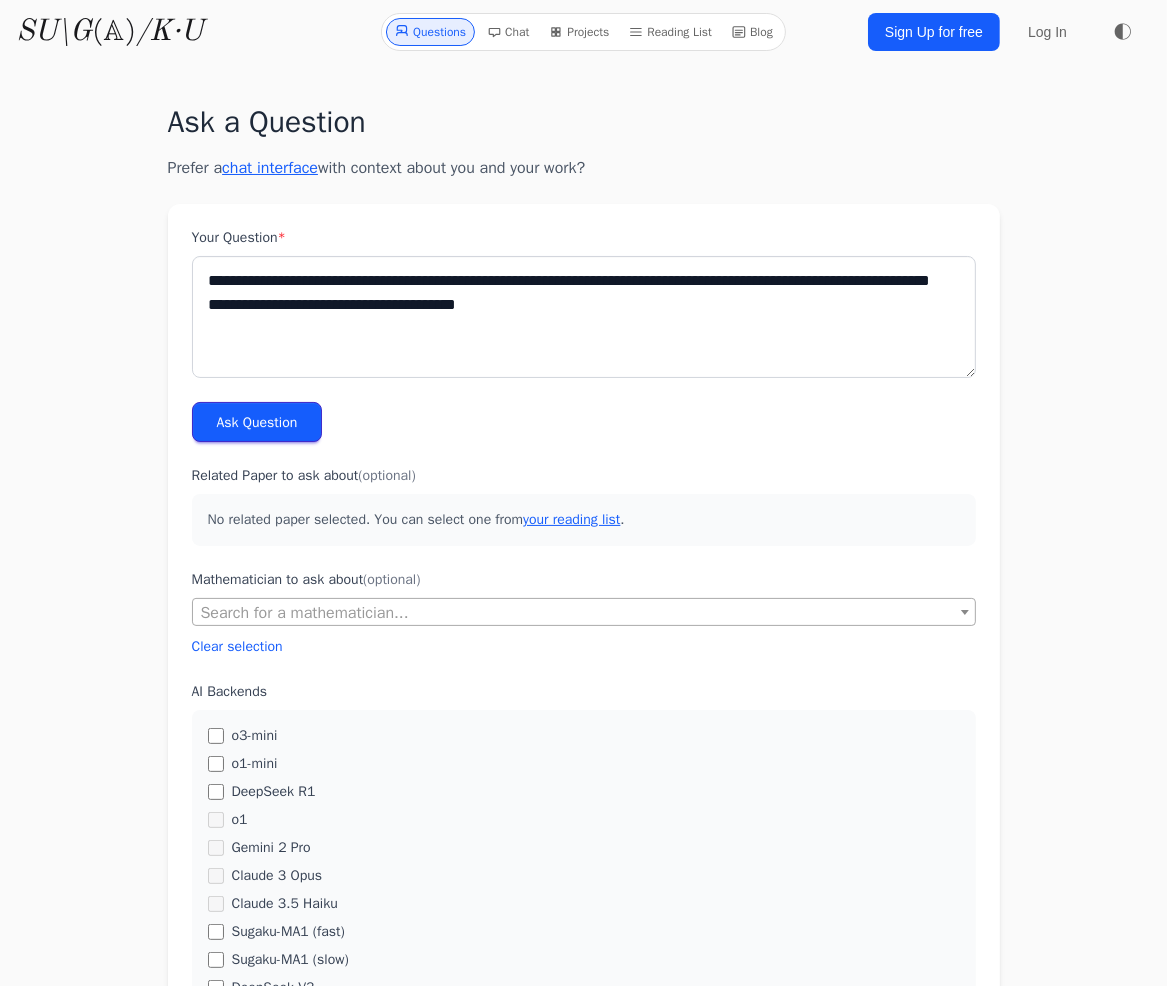 click on "Ask Question" at bounding box center (257, 422) 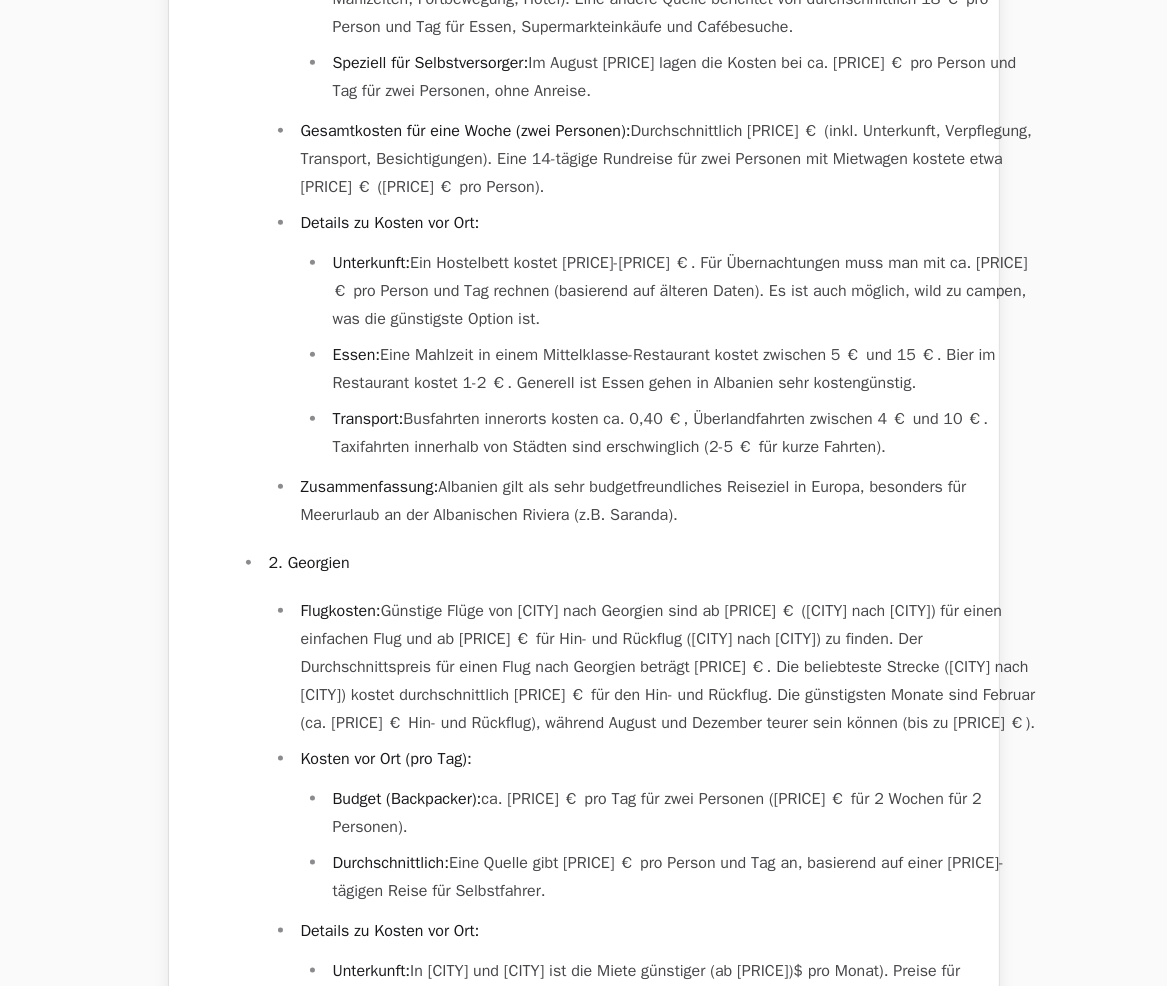 scroll, scrollTop: 0, scrollLeft: 0, axis: both 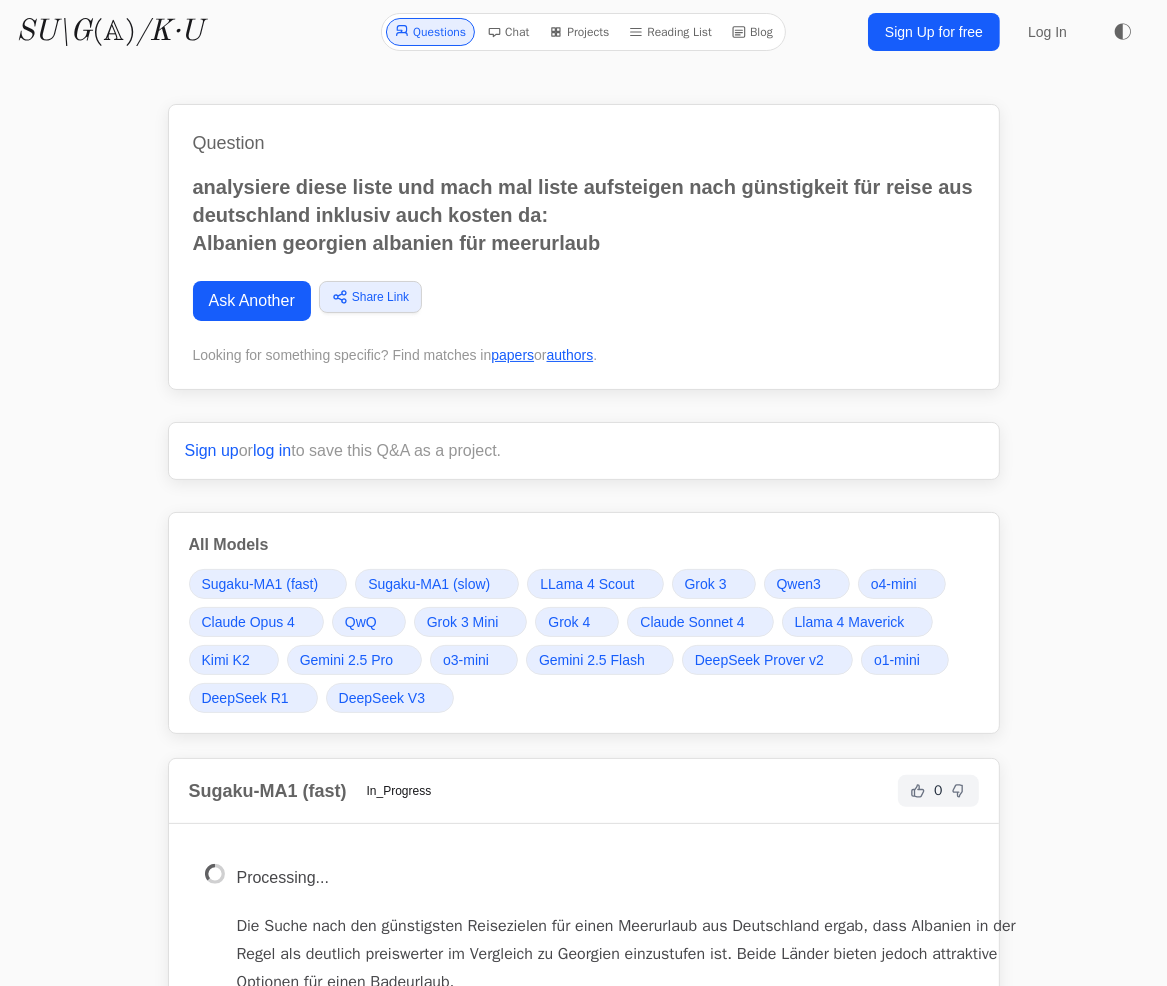 click on "Ask Another" at bounding box center (252, 301) 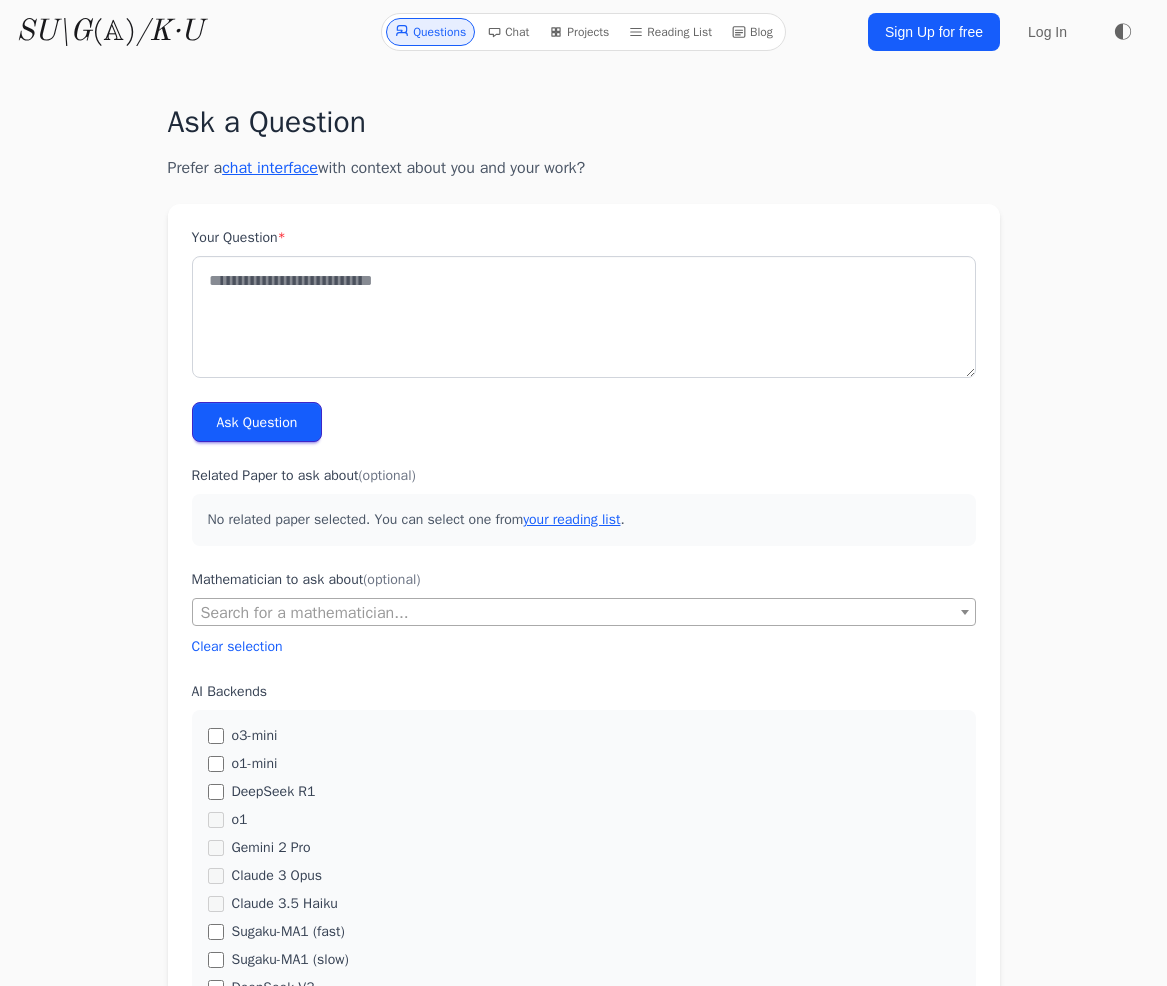 scroll, scrollTop: 0, scrollLeft: 0, axis: both 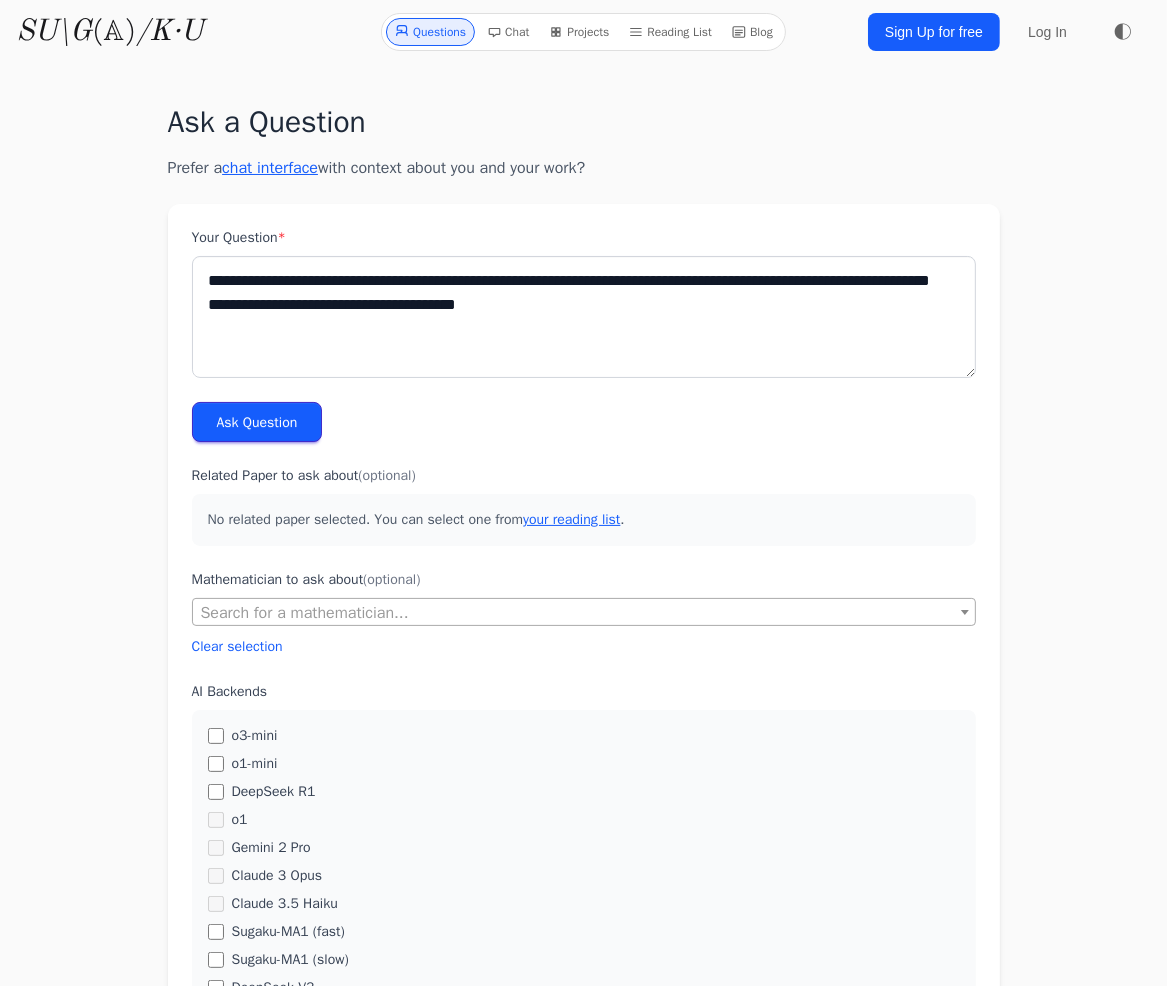 drag, startPoint x: 515, startPoint y: 335, endPoint x: 451, endPoint y: 331, distance: 64.12488 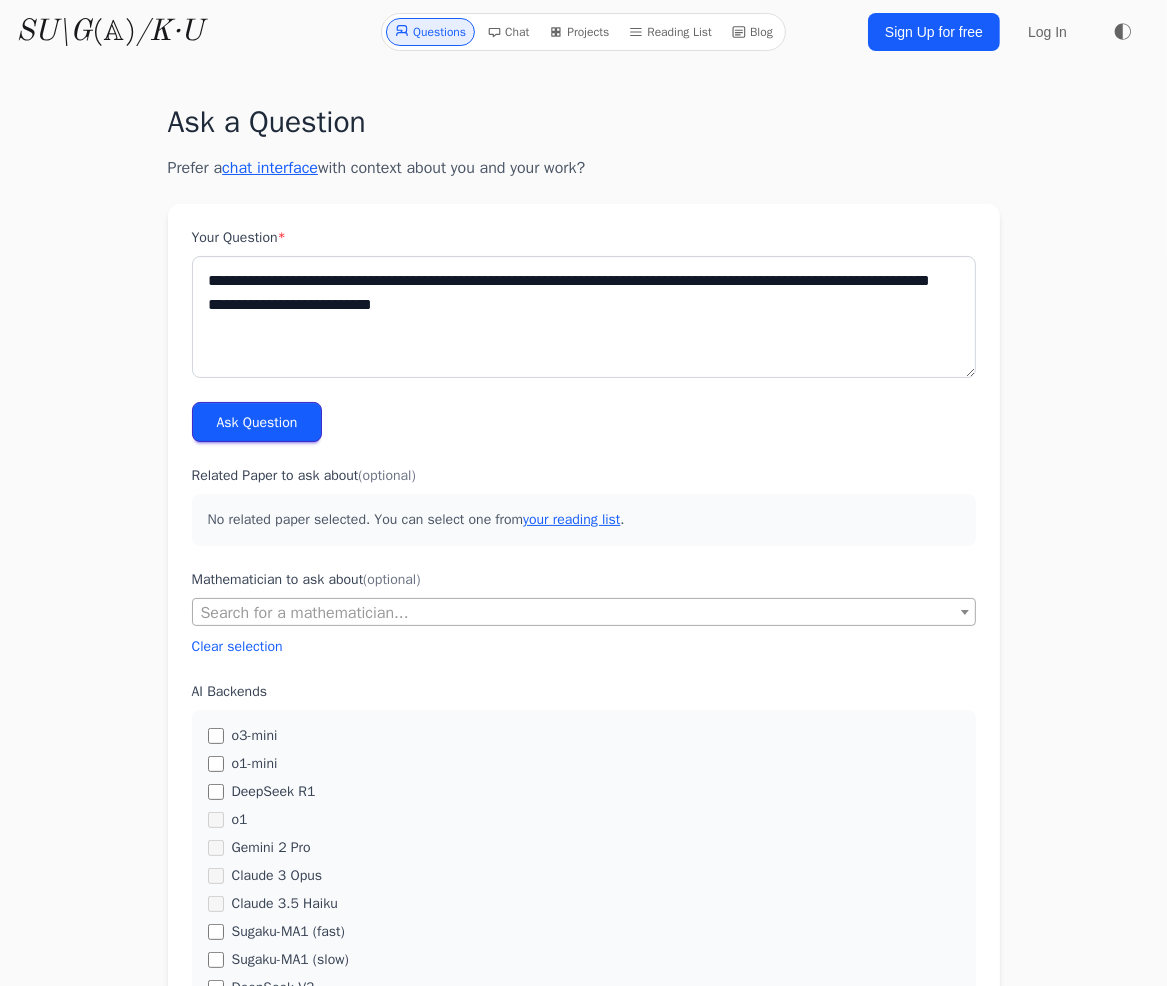 click on "**********" at bounding box center (584, 317) 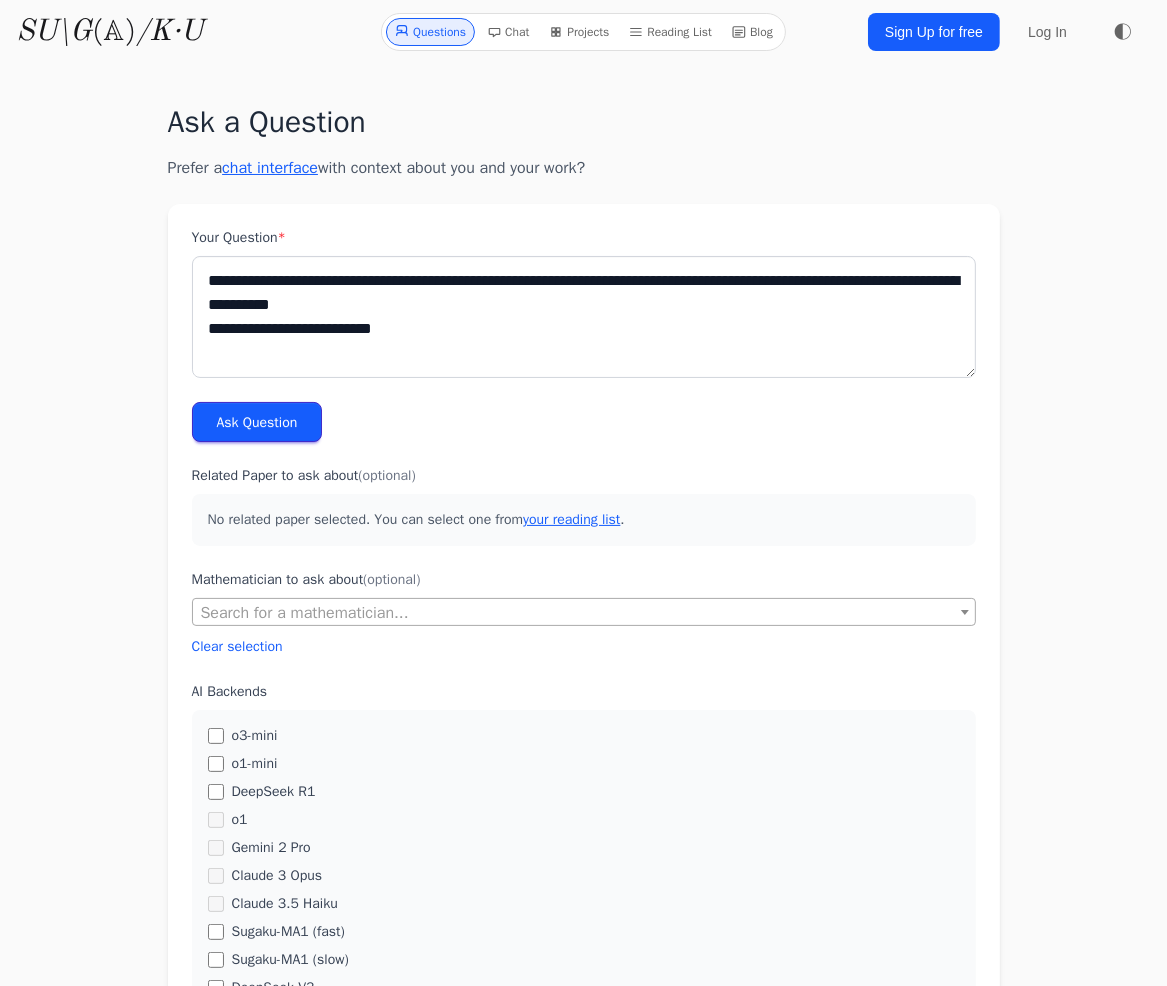 click on "**********" at bounding box center (584, 317) 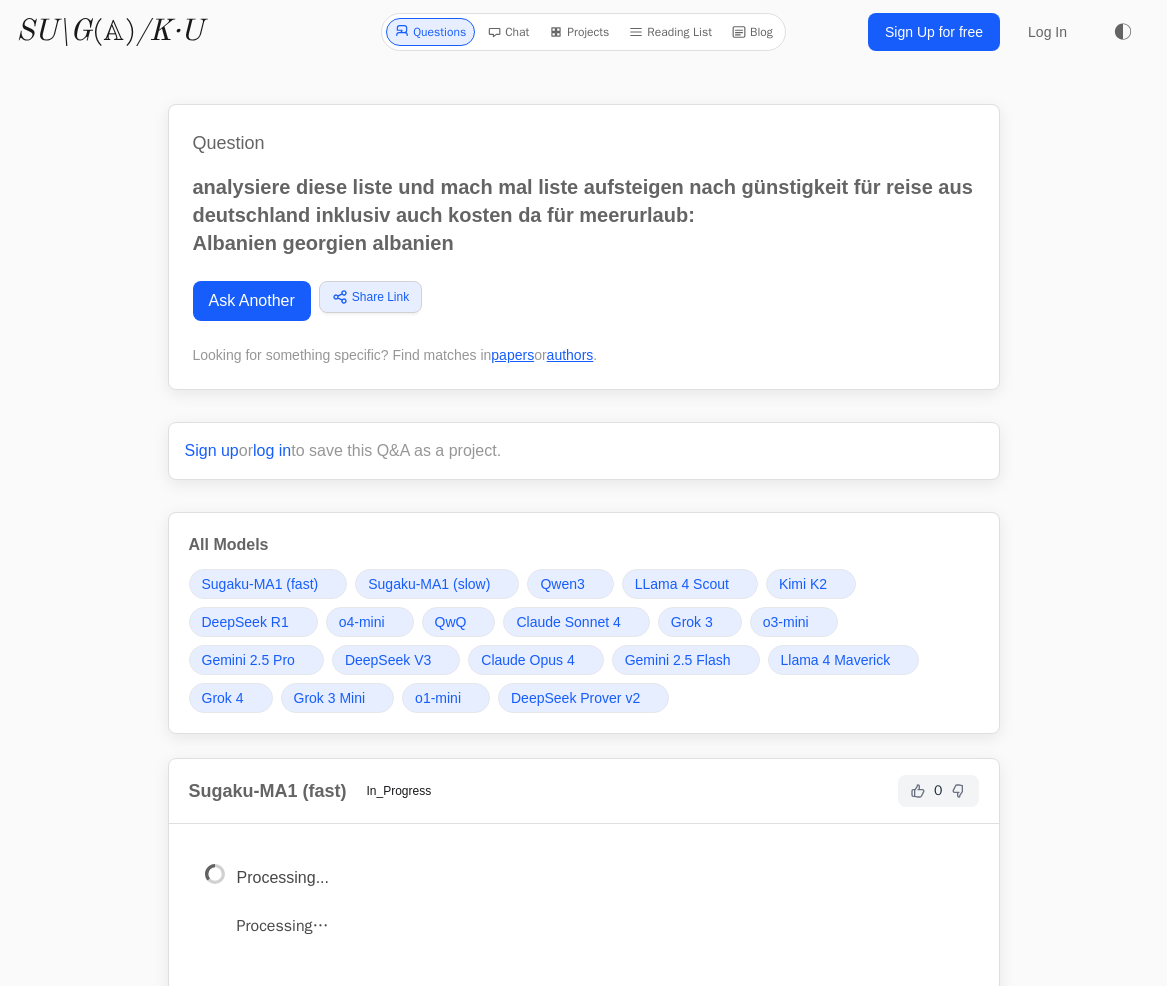 scroll, scrollTop: 0, scrollLeft: 0, axis: both 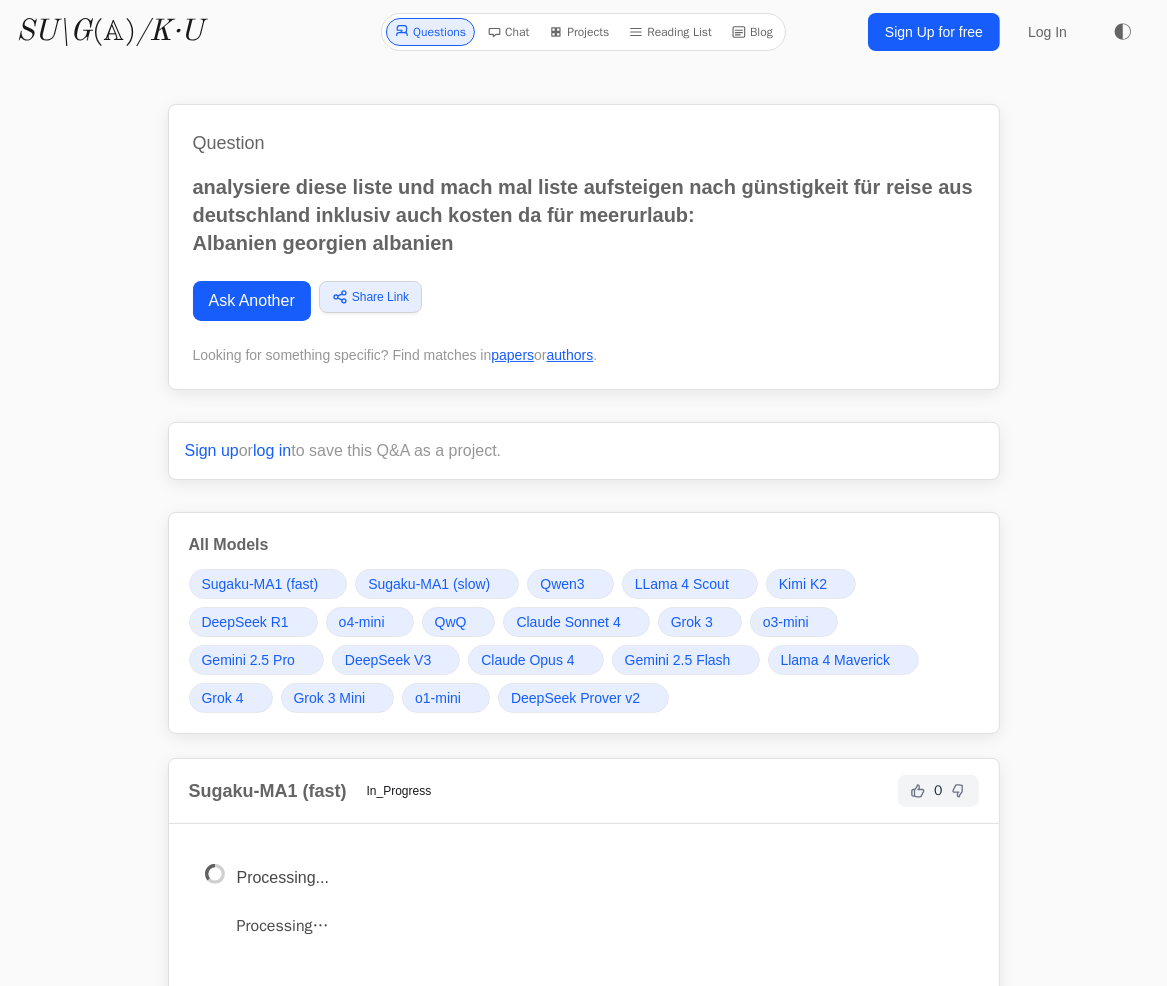 click on "Ask Another" at bounding box center [252, 301] 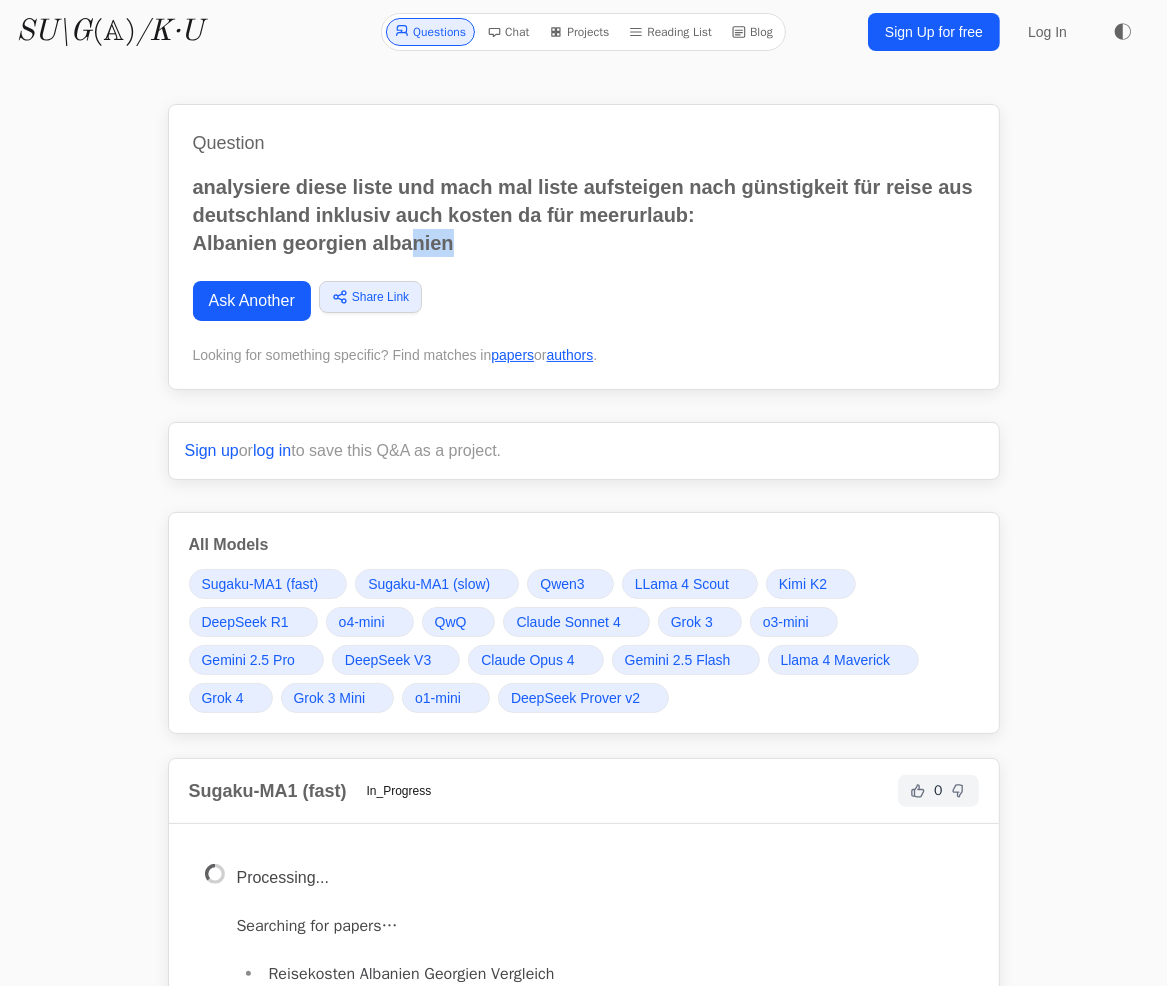 drag, startPoint x: 438, startPoint y: 243, endPoint x: 396, endPoint y: 238, distance: 42.296574 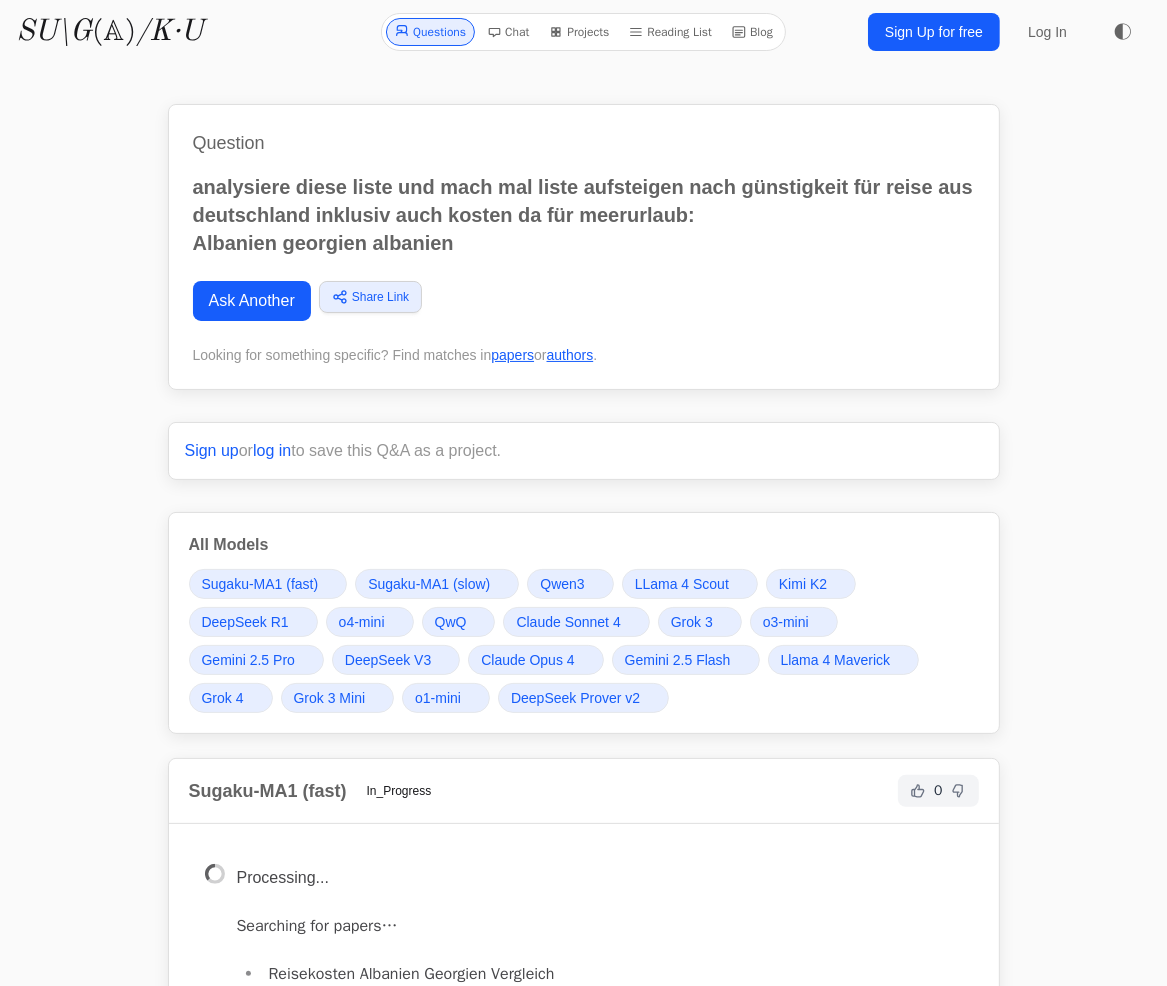 drag, startPoint x: 458, startPoint y: 243, endPoint x: 472, endPoint y: 247, distance: 14.56022 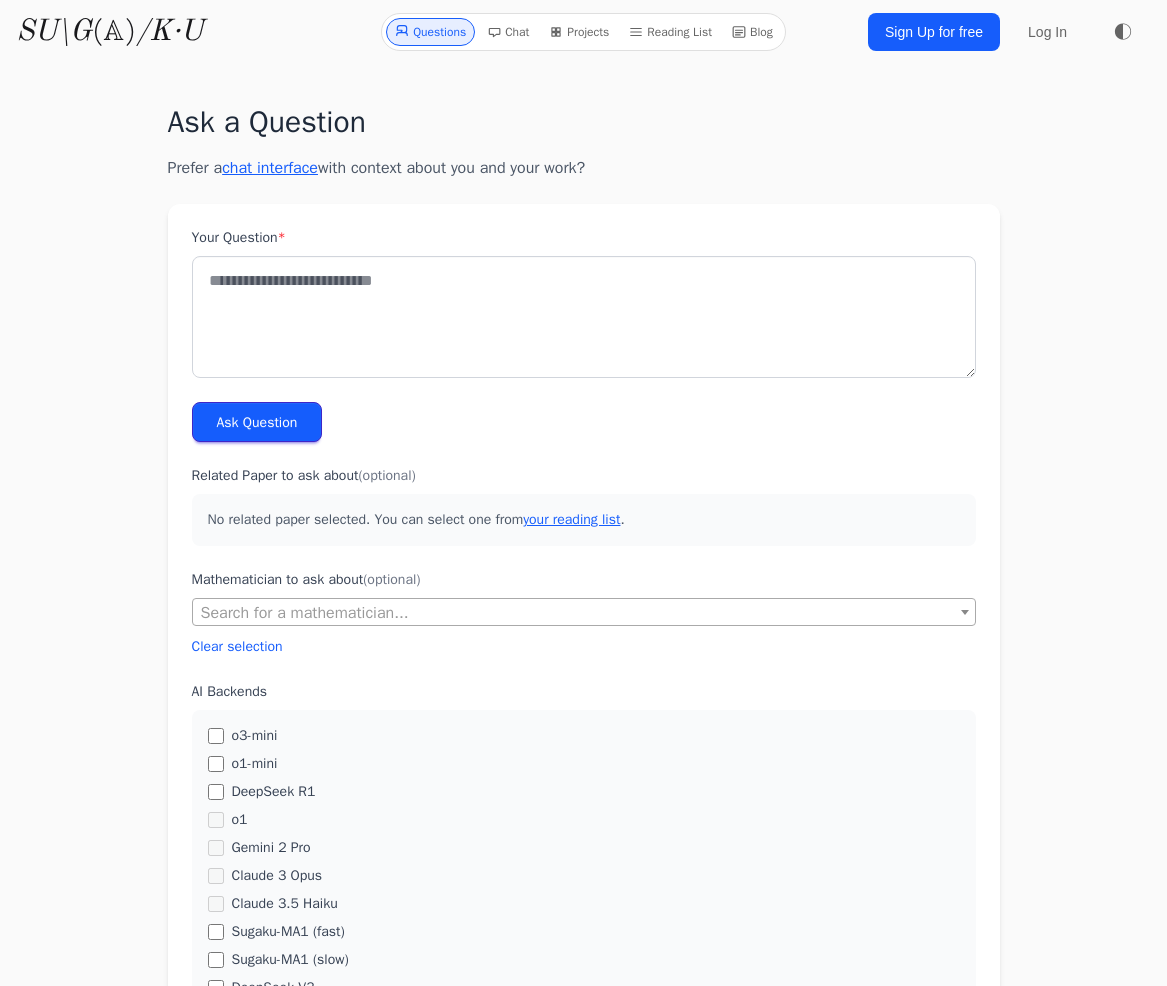 scroll, scrollTop: 0, scrollLeft: 0, axis: both 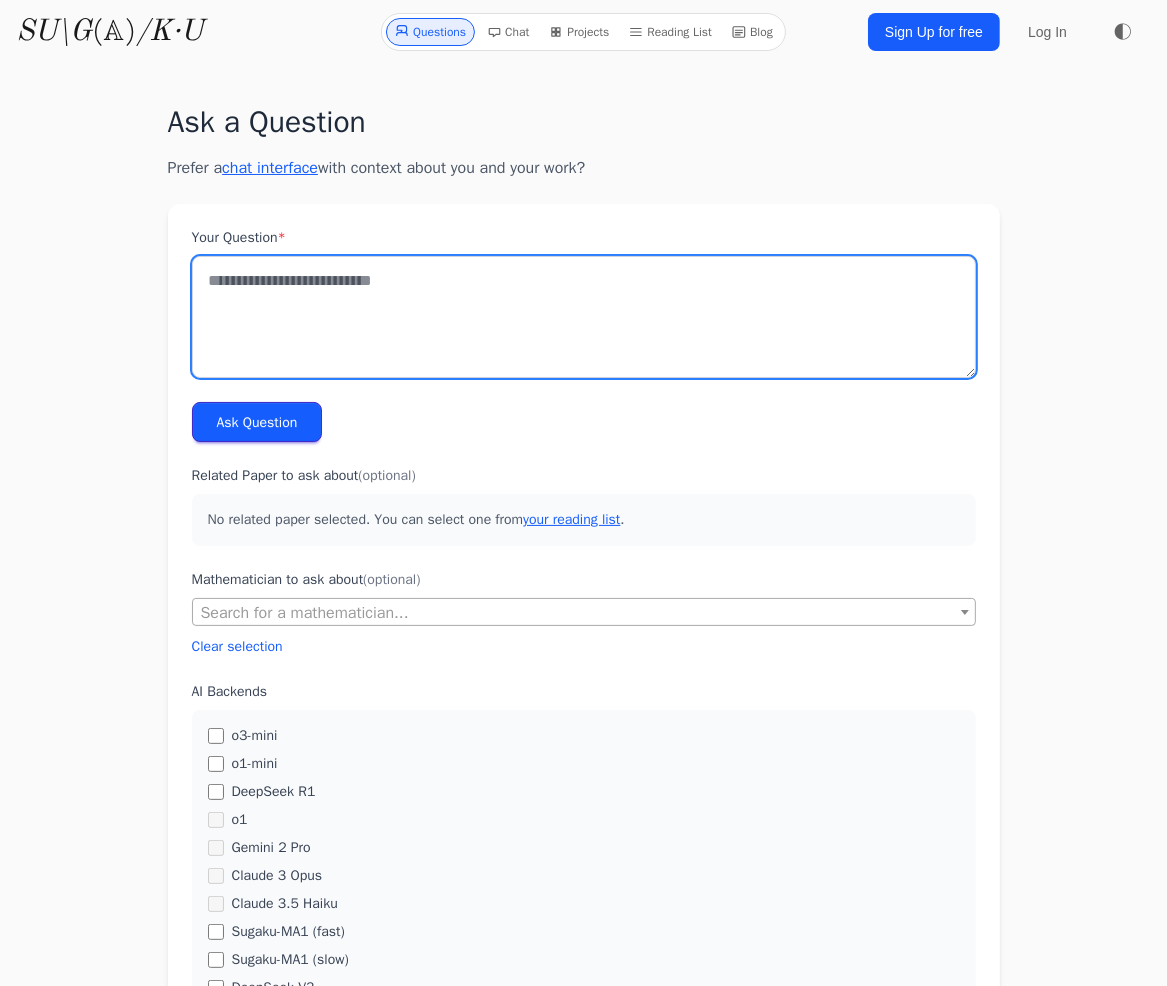 click on "Your Question  *" at bounding box center (584, 317) 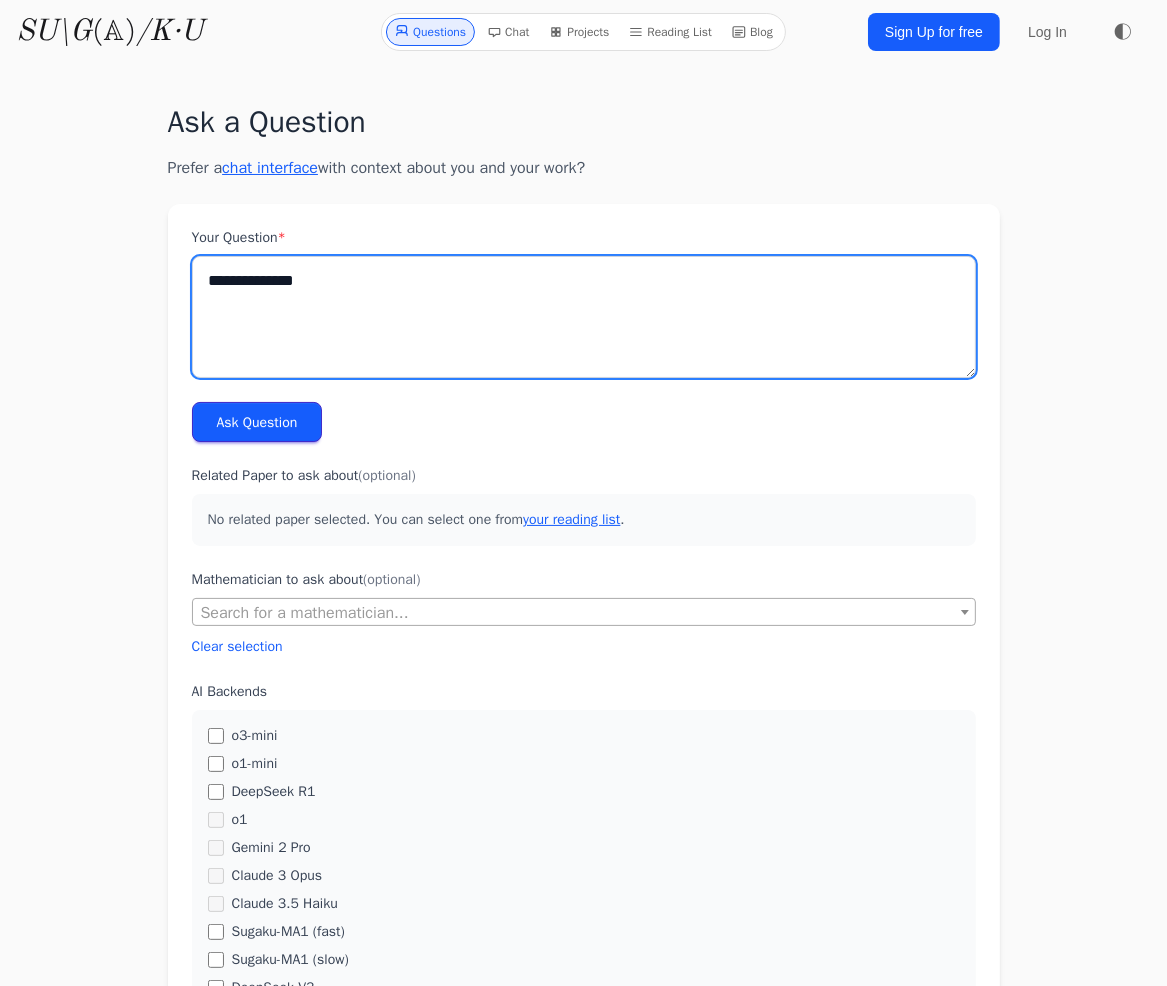 click on "**********" at bounding box center [584, 317] 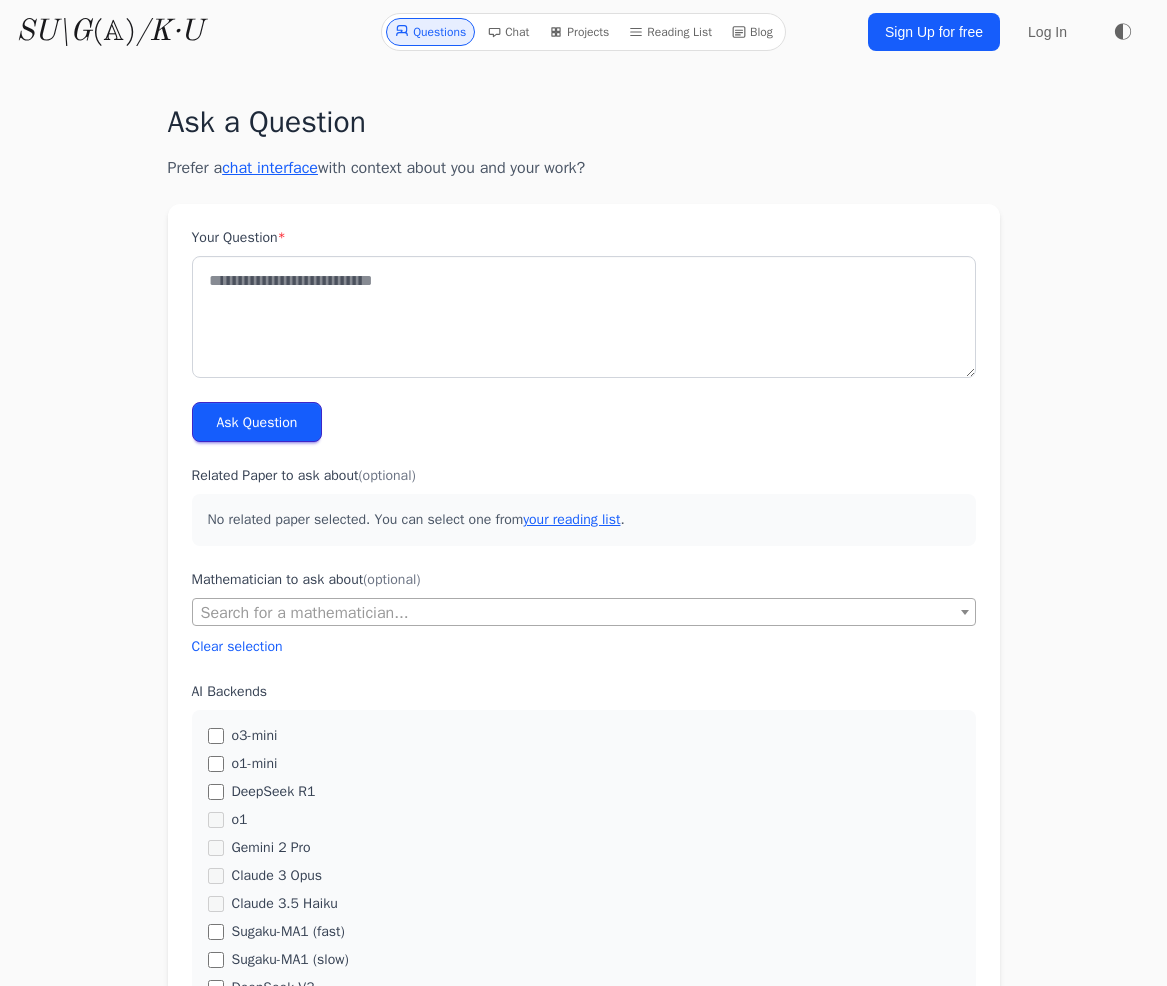 scroll, scrollTop: 0, scrollLeft: 0, axis: both 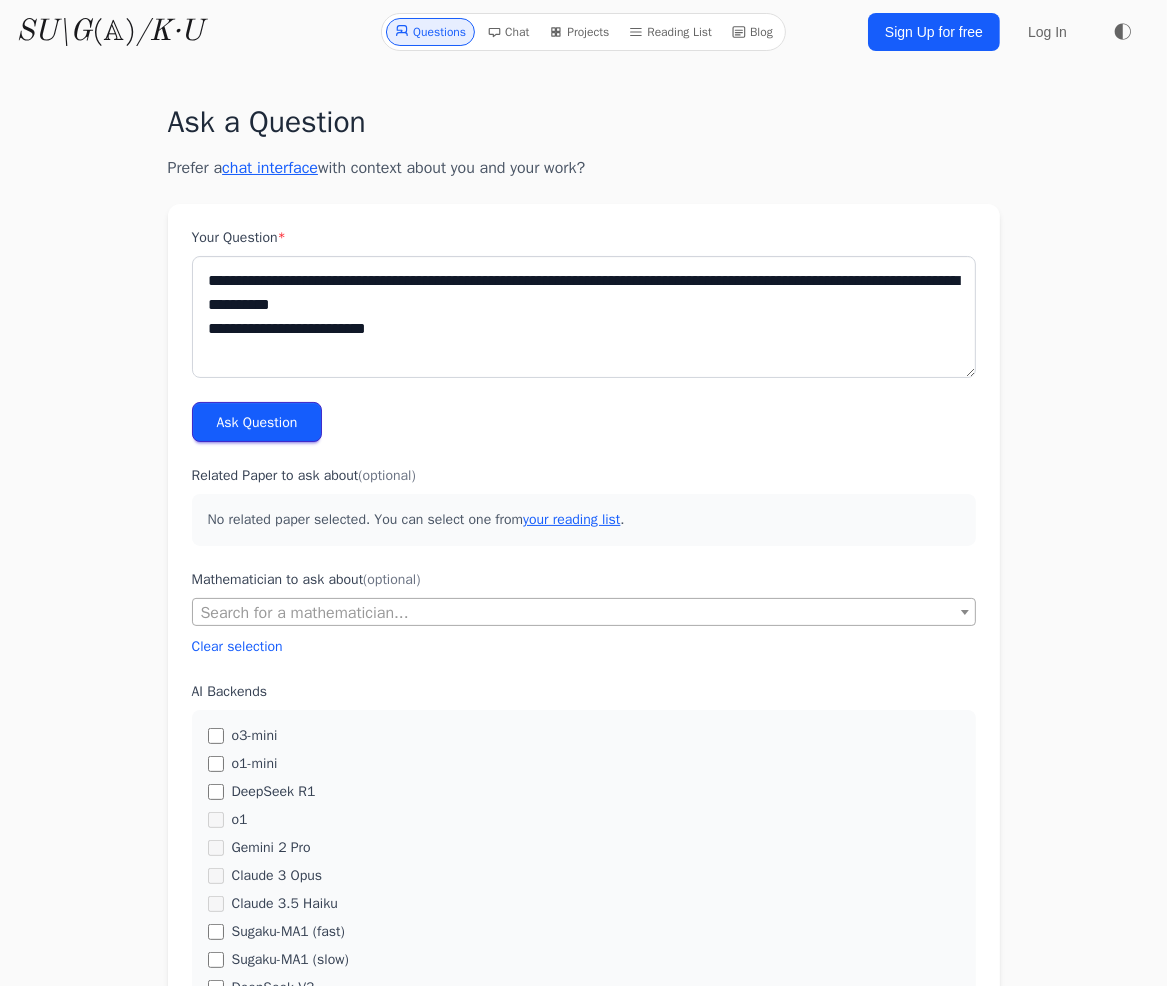 click on "**********" at bounding box center (584, 317) 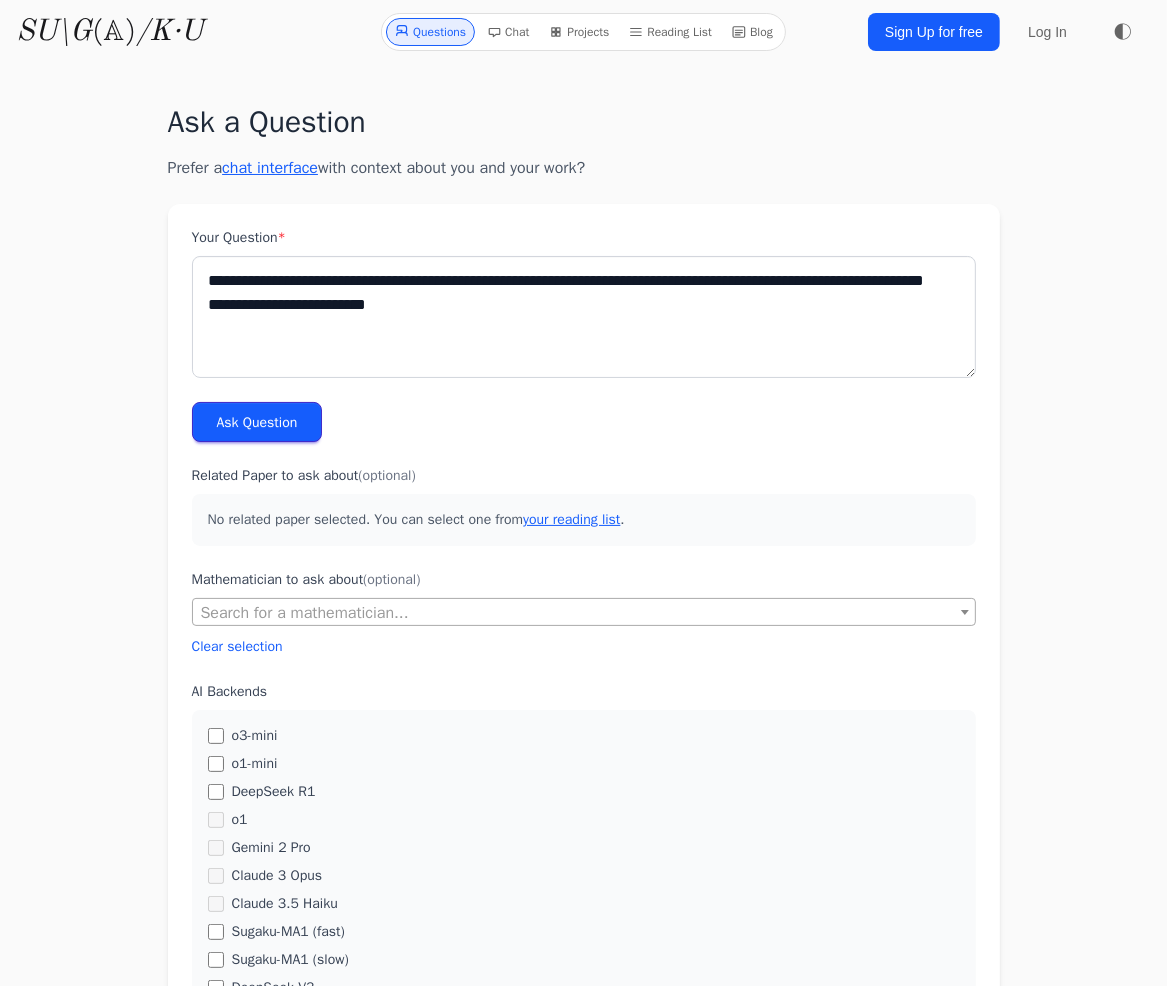 type on "**********" 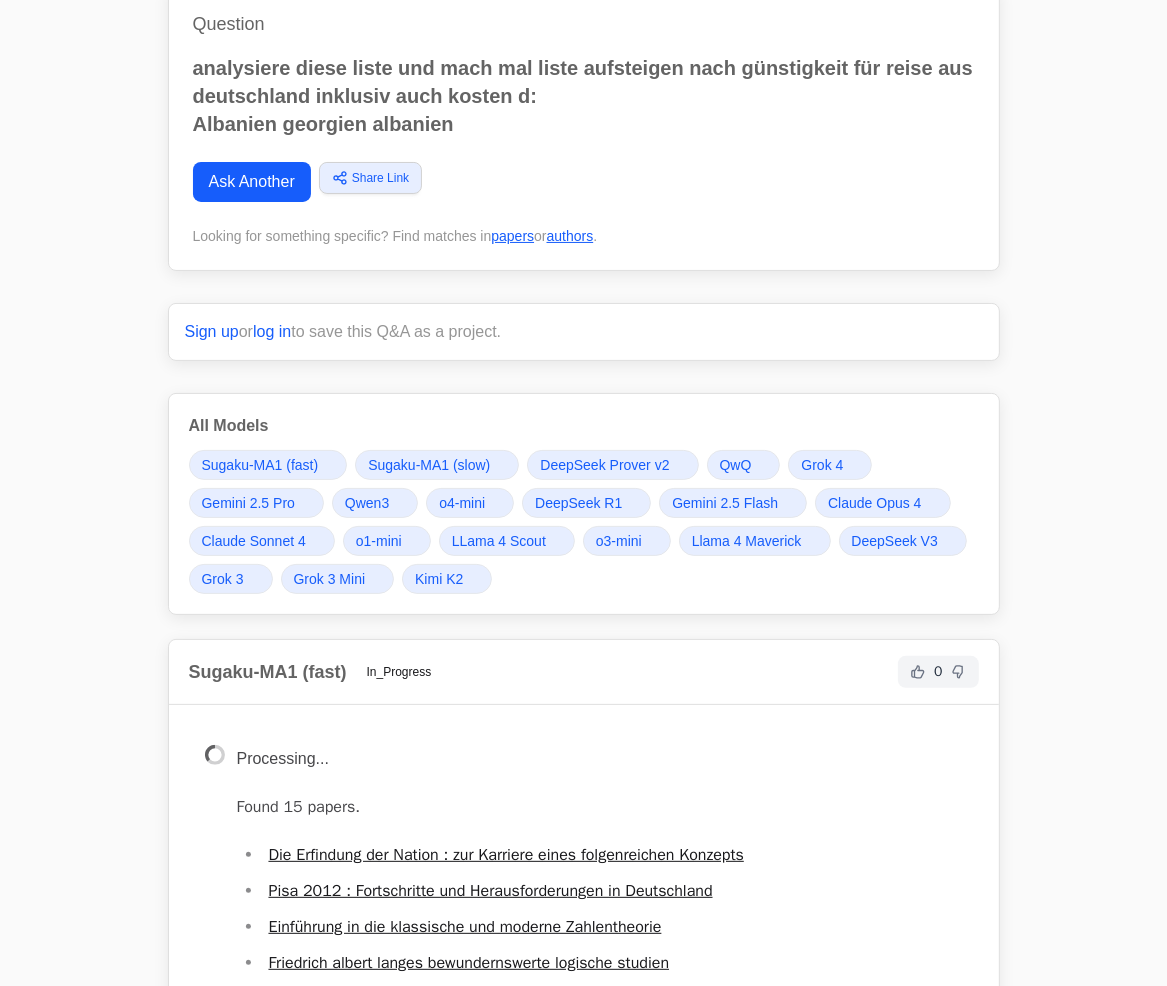 scroll, scrollTop: 0, scrollLeft: 0, axis: both 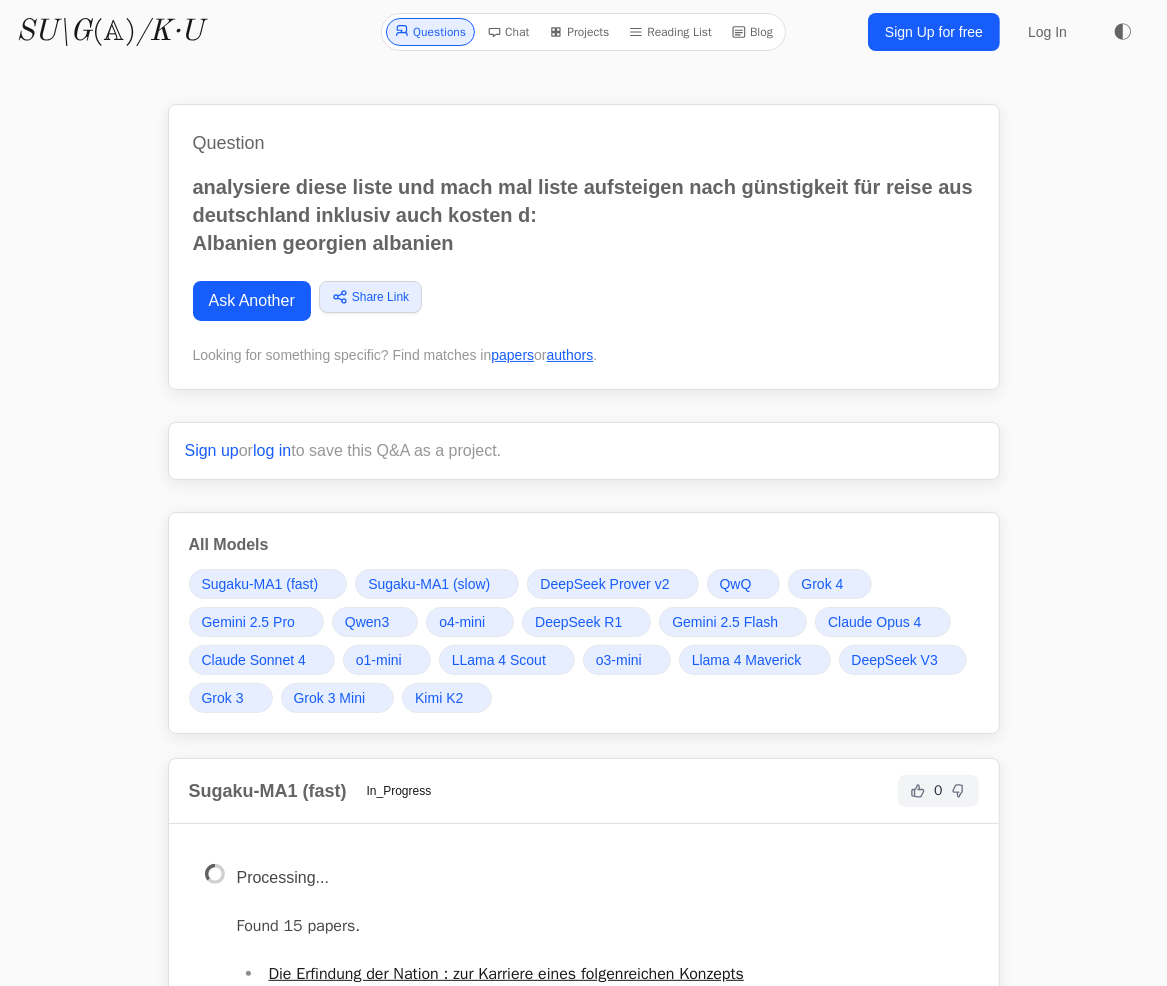 click on "o4-mini" at bounding box center [462, 622] 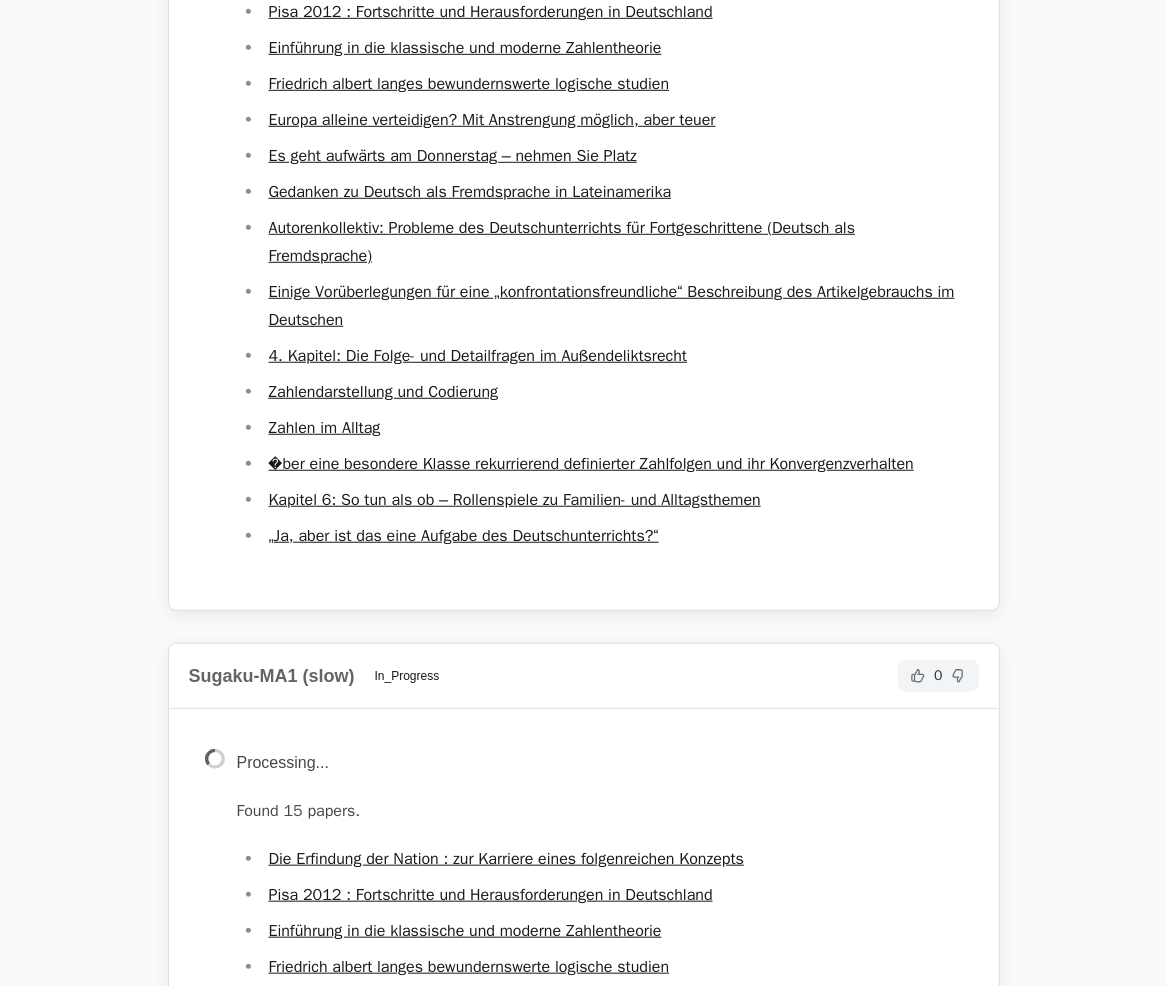 scroll, scrollTop: 0, scrollLeft: 0, axis: both 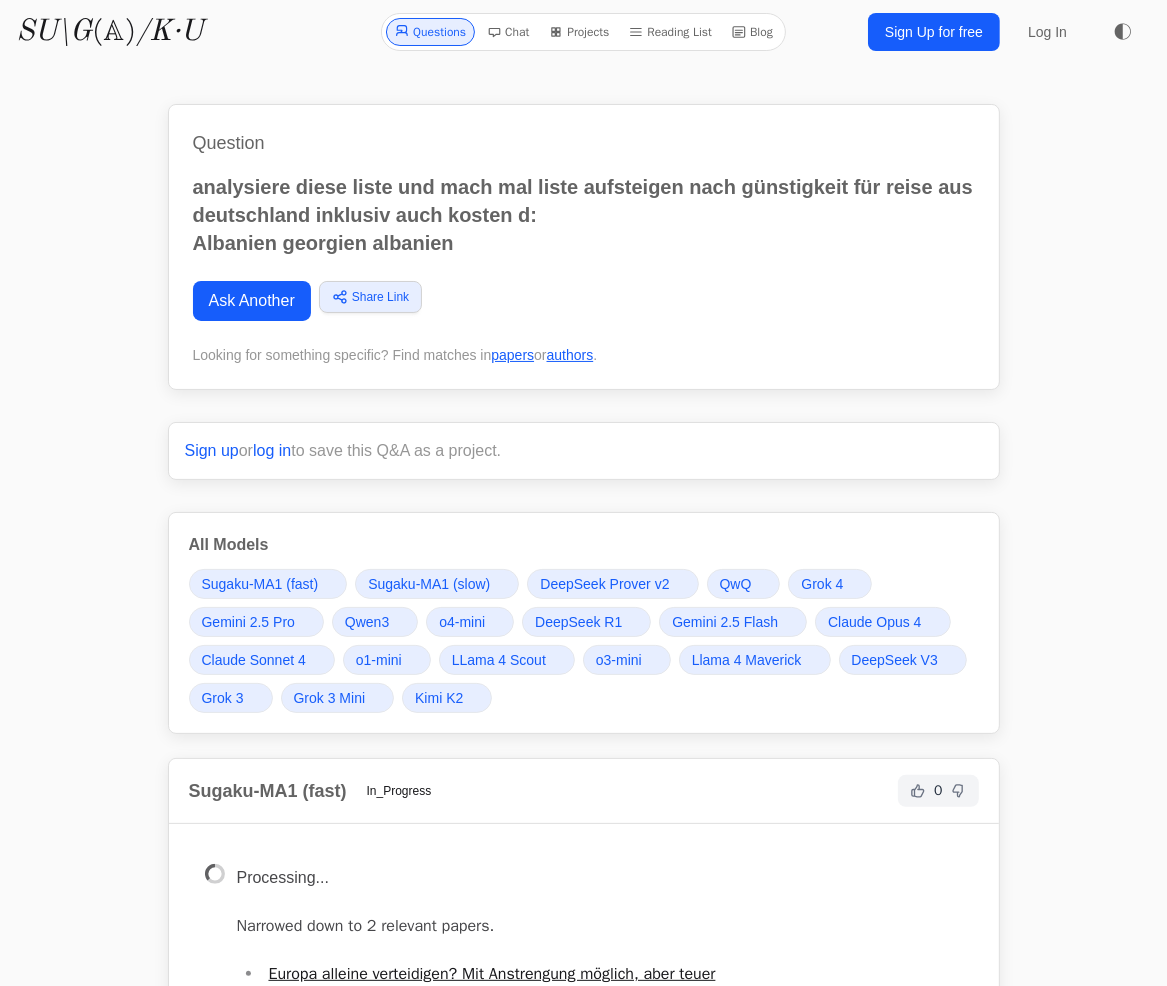 click on "Ask Another" at bounding box center [252, 301] 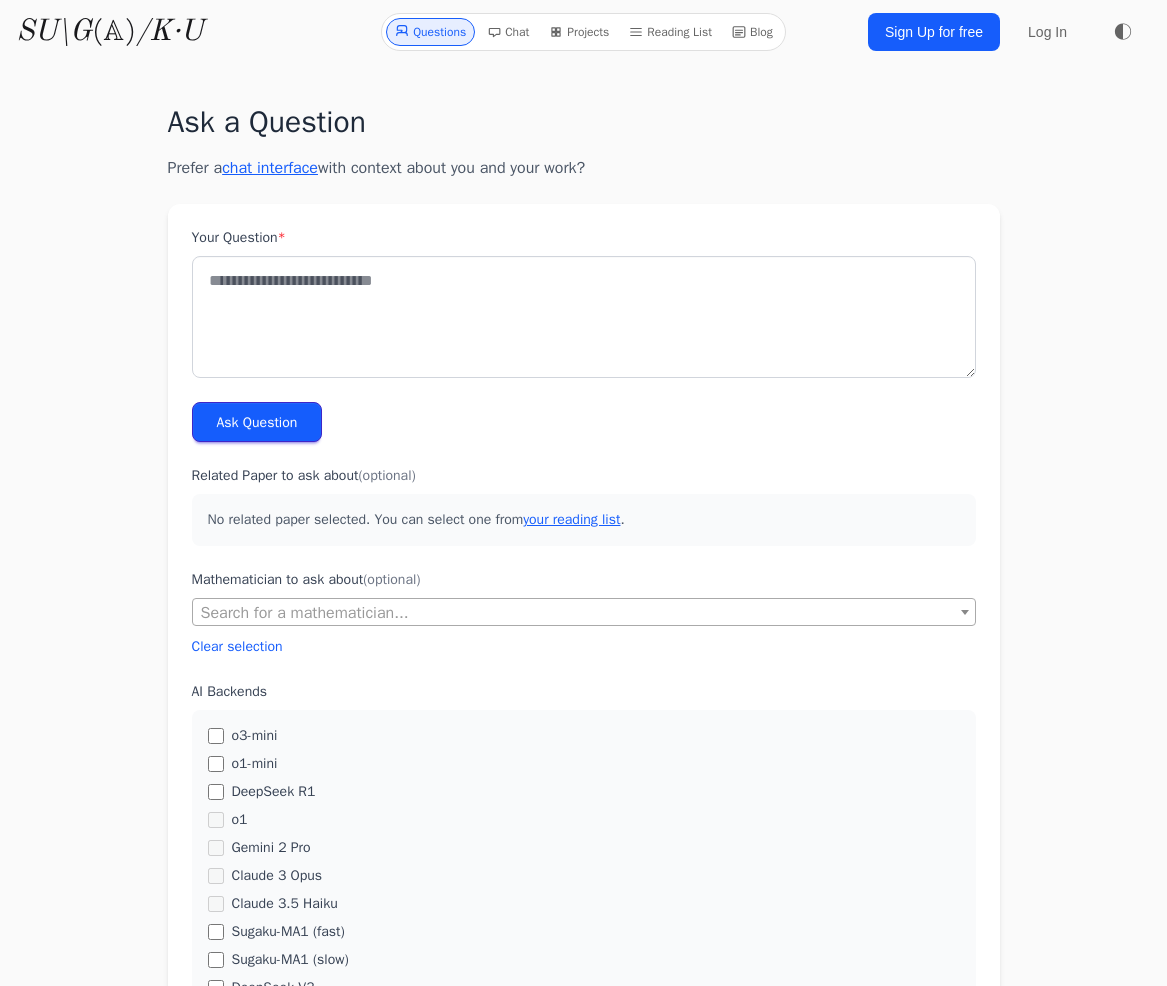 scroll, scrollTop: 0, scrollLeft: 0, axis: both 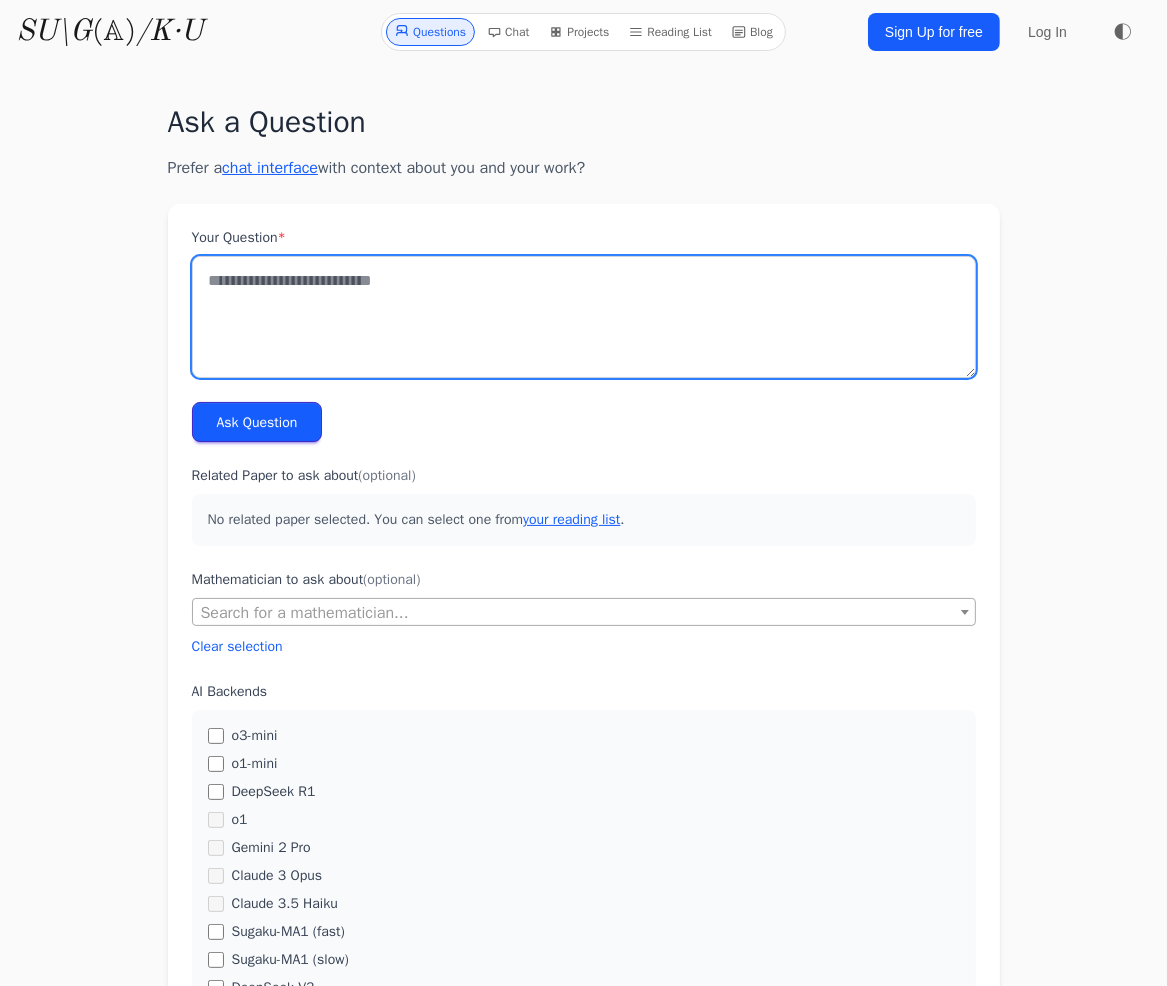 click on "Your Question  *" at bounding box center [584, 317] 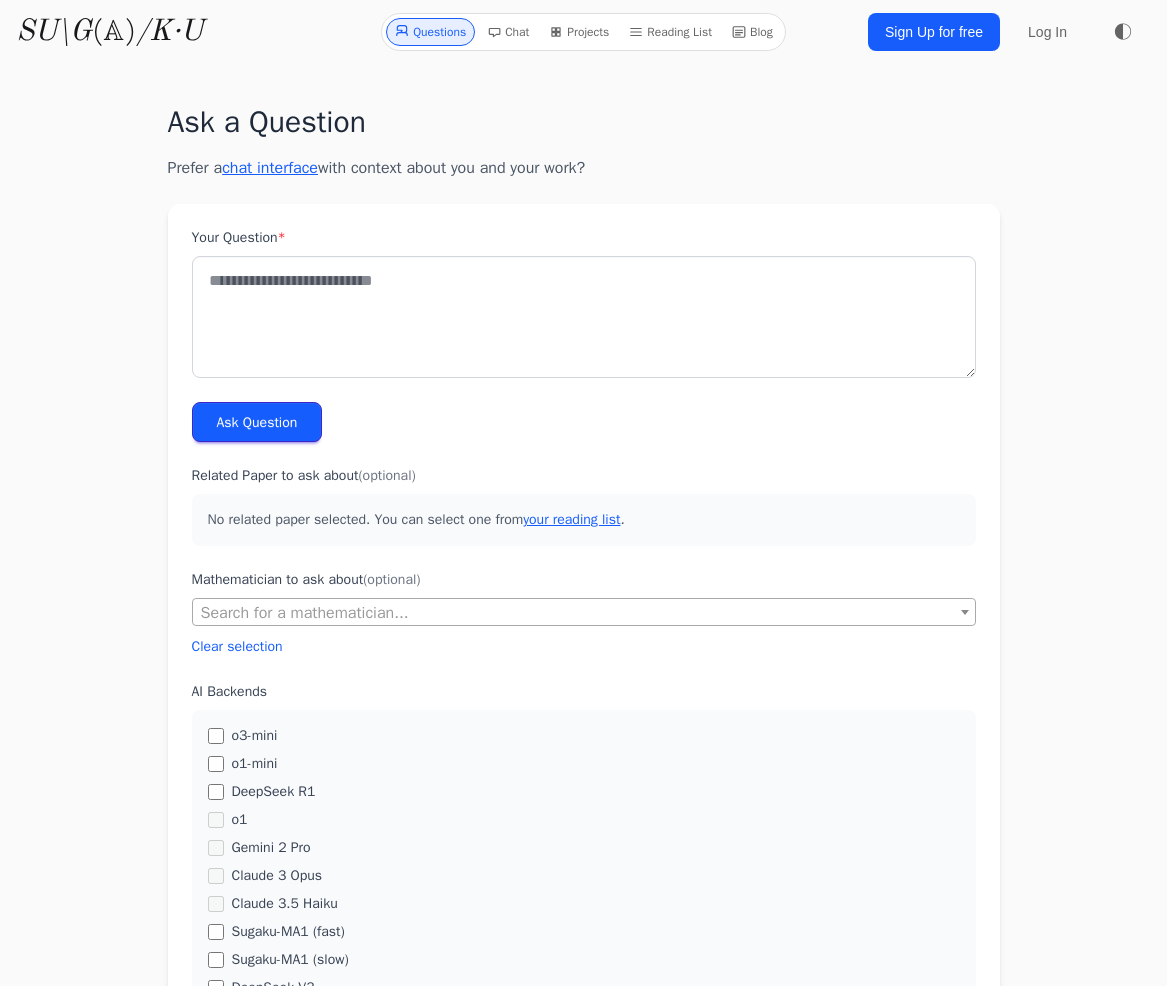 scroll, scrollTop: 0, scrollLeft: 0, axis: both 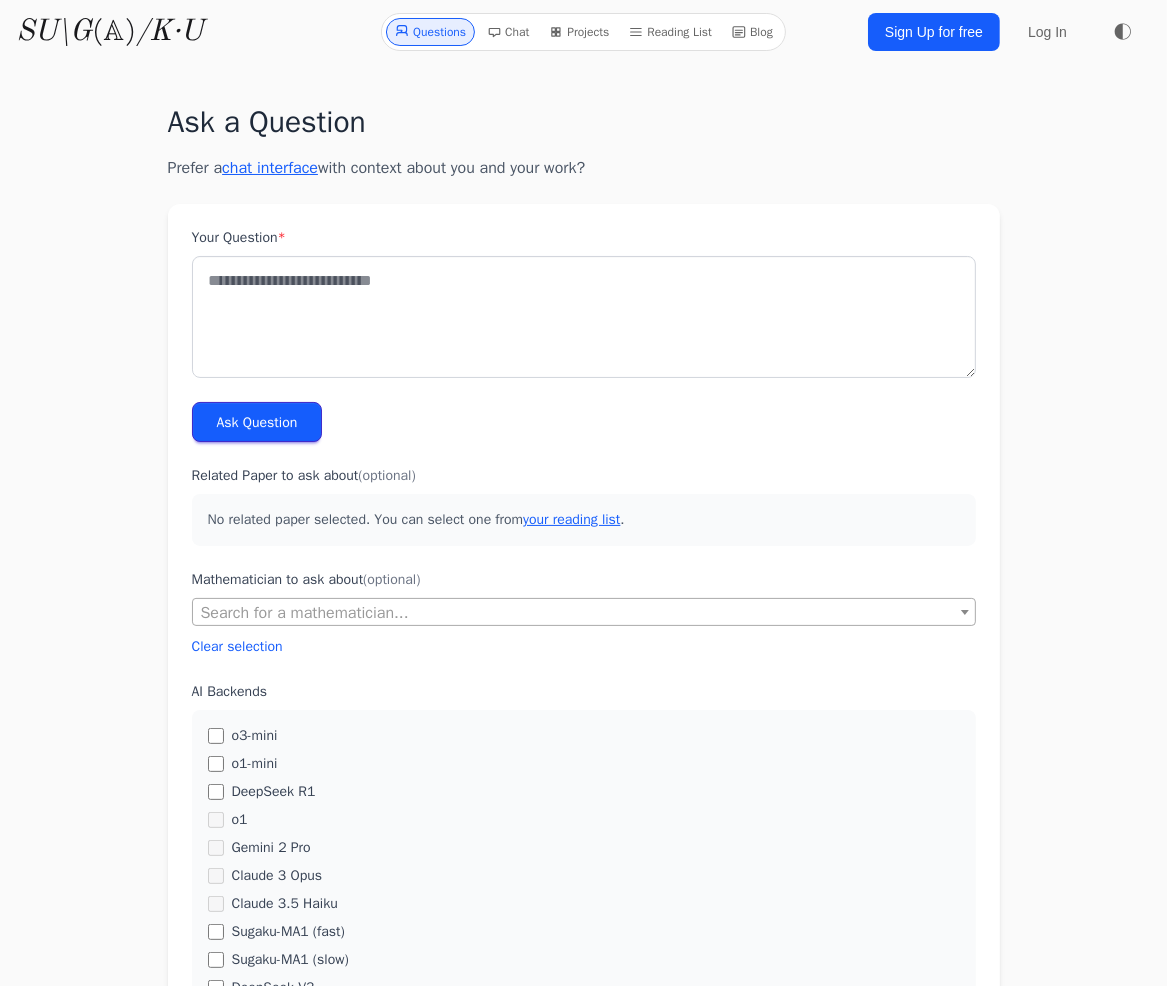 click on "Your Question  *" at bounding box center [584, 317] 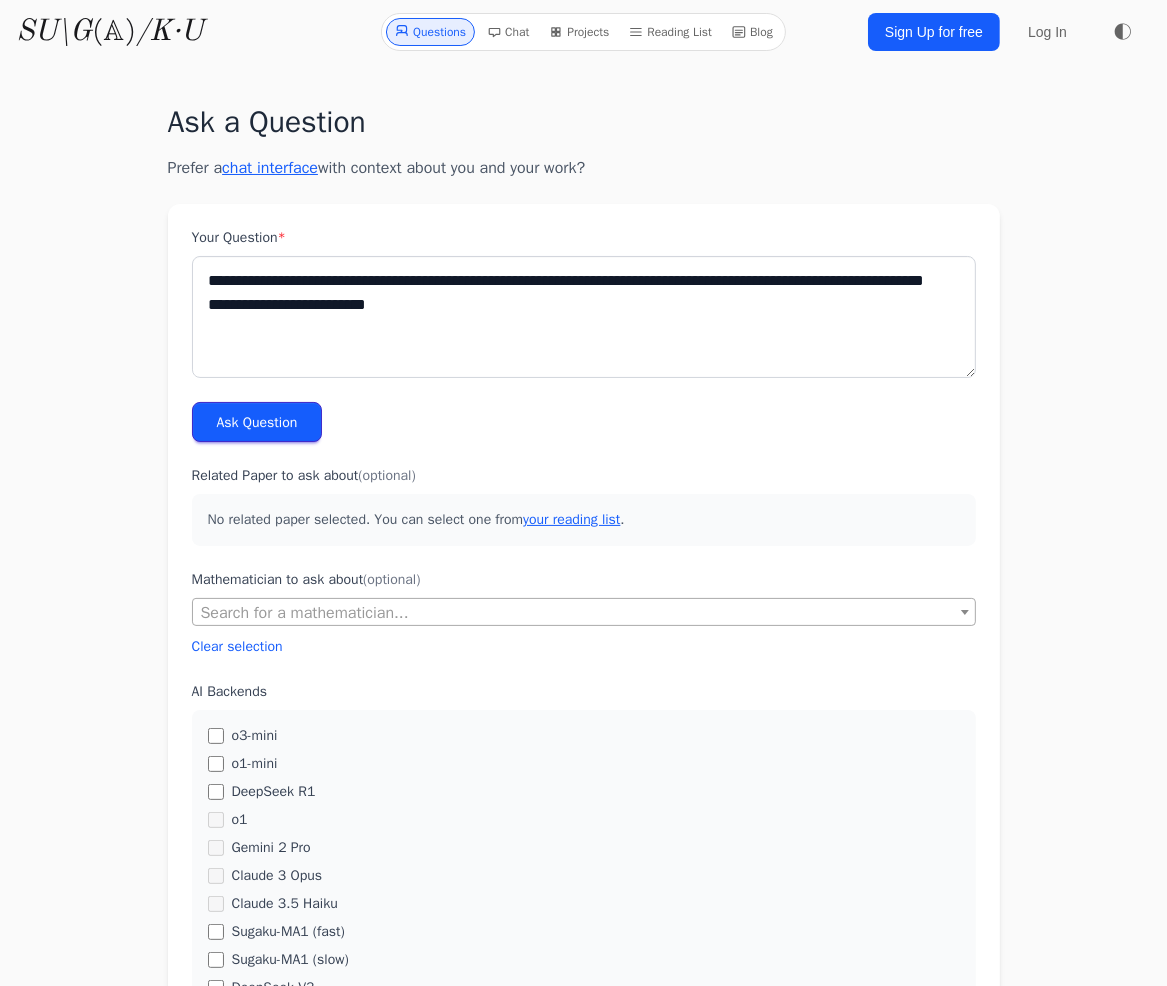 click on "**********" at bounding box center (584, 317) 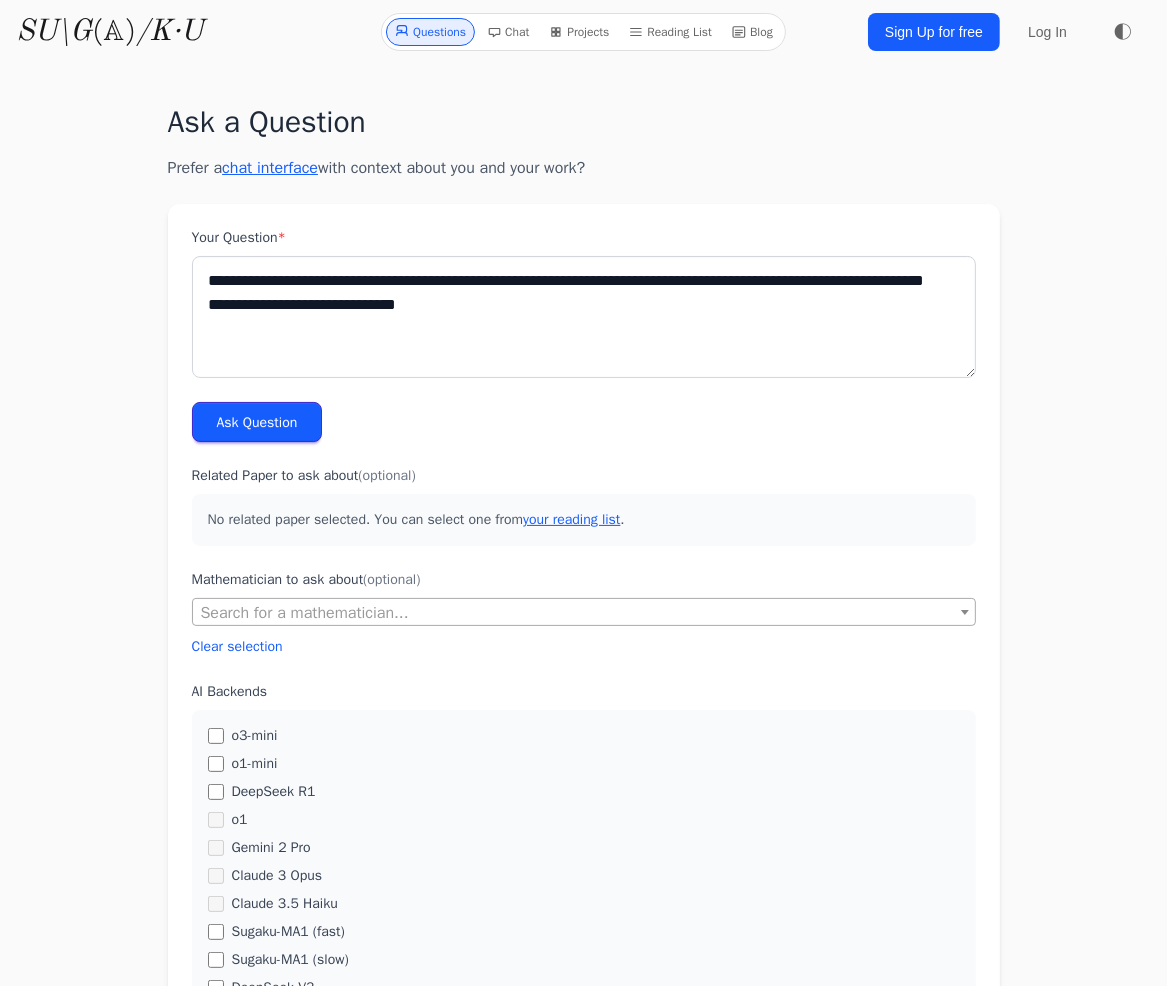 type on "**********" 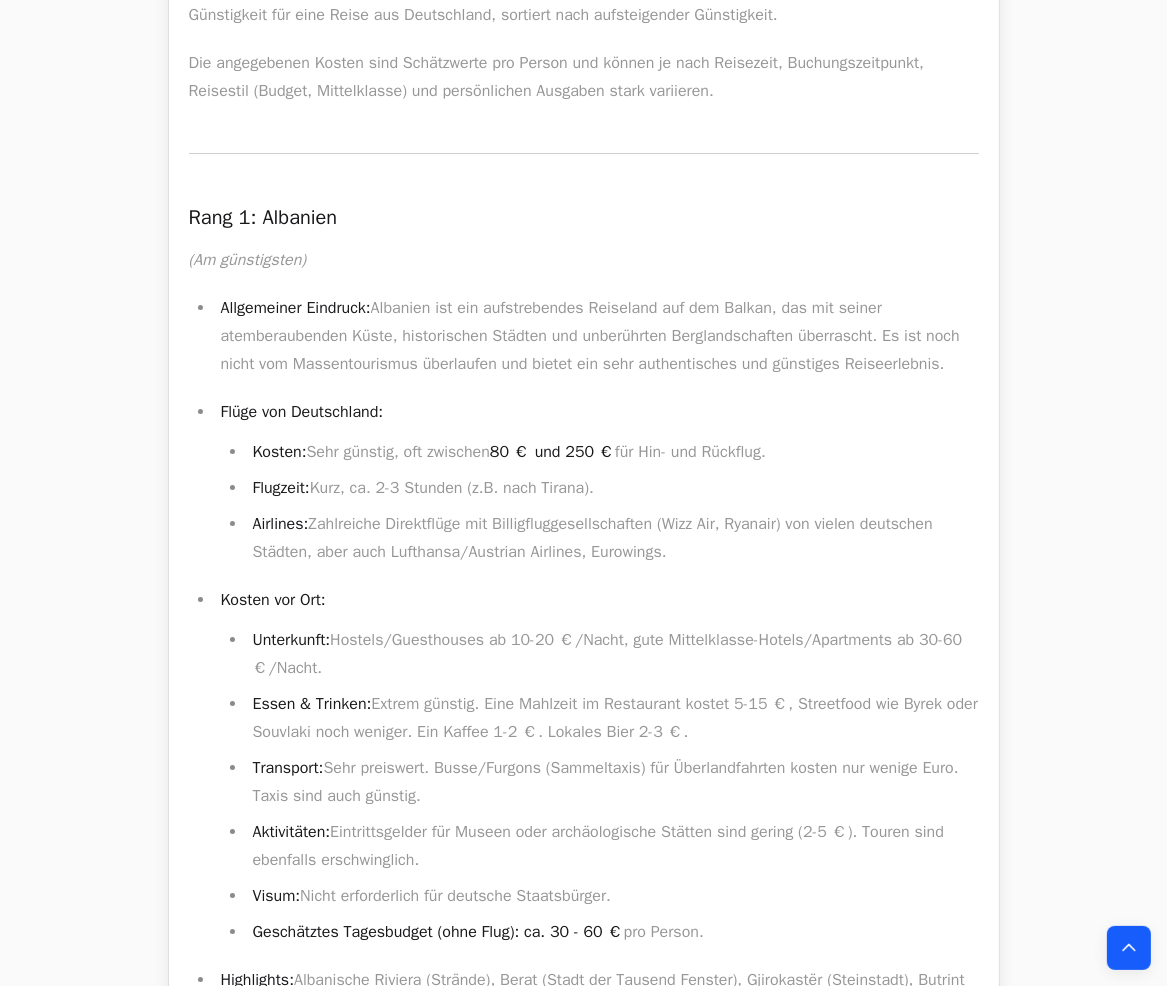 scroll, scrollTop: 5300, scrollLeft: 0, axis: vertical 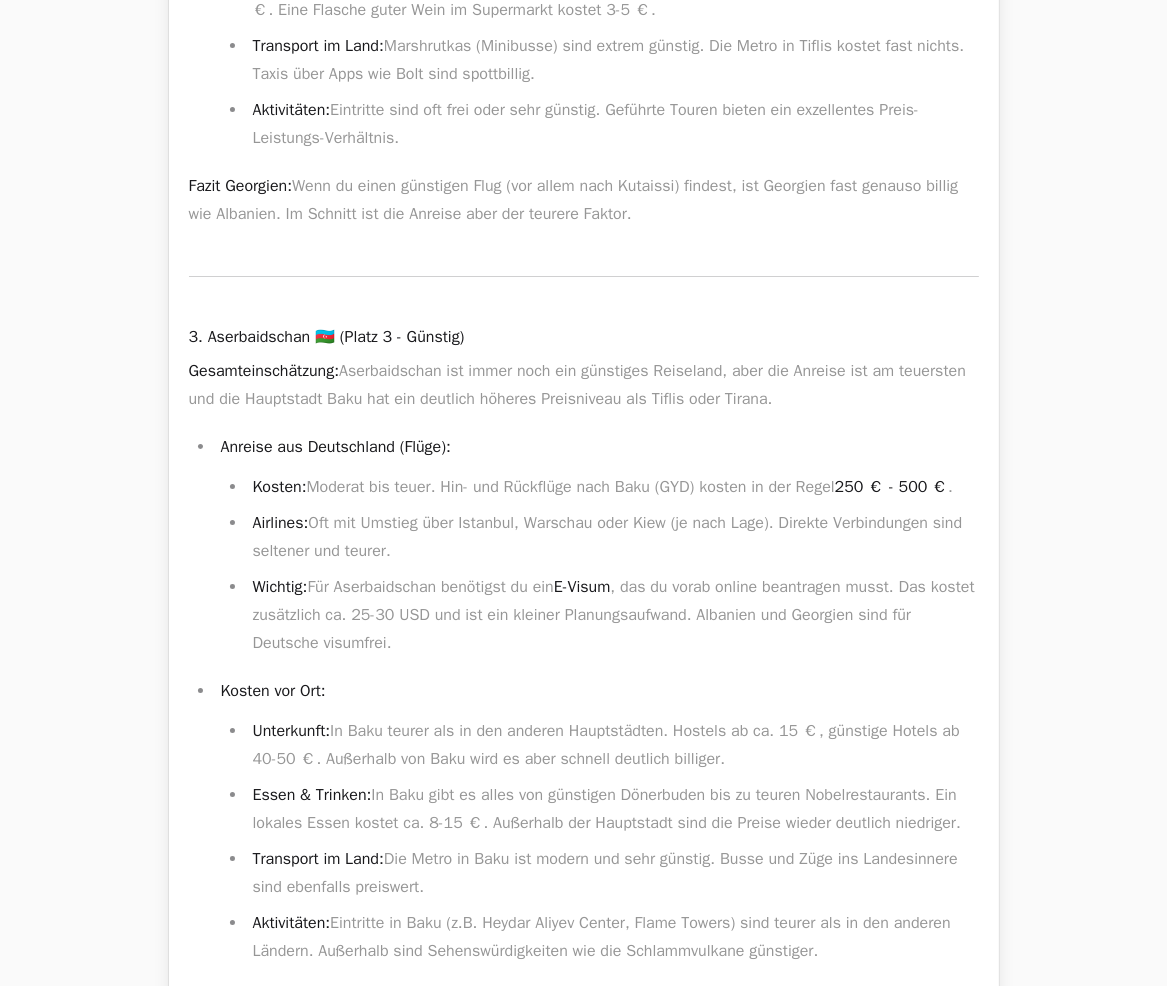 click on "Gesamteinschätzung:  Aserbaidschan ist immer noch ein günstiges Reiseland, aber die Anreise ist am teuersten und die Hauptstadt Baku hat ein deutlich höheres Preisniveau als Tiflis oder Tirana." at bounding box center (584, 385) 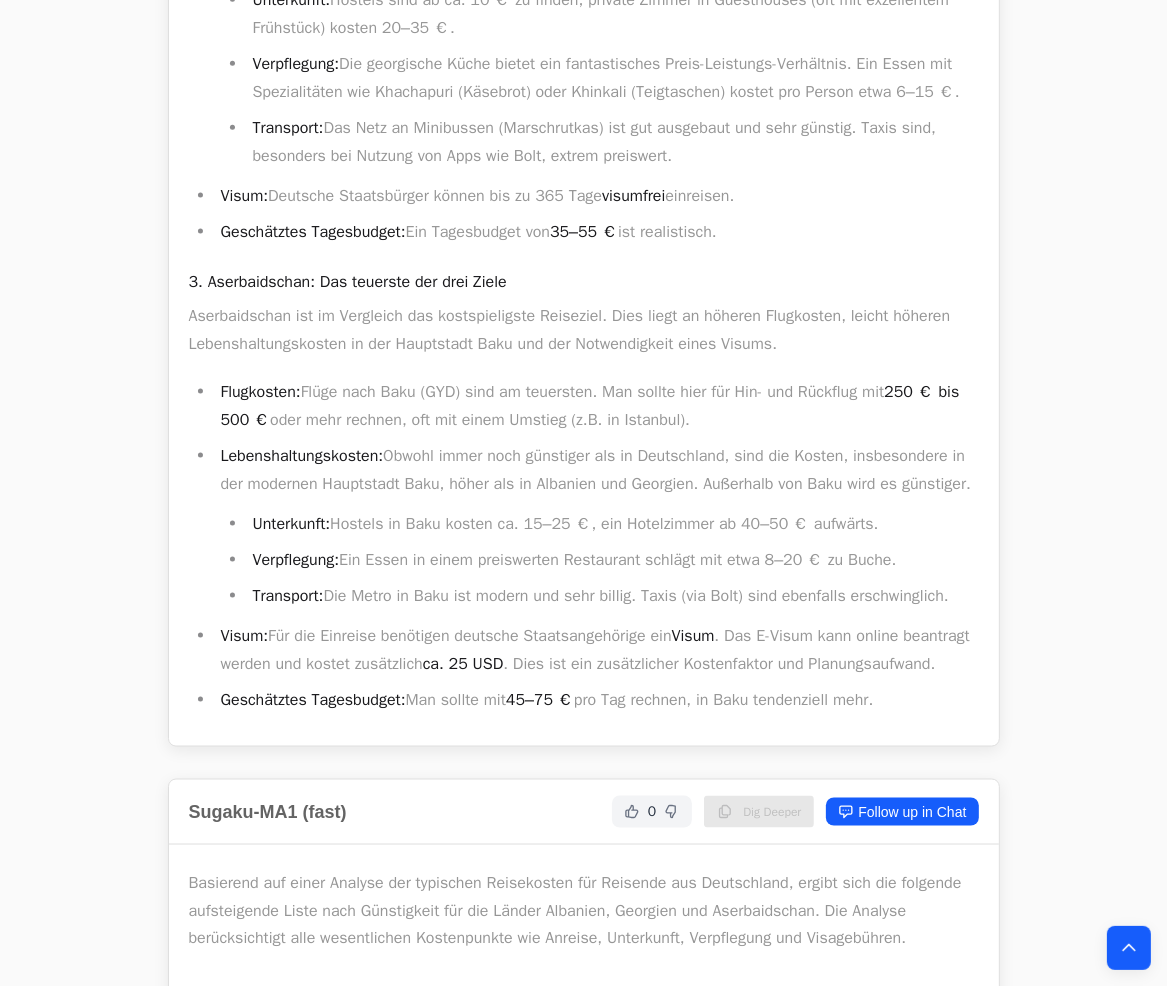 scroll, scrollTop: 2000, scrollLeft: 0, axis: vertical 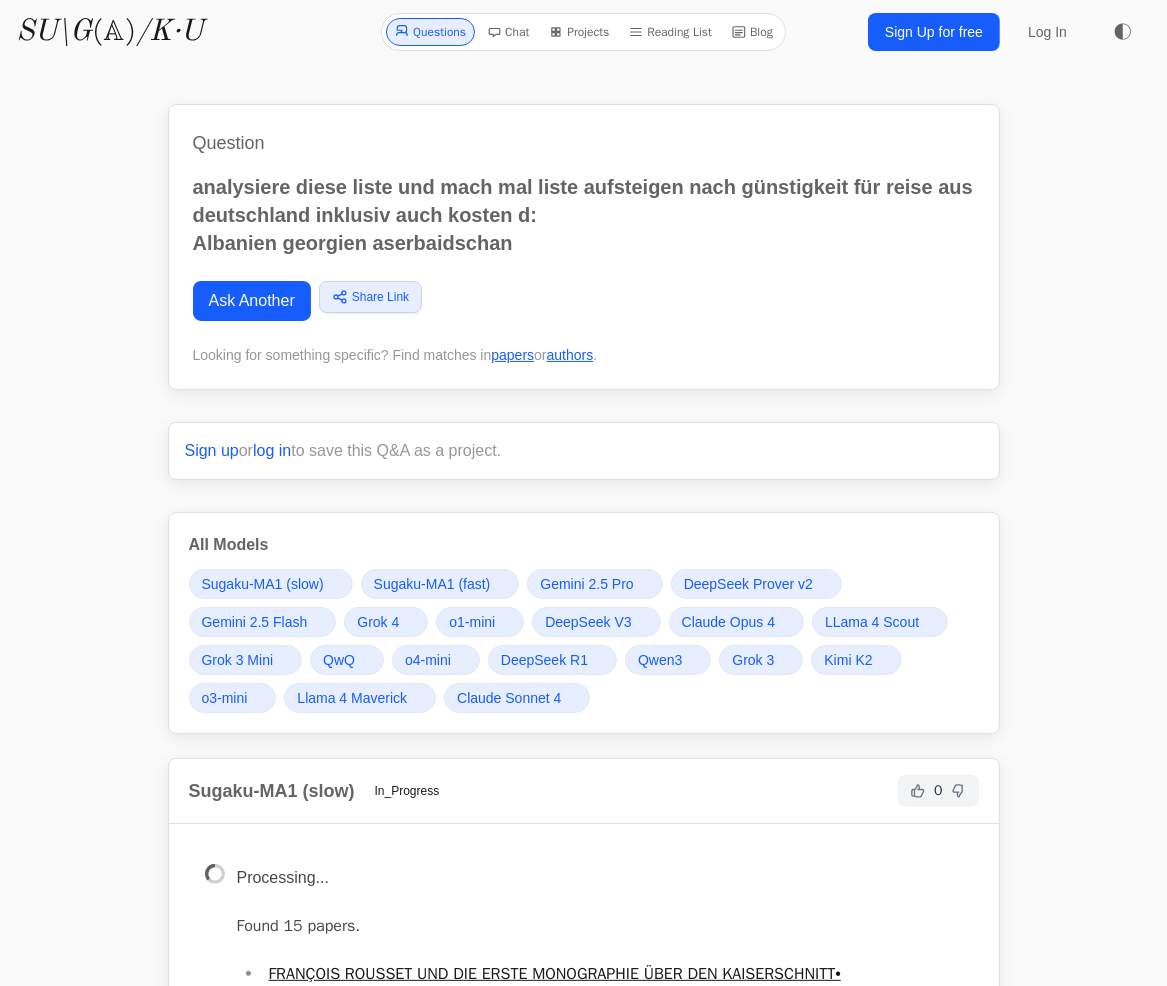 click on "Question
analysiere diese liste und mach mal liste aufsteigen nach günstigkeit für reise aus deutschland inklusiv auch kosten d:
Albanien georgien aserbaidschan
Ask Another
Share Link
Copy link
Twitter
Facebook
LinkedIn
Email" at bounding box center (584, 247) 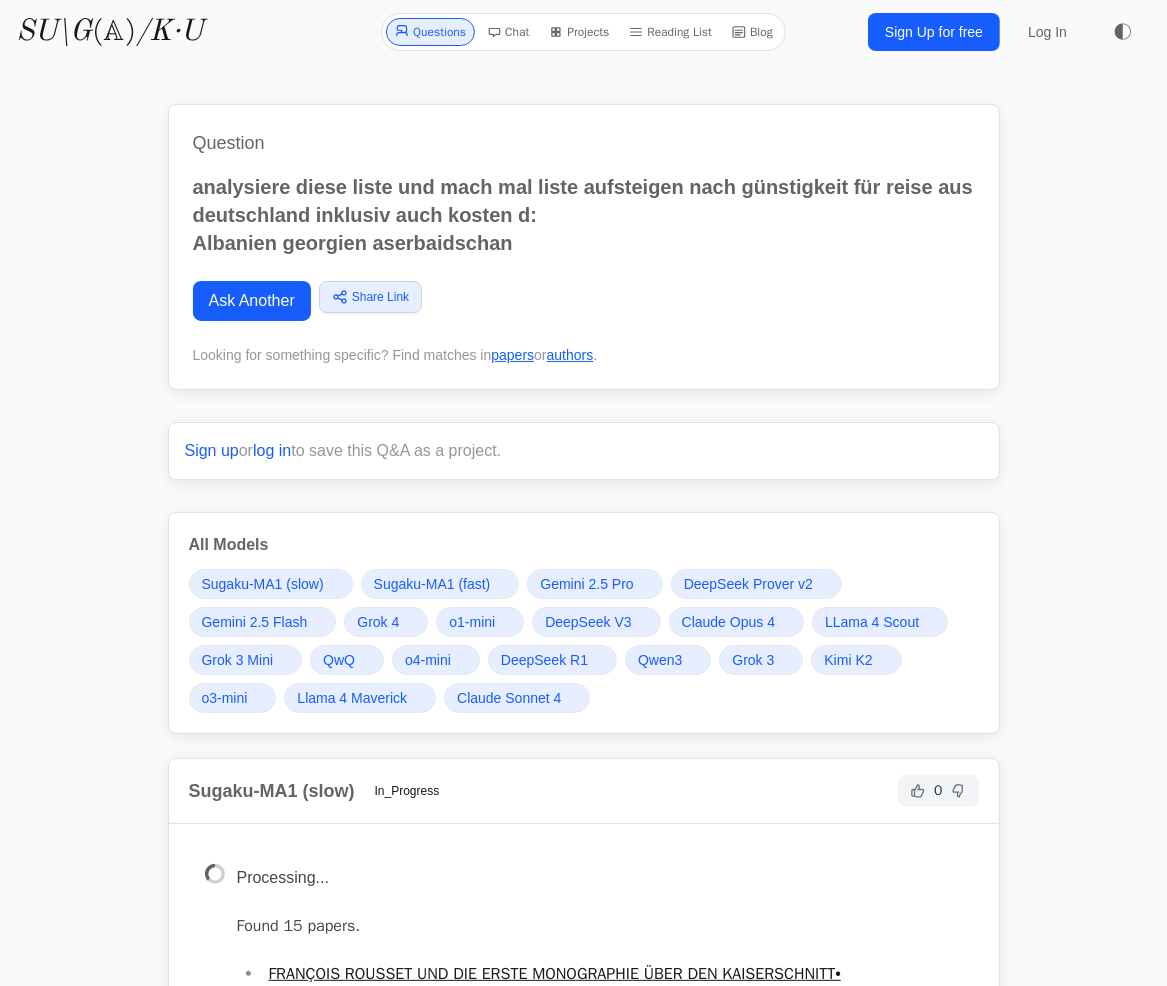 click on "Ask Another" at bounding box center [252, 301] 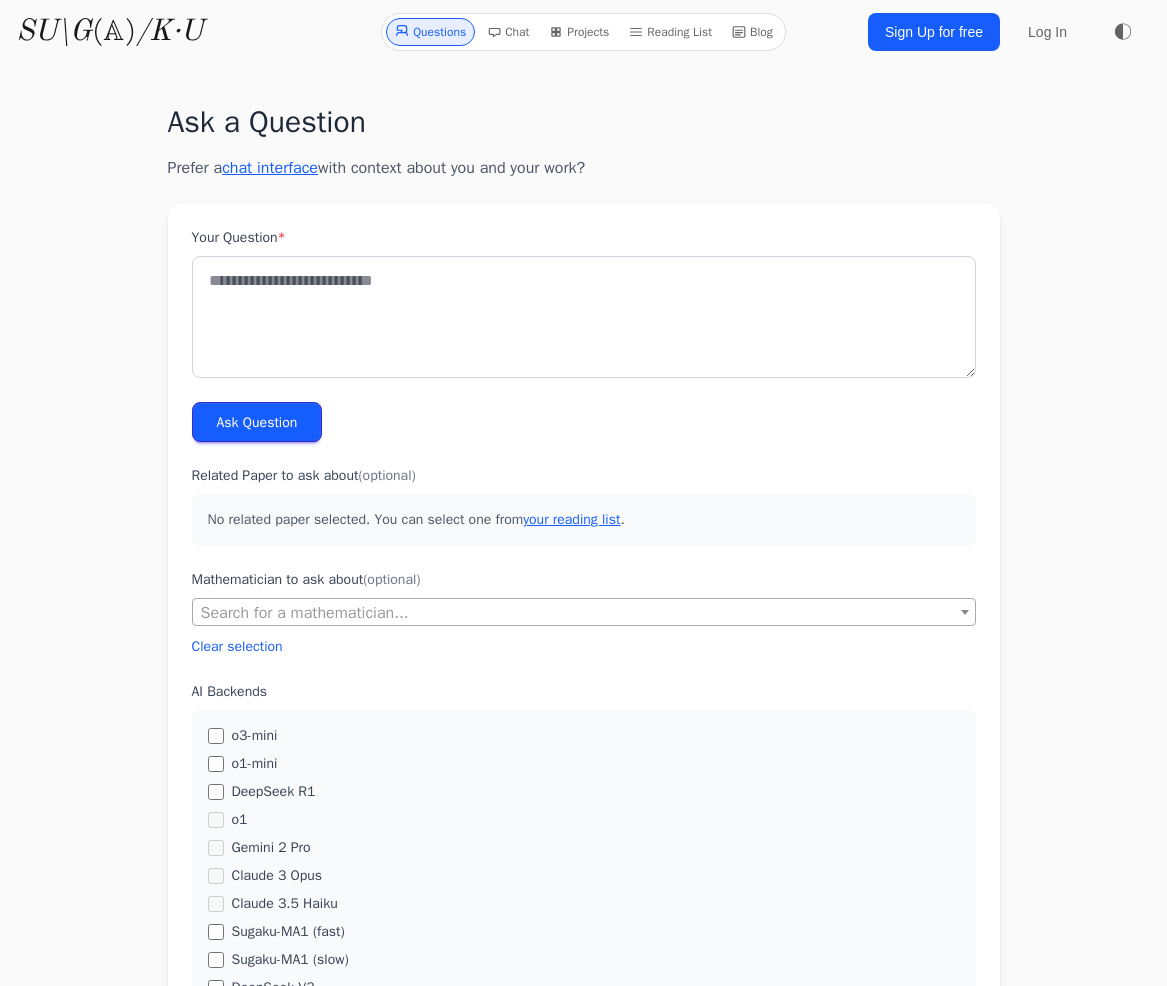 scroll, scrollTop: 0, scrollLeft: 0, axis: both 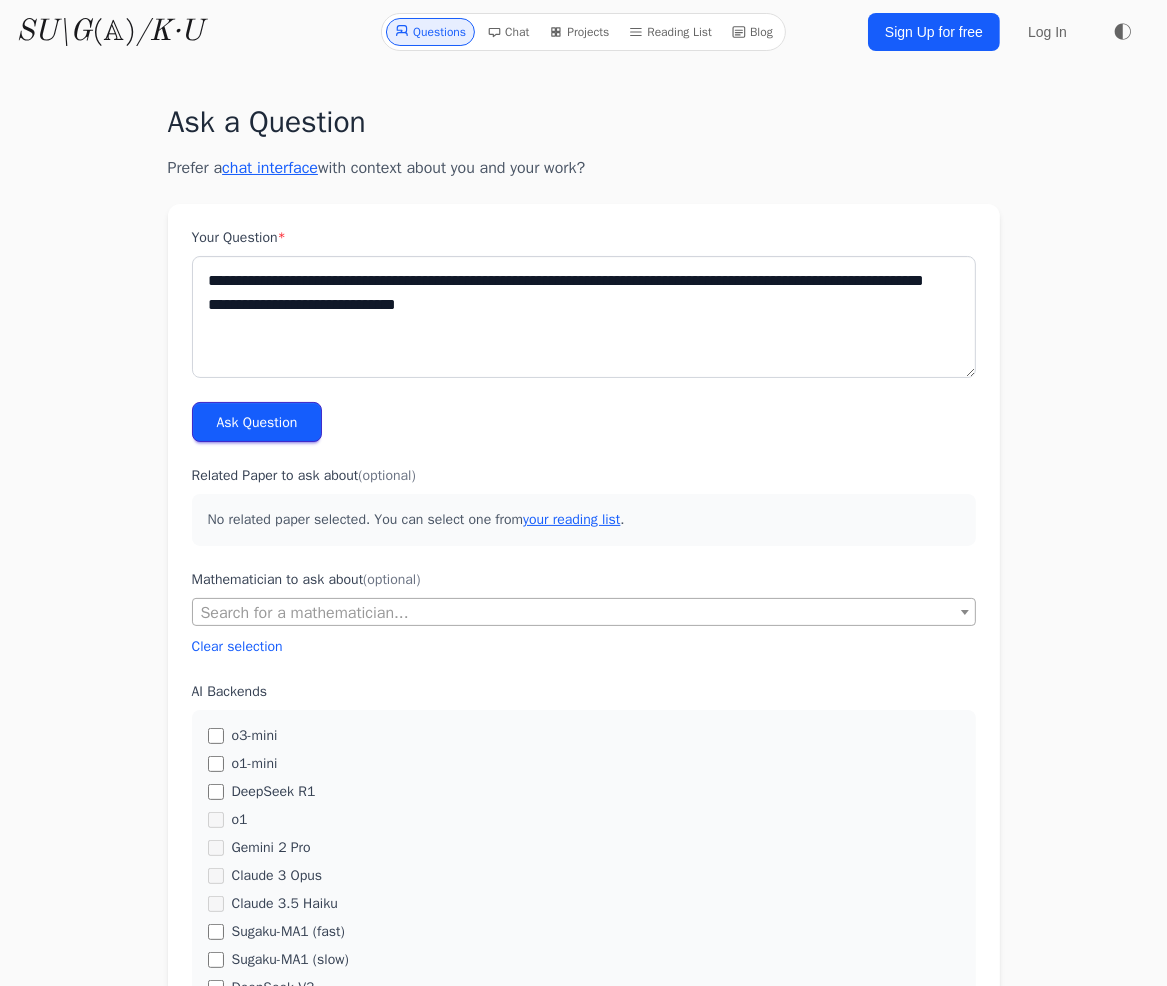 click on "**********" at bounding box center [584, 317] 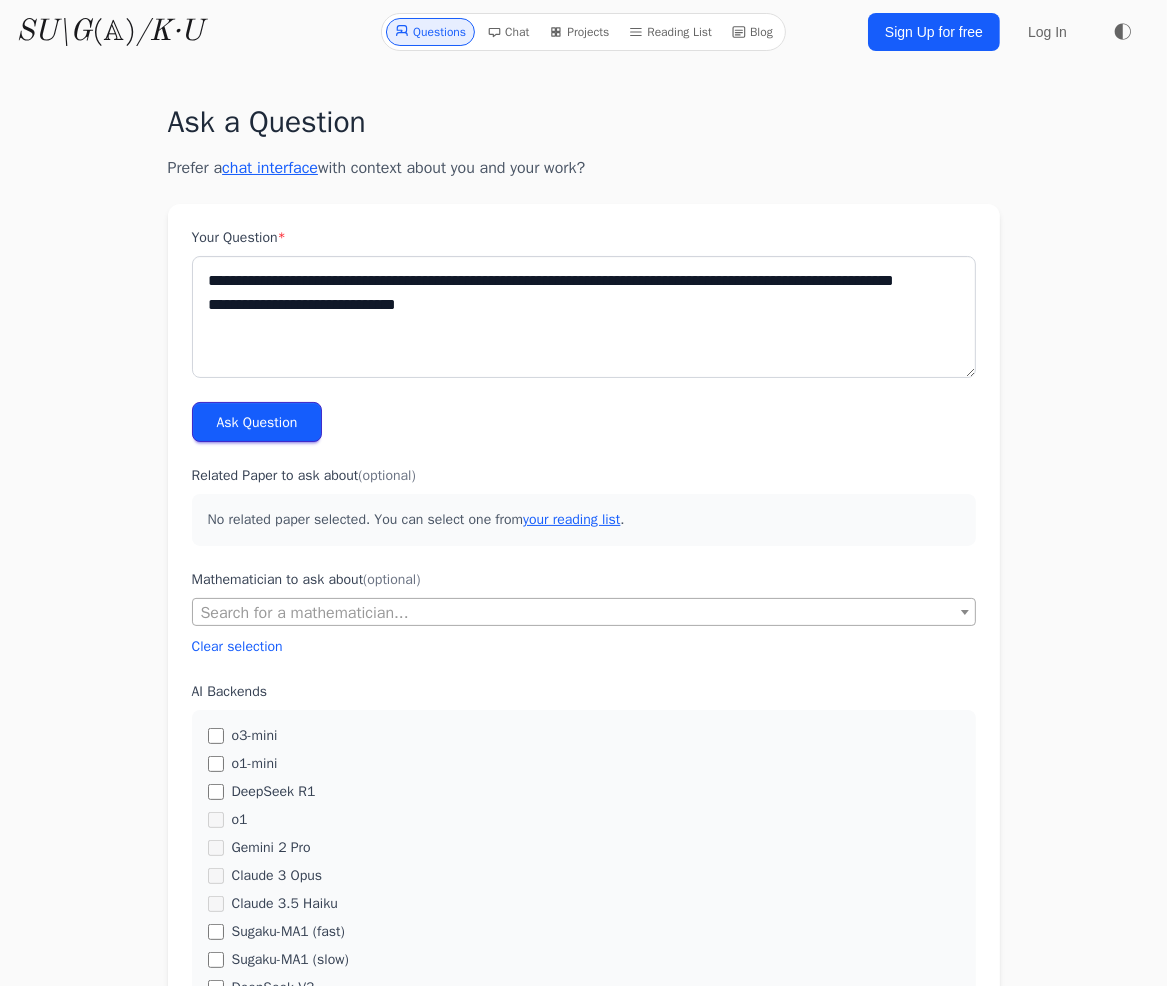 type on "**********" 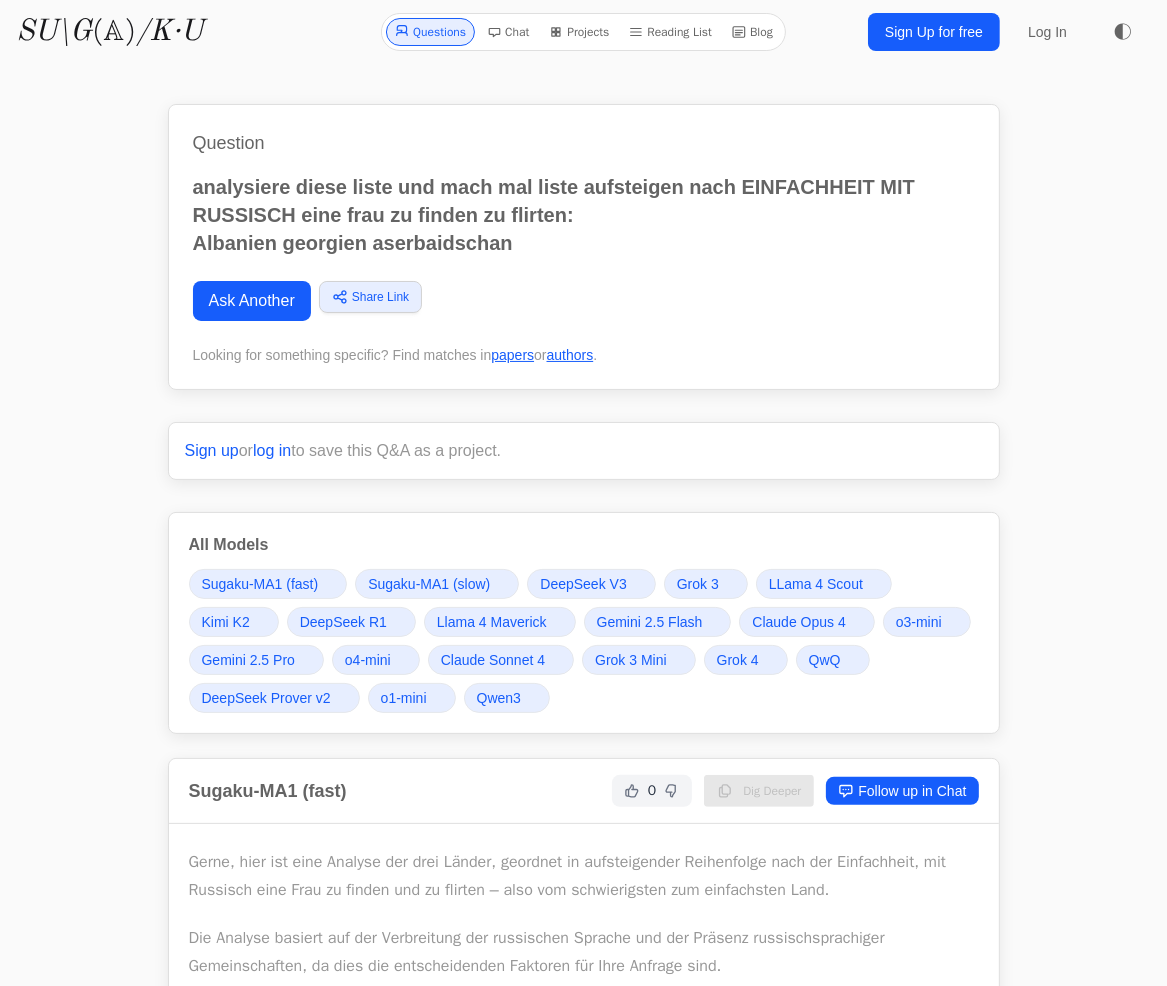 scroll, scrollTop: 200, scrollLeft: 0, axis: vertical 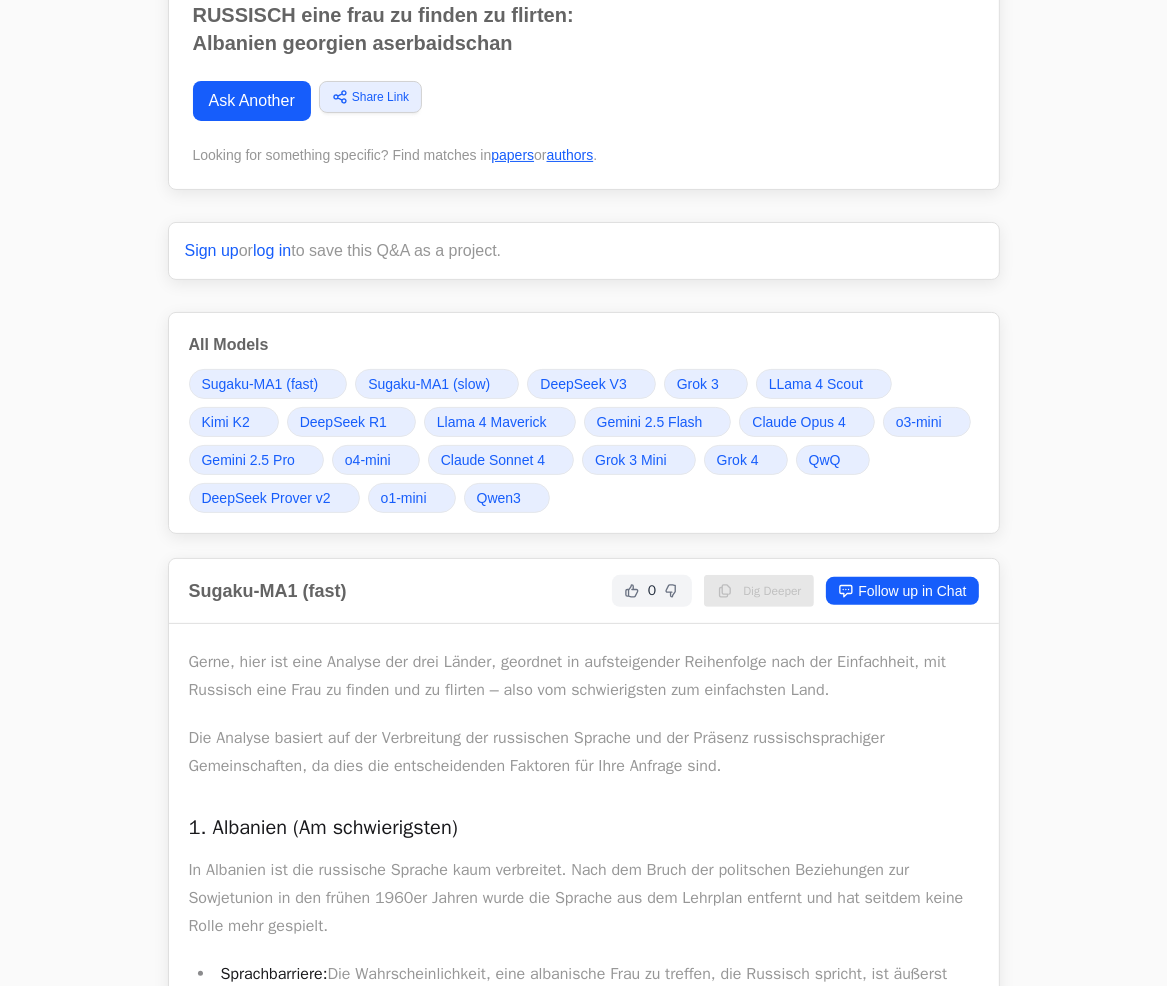 click on "Grok 4" at bounding box center [746, 460] 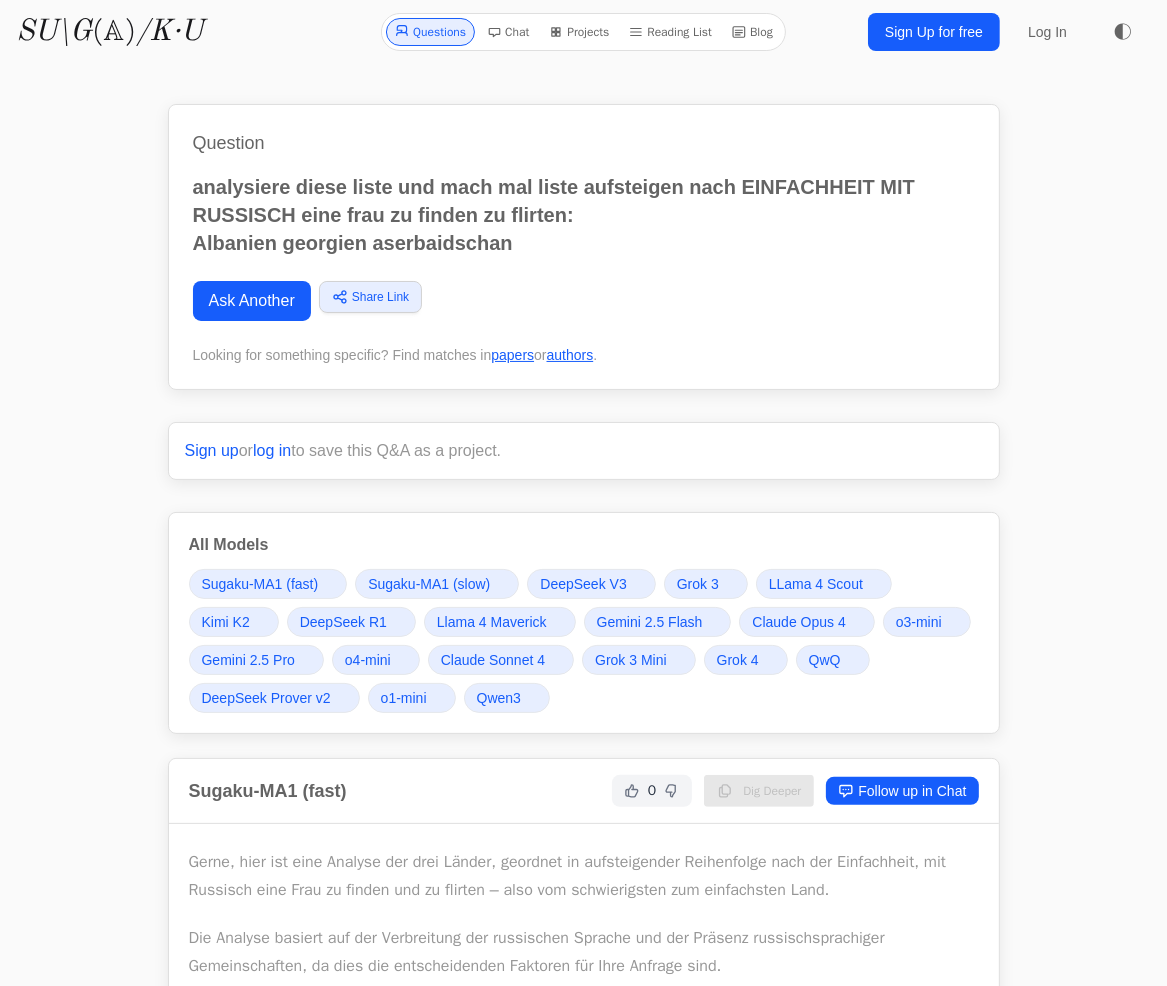 scroll, scrollTop: 100, scrollLeft: 0, axis: vertical 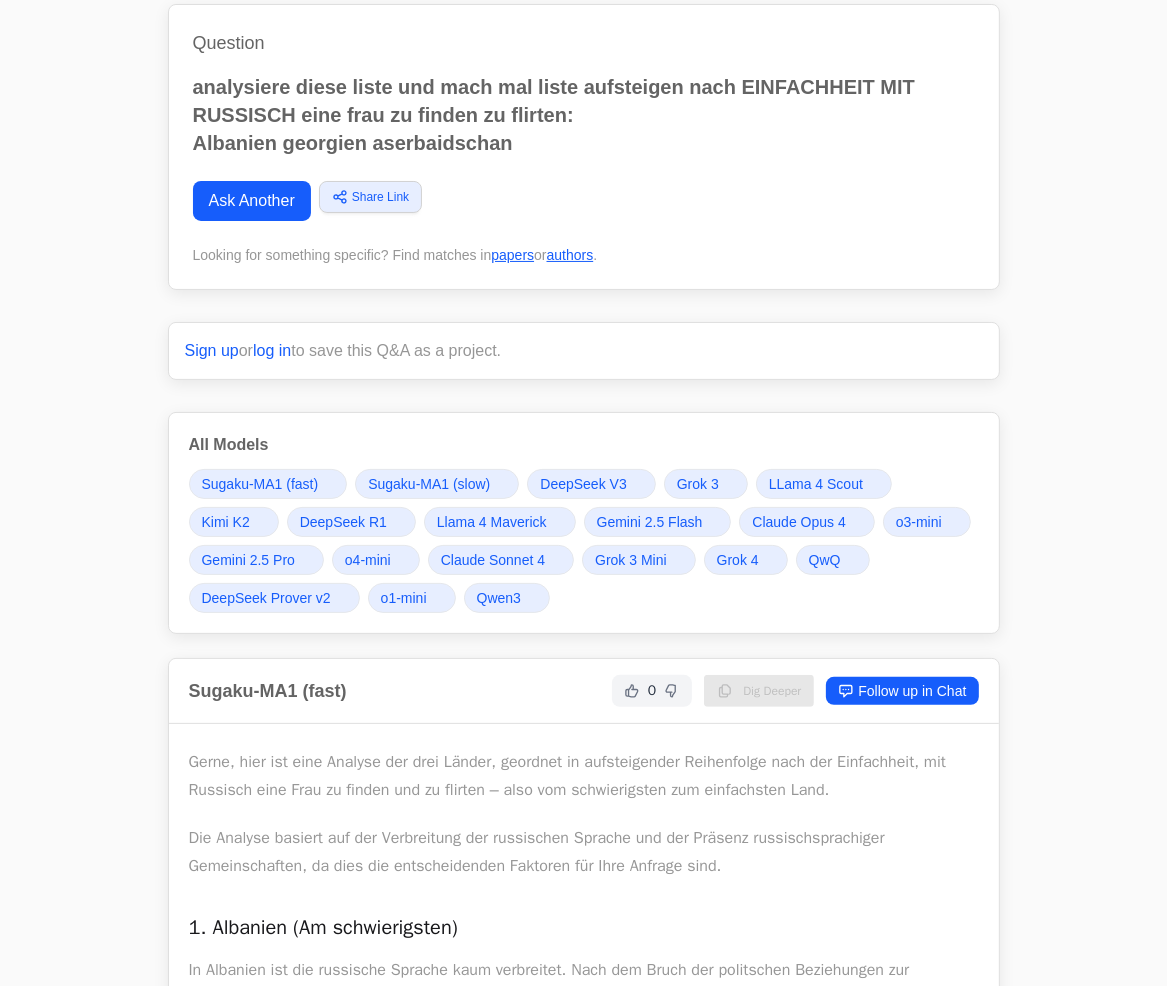 click on "o4-mini" at bounding box center [368, 560] 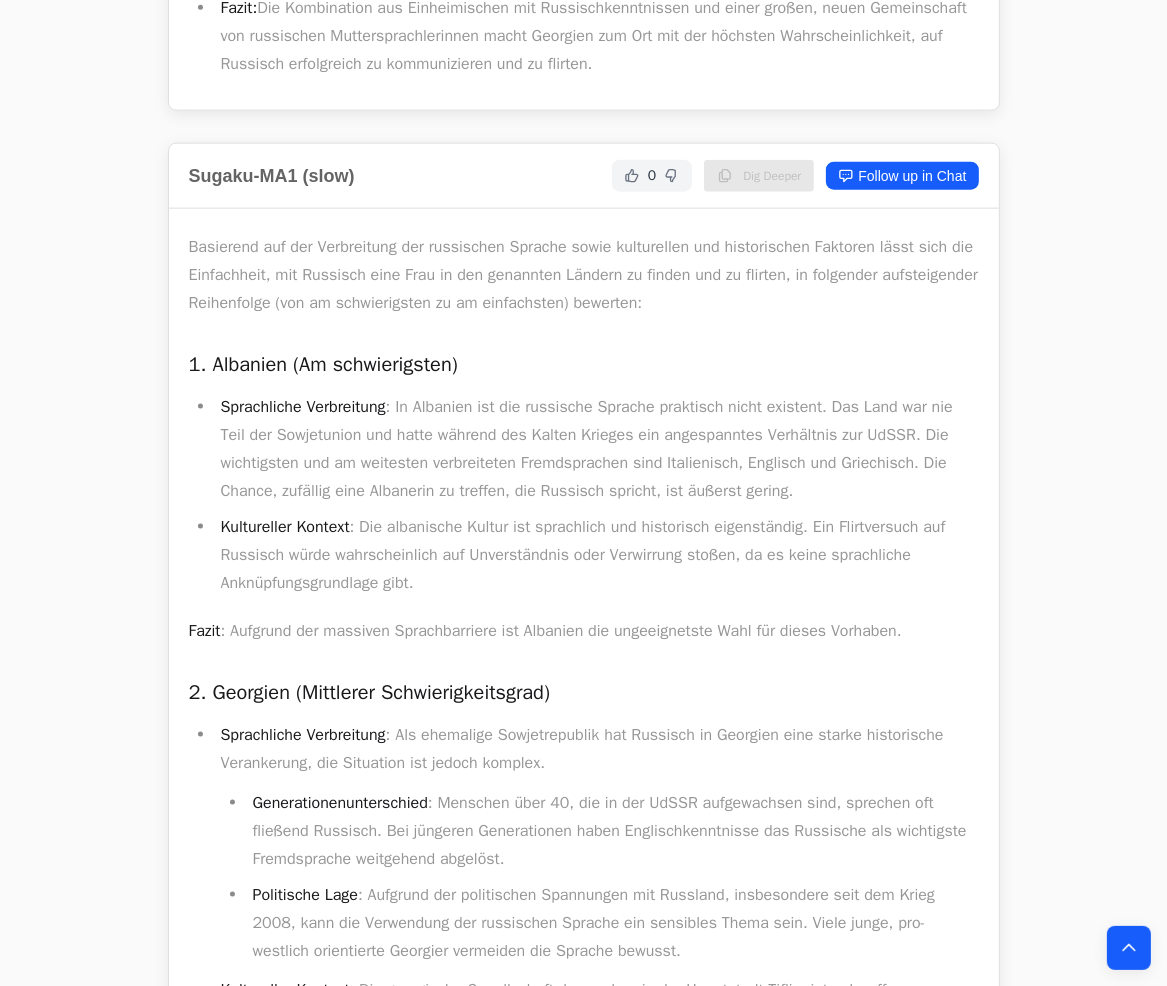 scroll, scrollTop: 0, scrollLeft: 0, axis: both 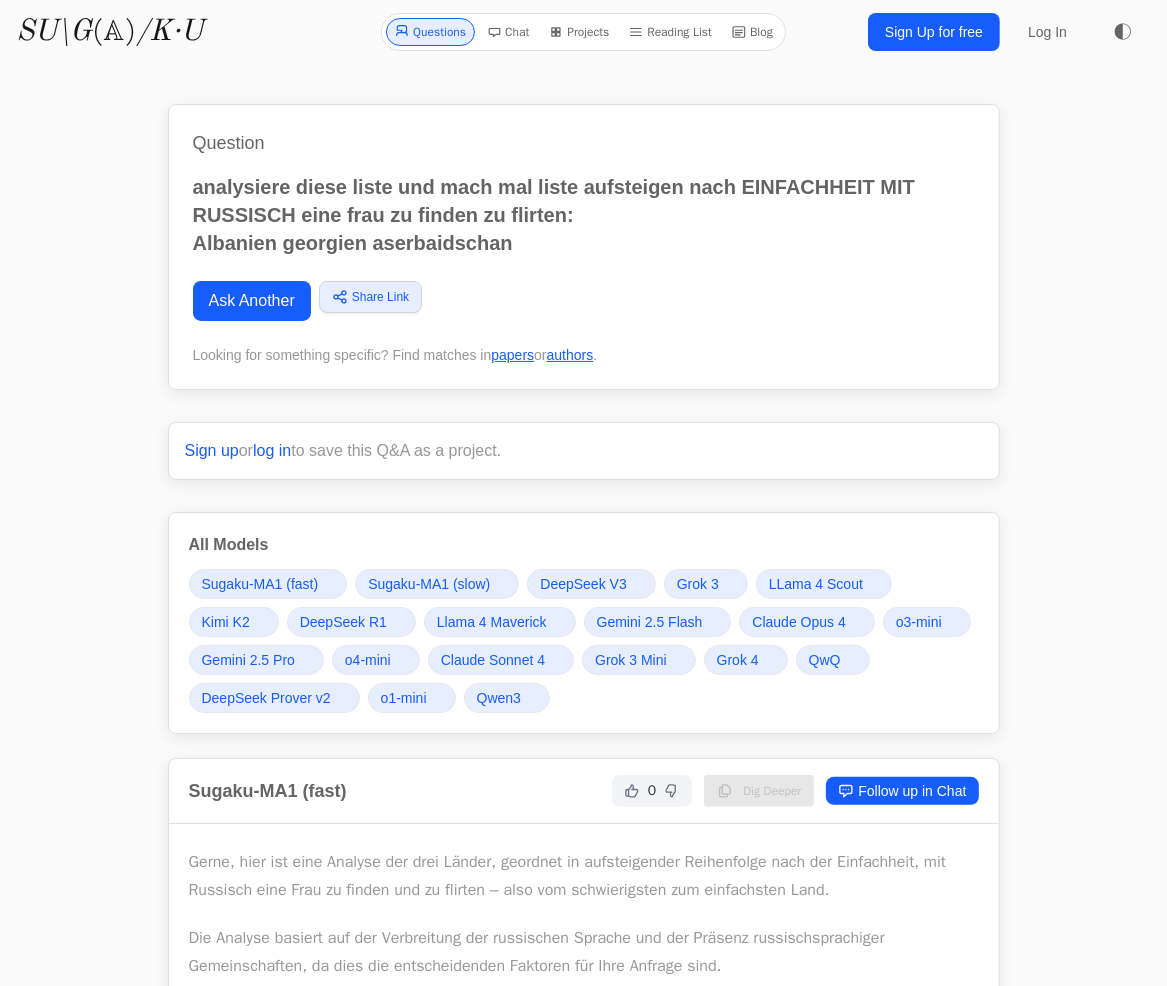 click on "Ask Another" at bounding box center (252, 301) 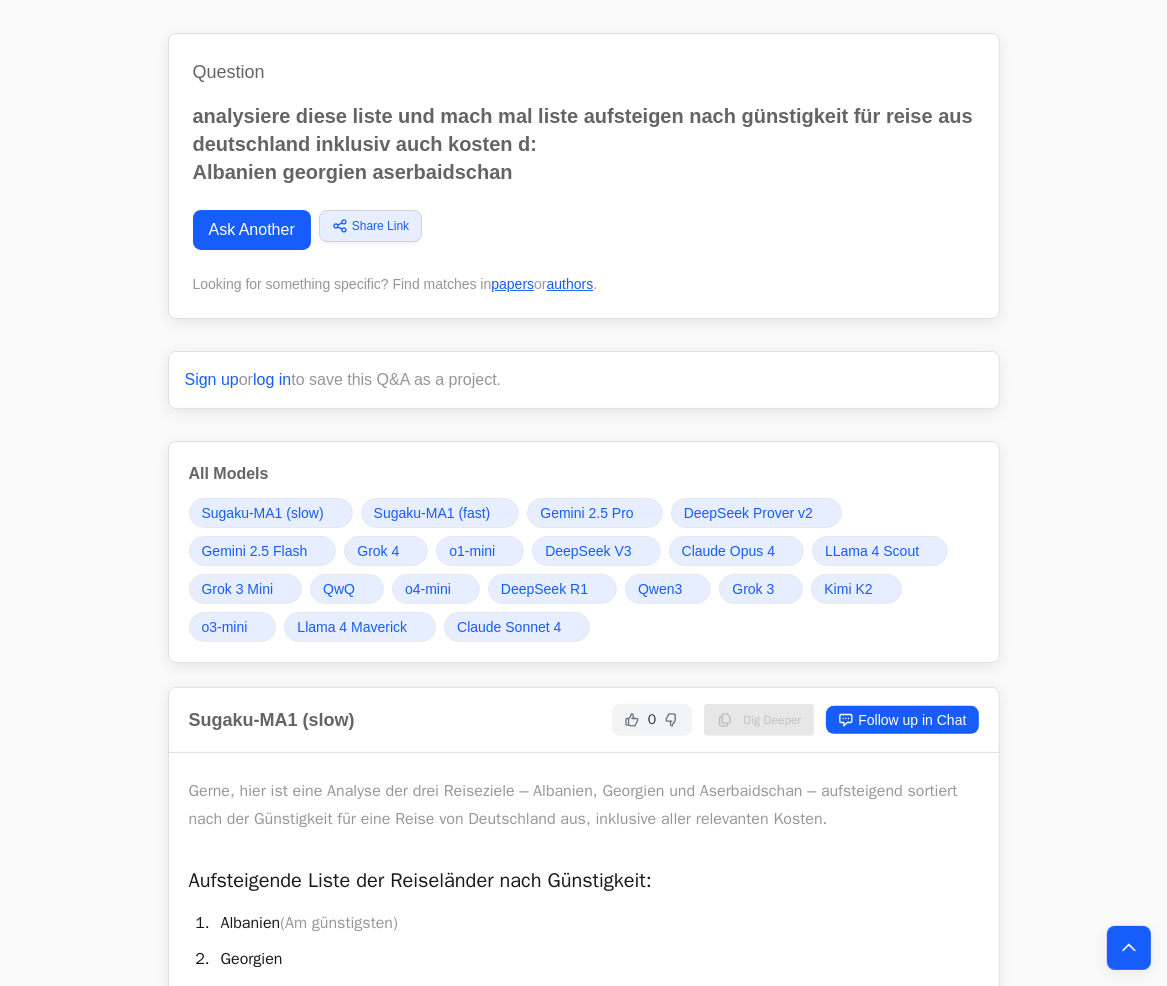 scroll, scrollTop: 0, scrollLeft: 0, axis: both 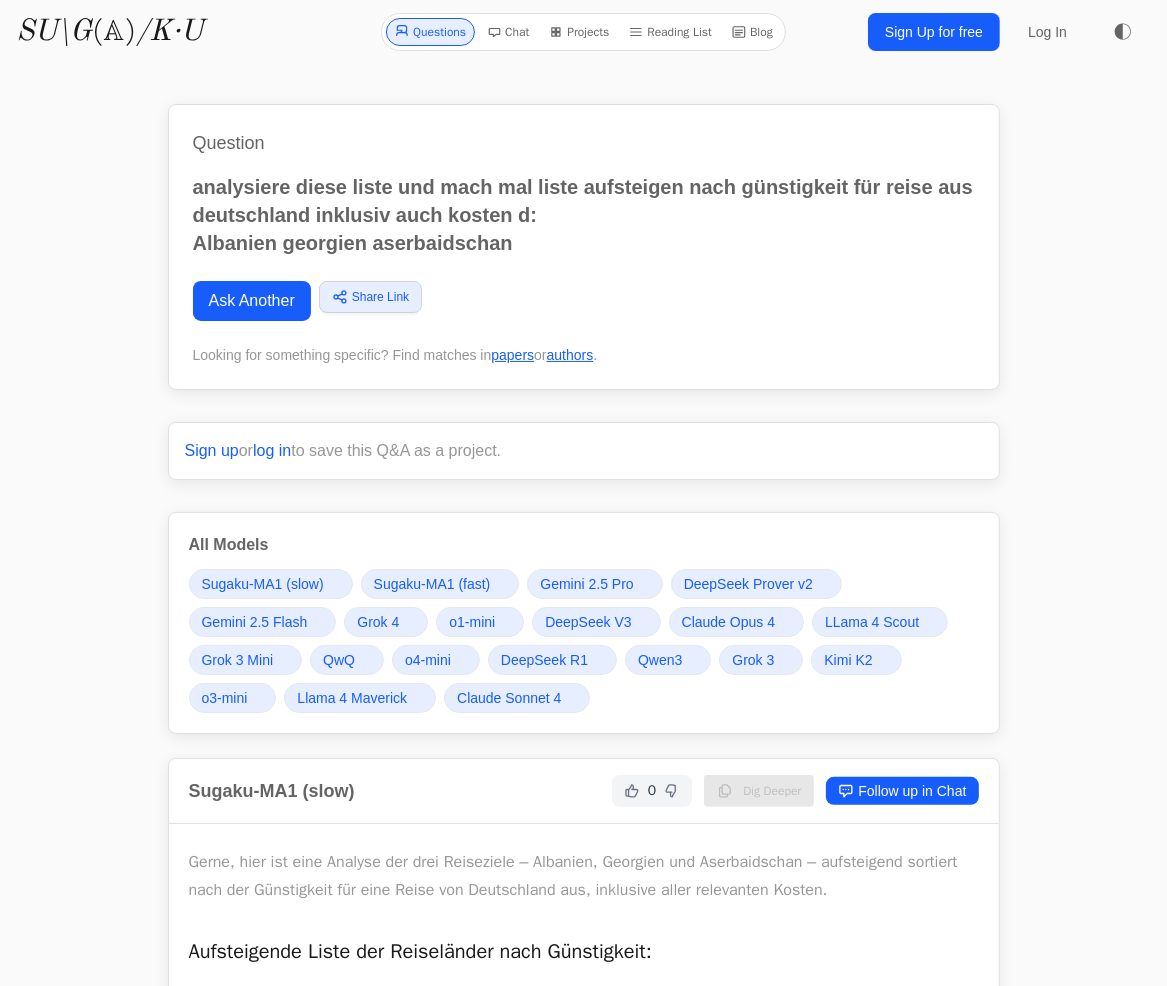 drag, startPoint x: 547, startPoint y: 247, endPoint x: 190, endPoint y: 186, distance: 362.17398 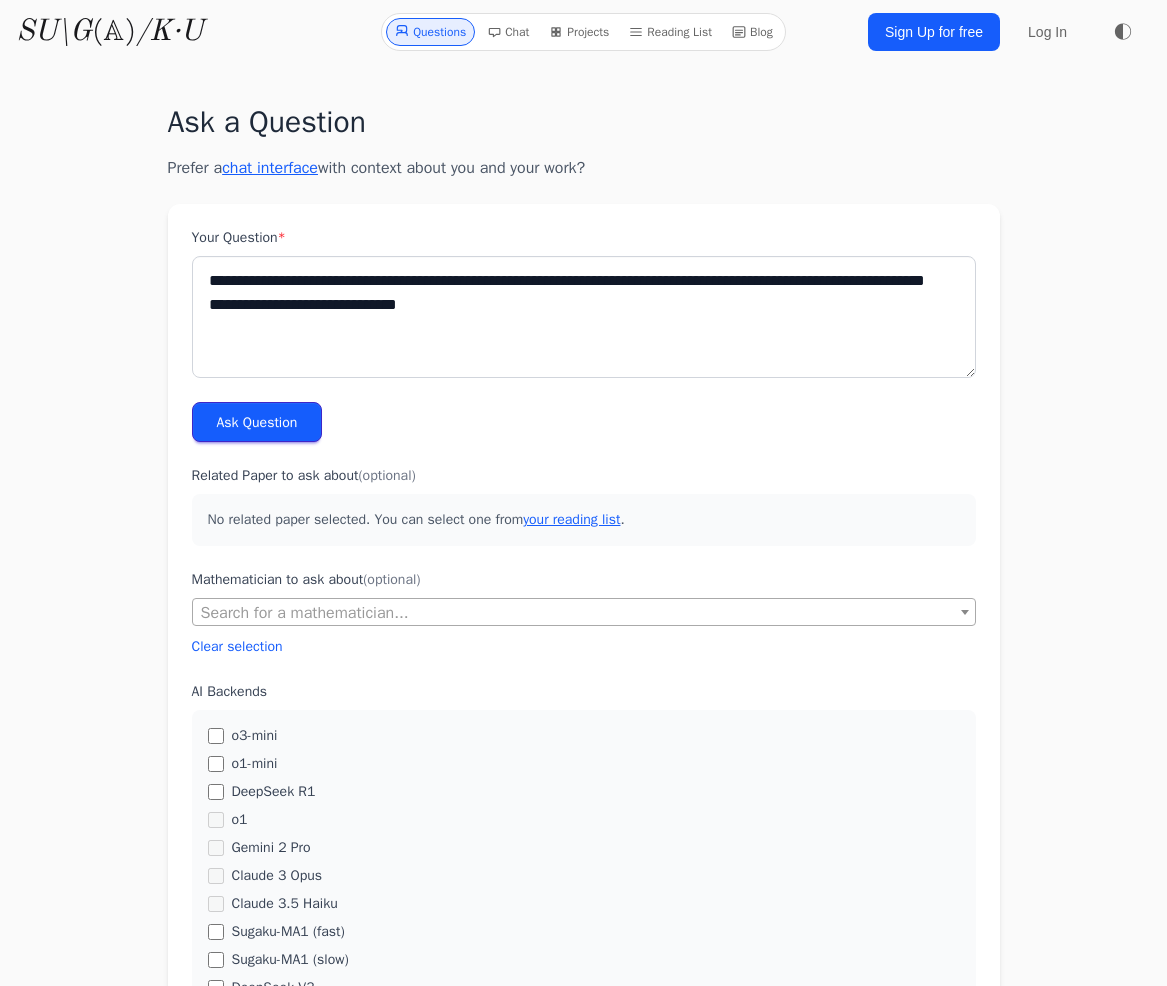 scroll, scrollTop: 0, scrollLeft: 0, axis: both 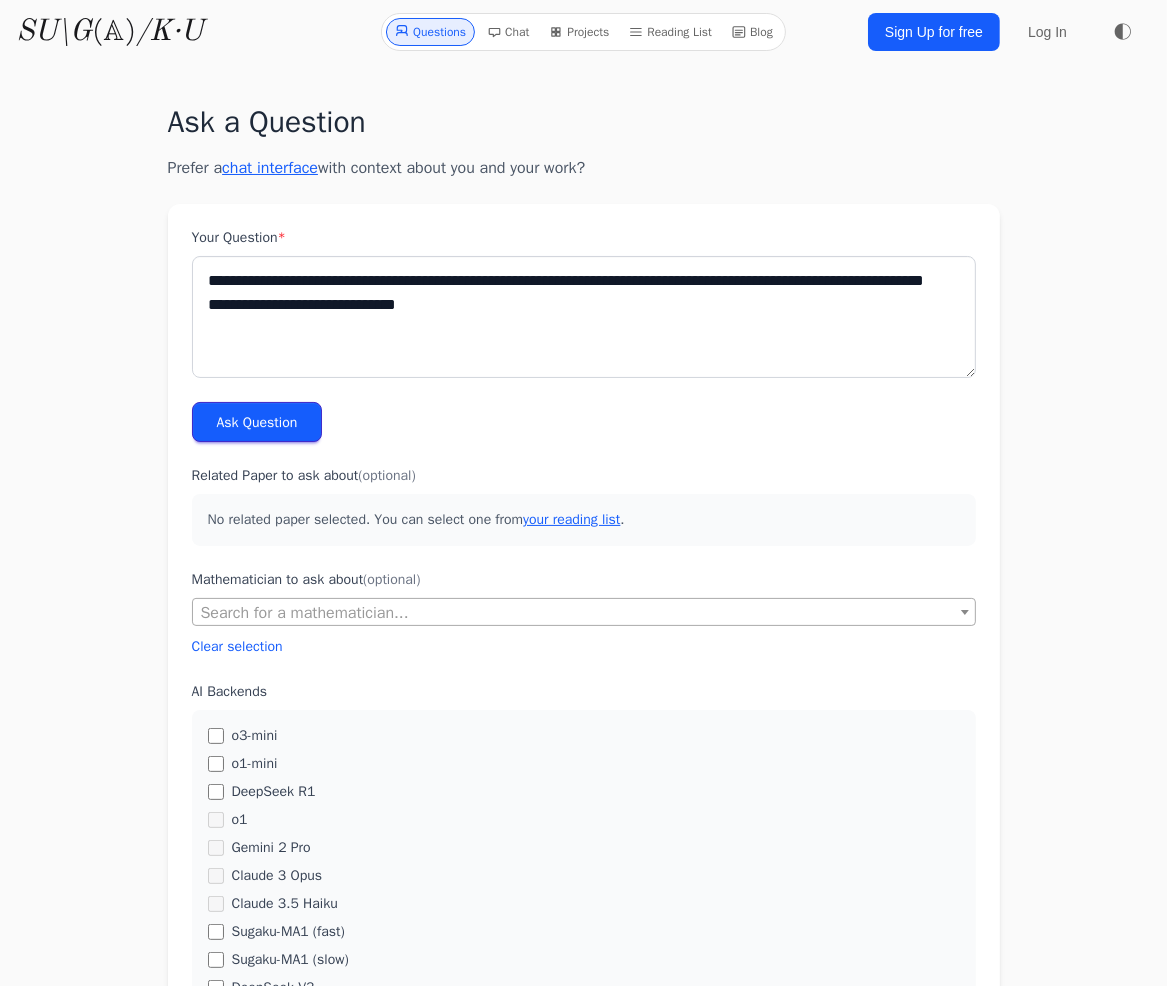 click on "**********" at bounding box center (584, 317) 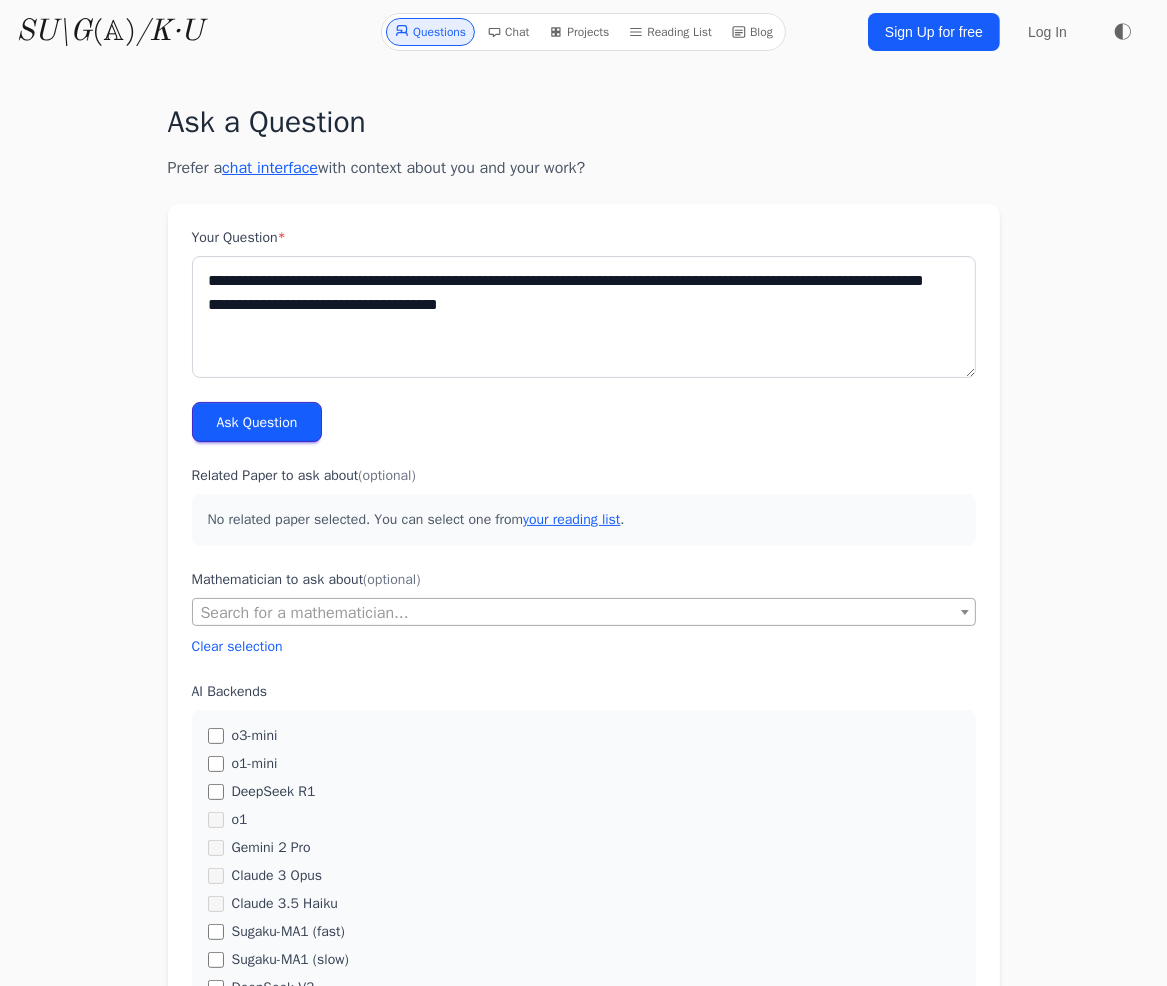 type on "**********" 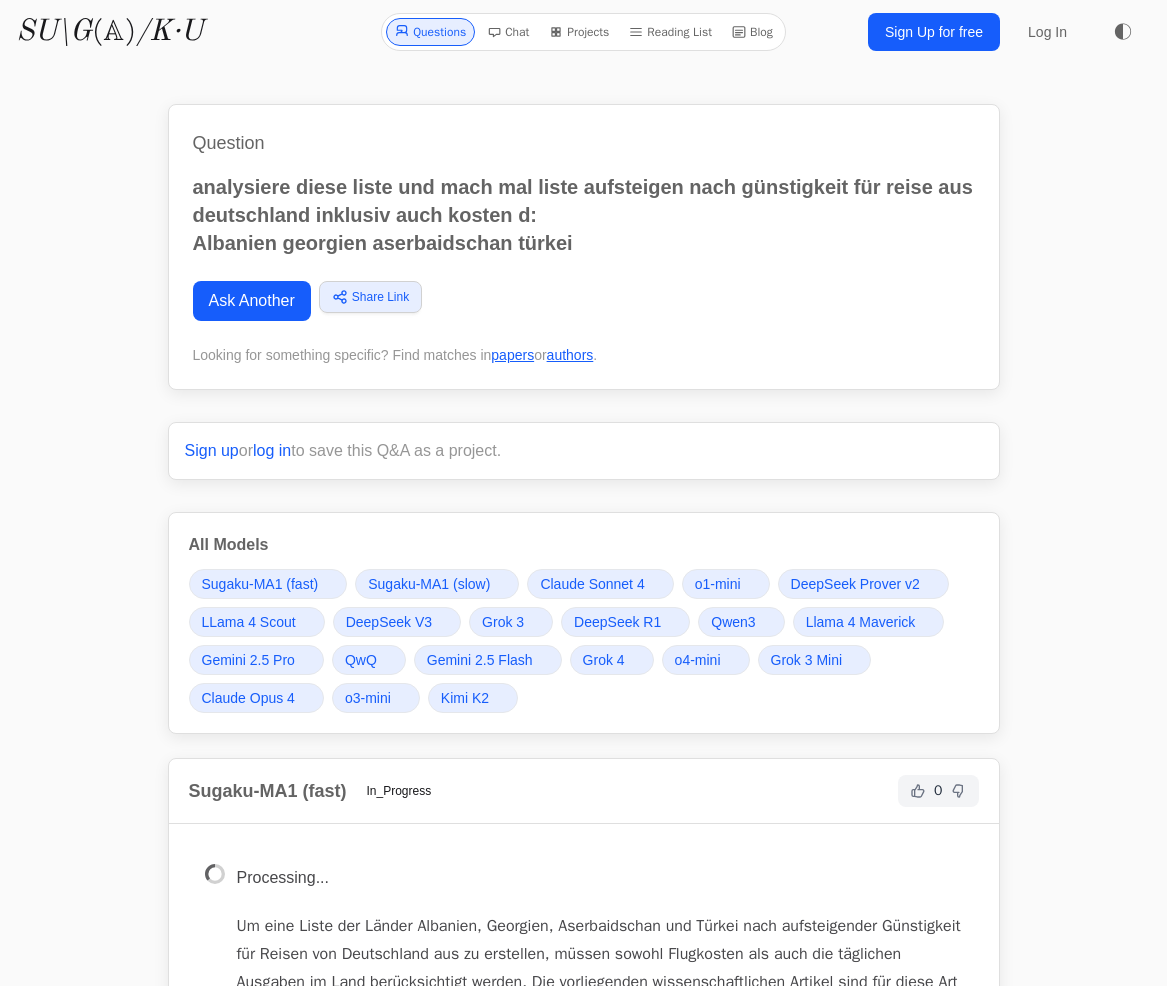 scroll, scrollTop: 0, scrollLeft: 0, axis: both 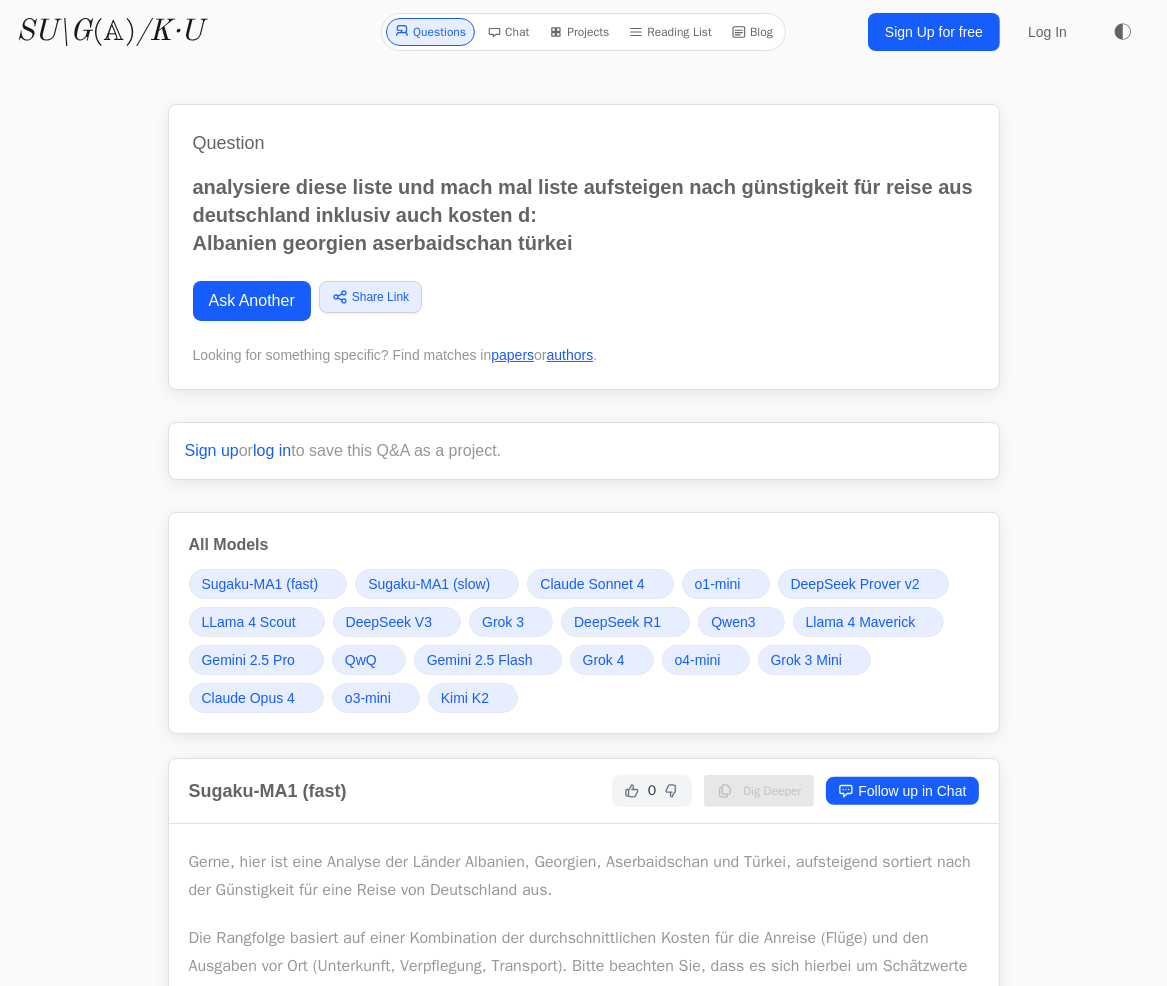 drag, startPoint x: 587, startPoint y: 243, endPoint x: 192, endPoint y: 181, distance: 399.8362 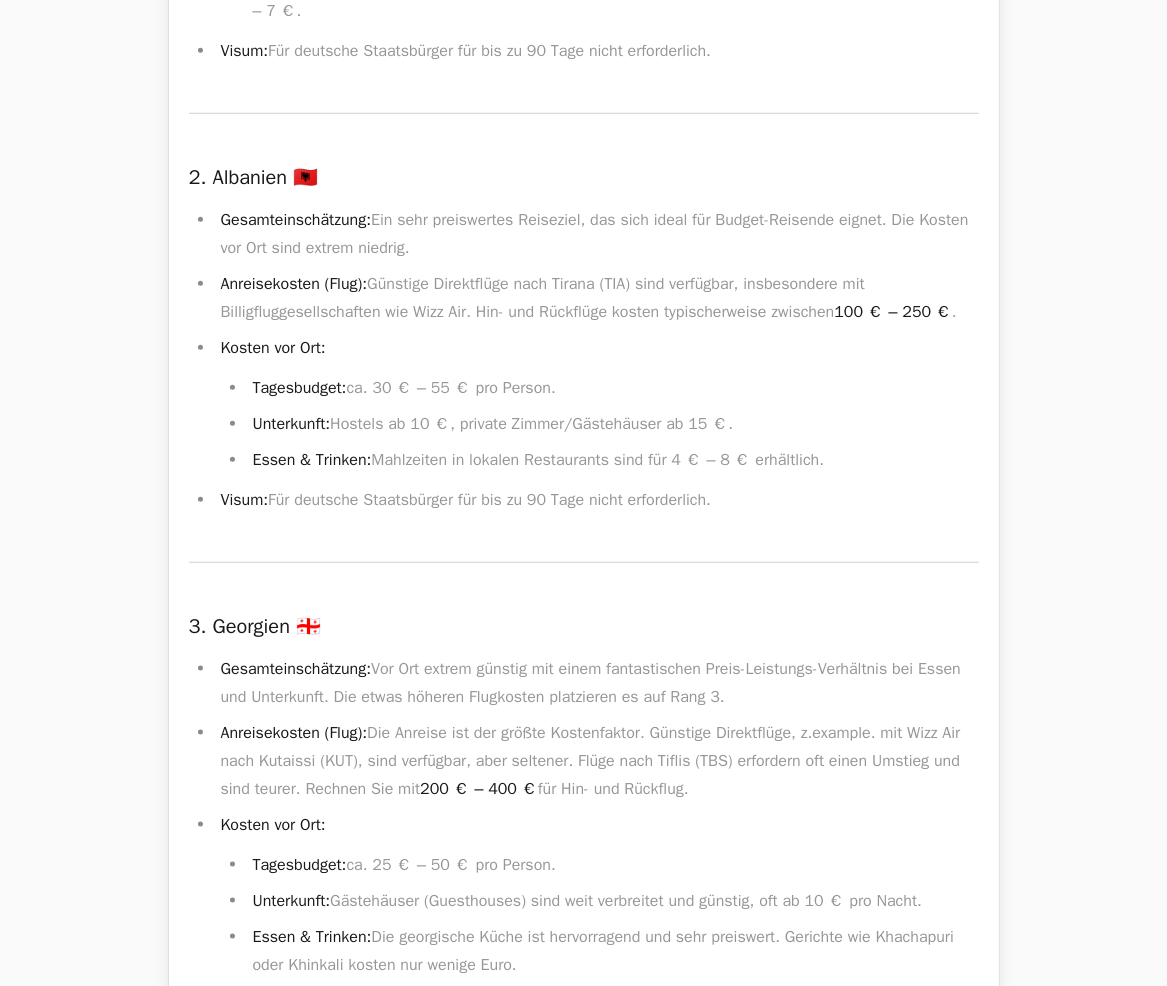 scroll, scrollTop: 0, scrollLeft: 0, axis: both 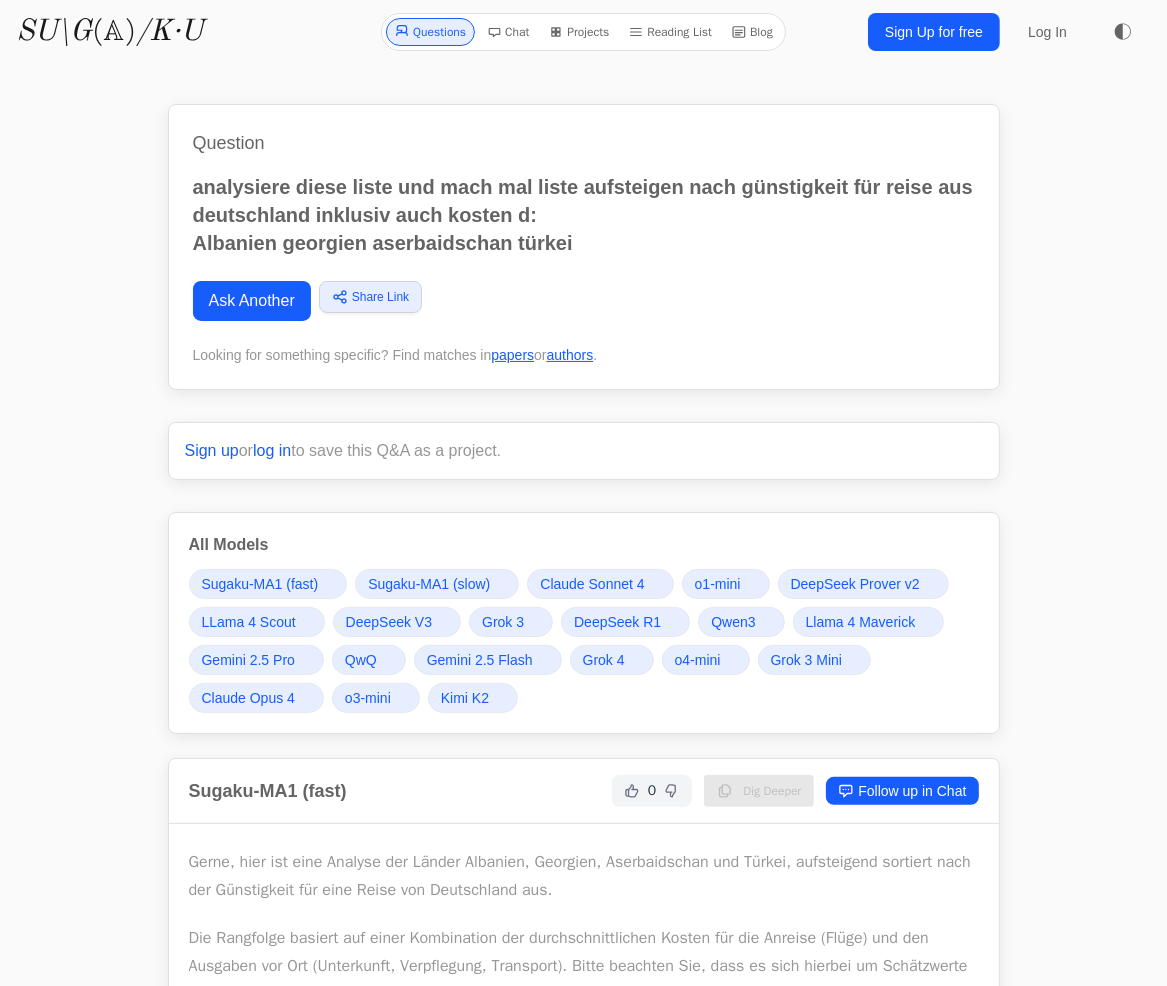 click on "Ask Another
Share Link
Copy link
Twitter
Facebook
LinkedIn
Email
Bluesky
Mathstodon" at bounding box center (584, 301) 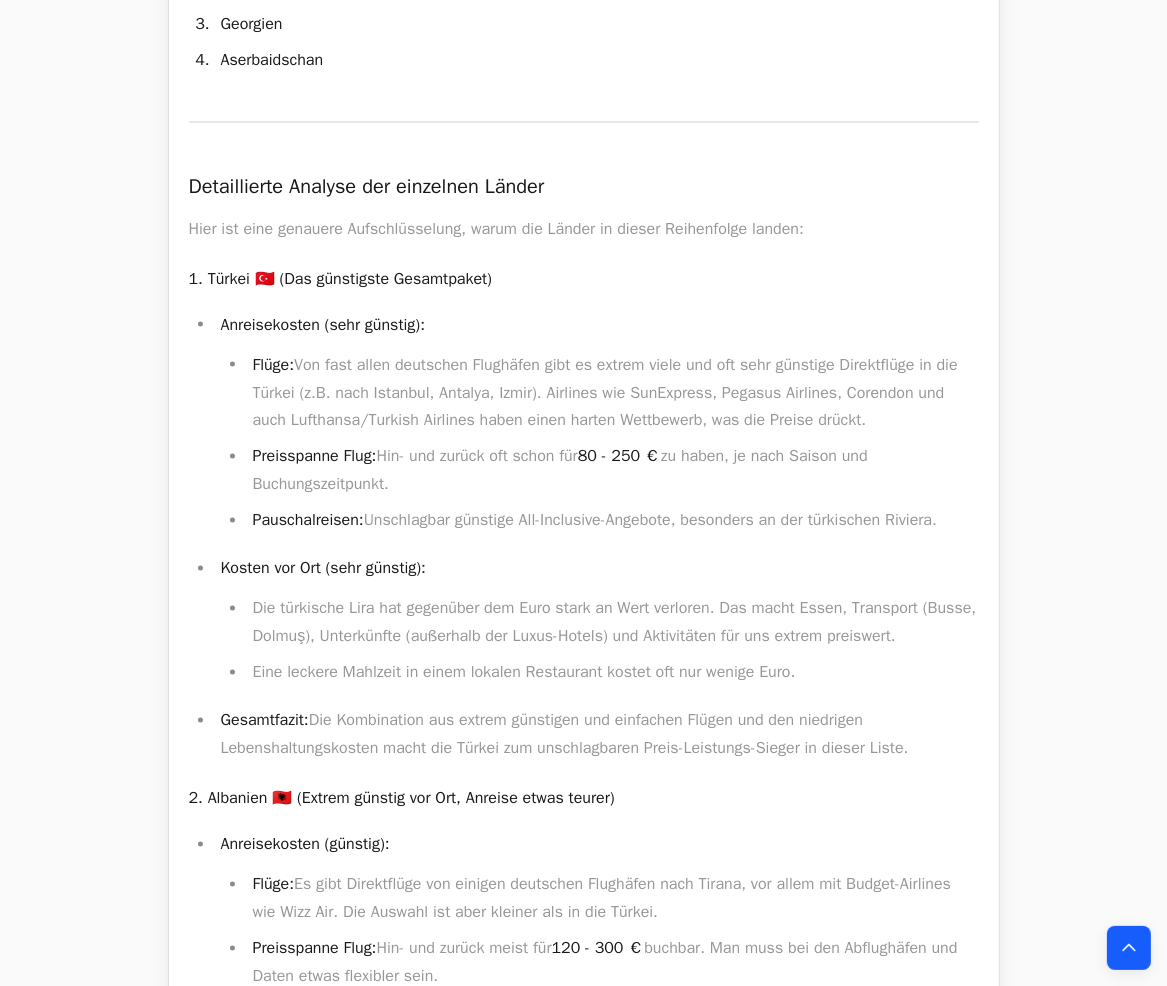 scroll, scrollTop: 25852, scrollLeft: 0, axis: vertical 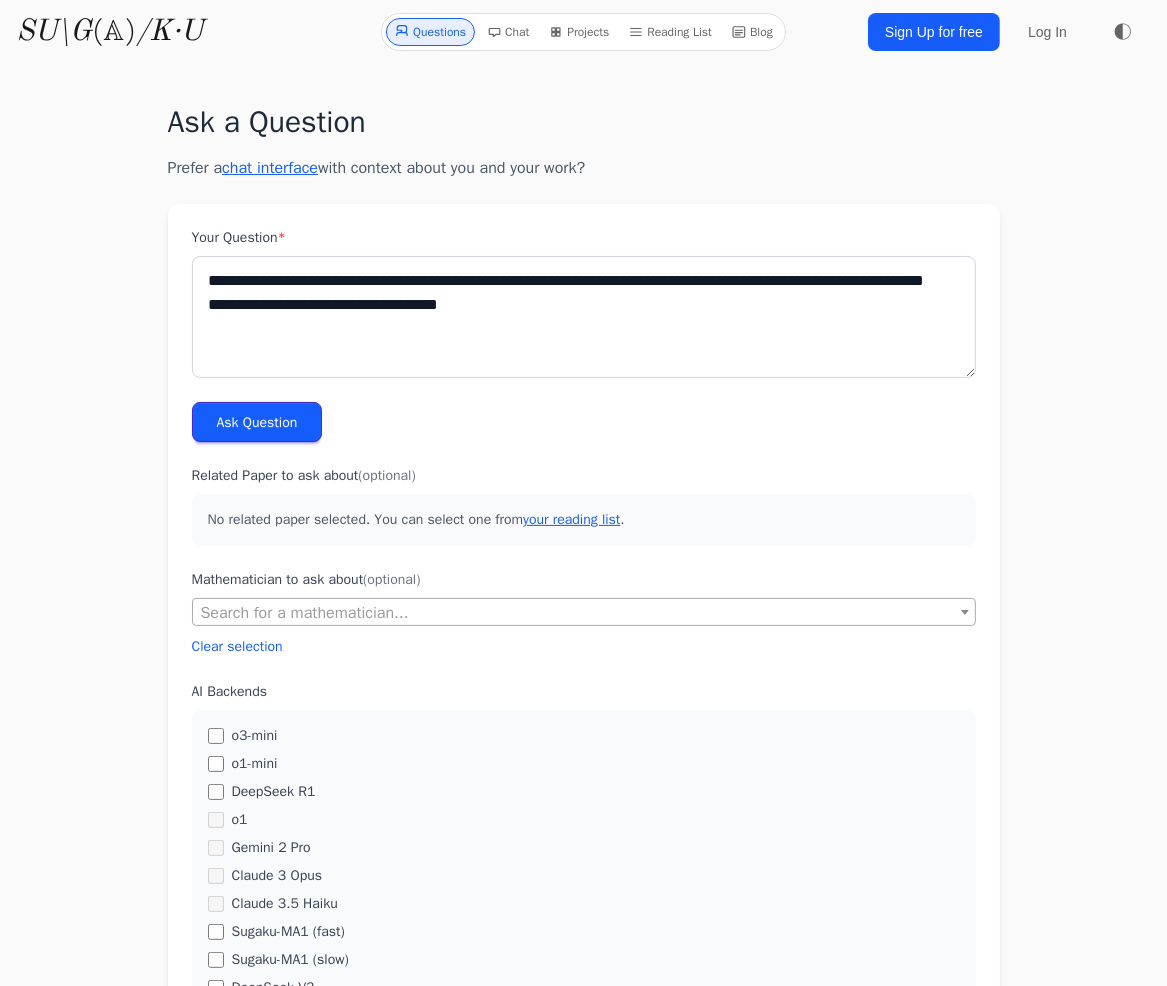 type on "**********" 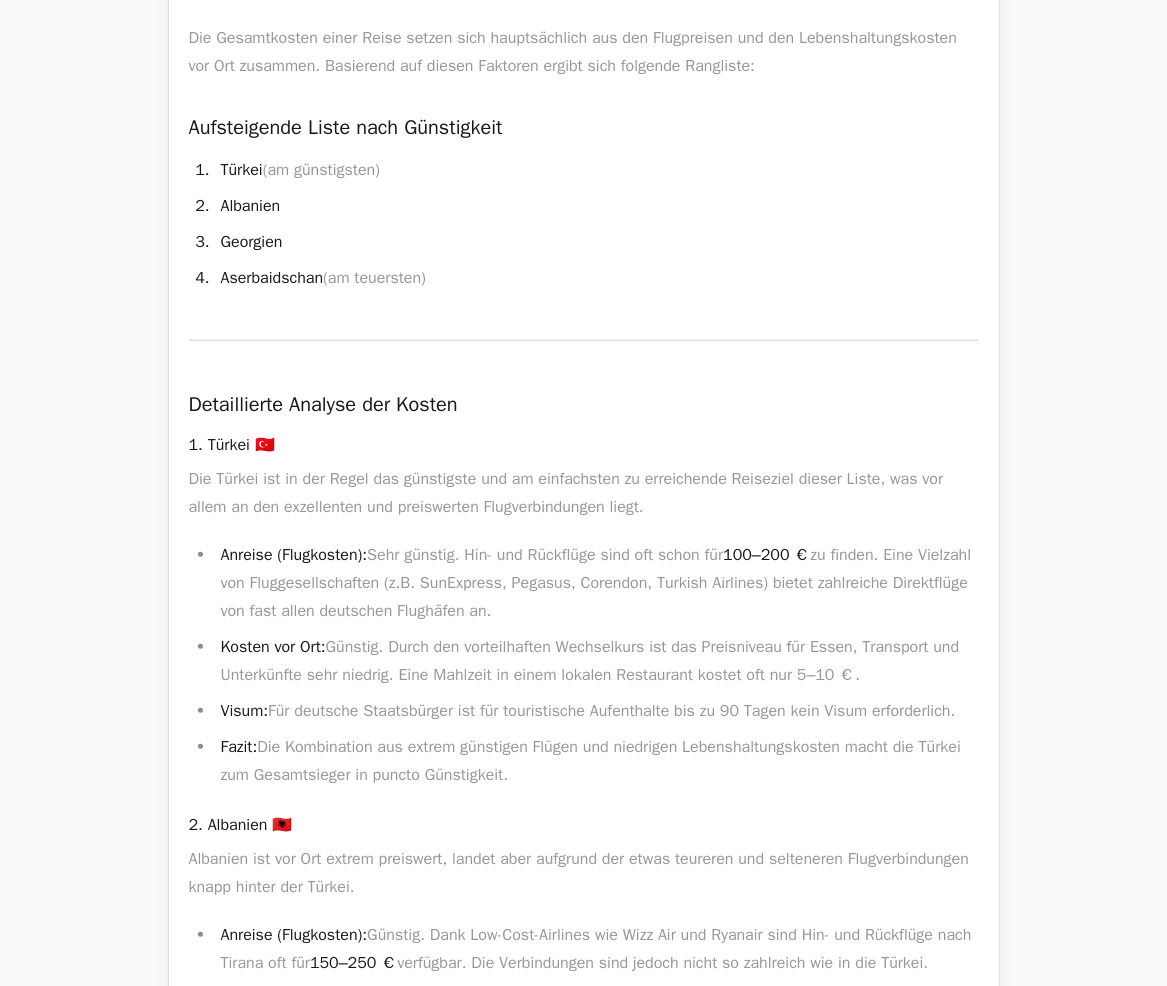 scroll, scrollTop: 0, scrollLeft: 0, axis: both 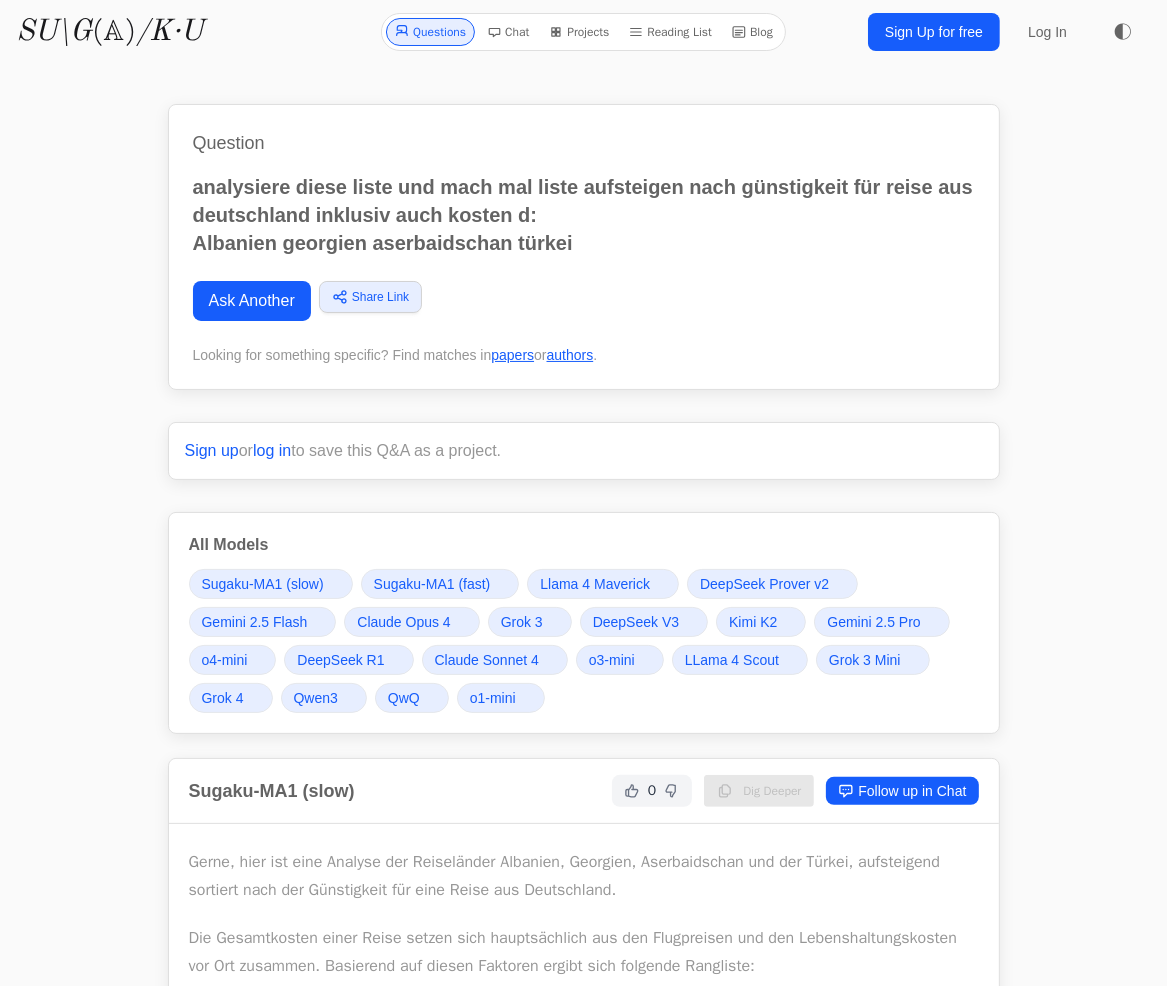 drag, startPoint x: 440, startPoint y: 235, endPoint x: 183, endPoint y: 257, distance: 257.9399 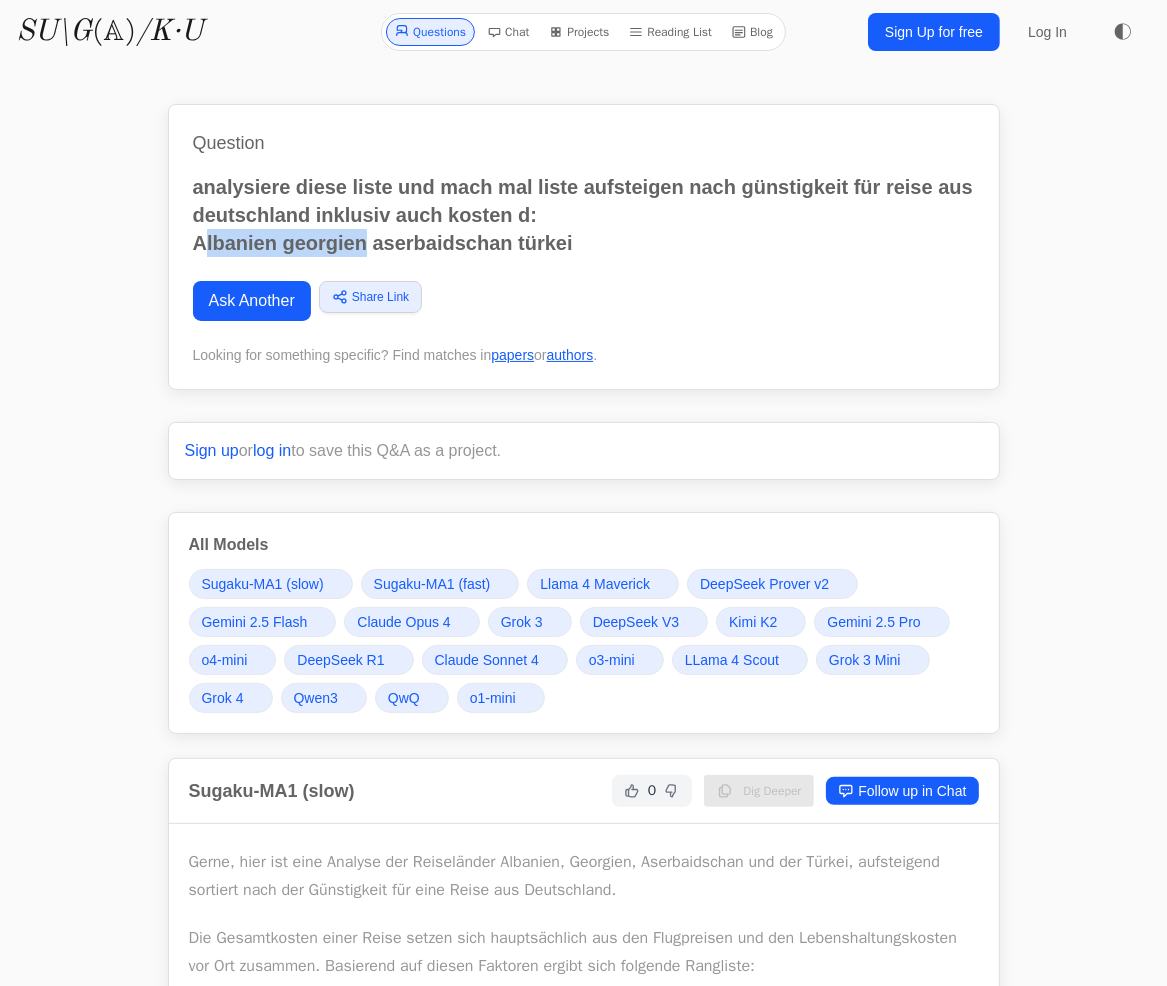 drag, startPoint x: 189, startPoint y: 241, endPoint x: 358, endPoint y: 238, distance: 169.02663 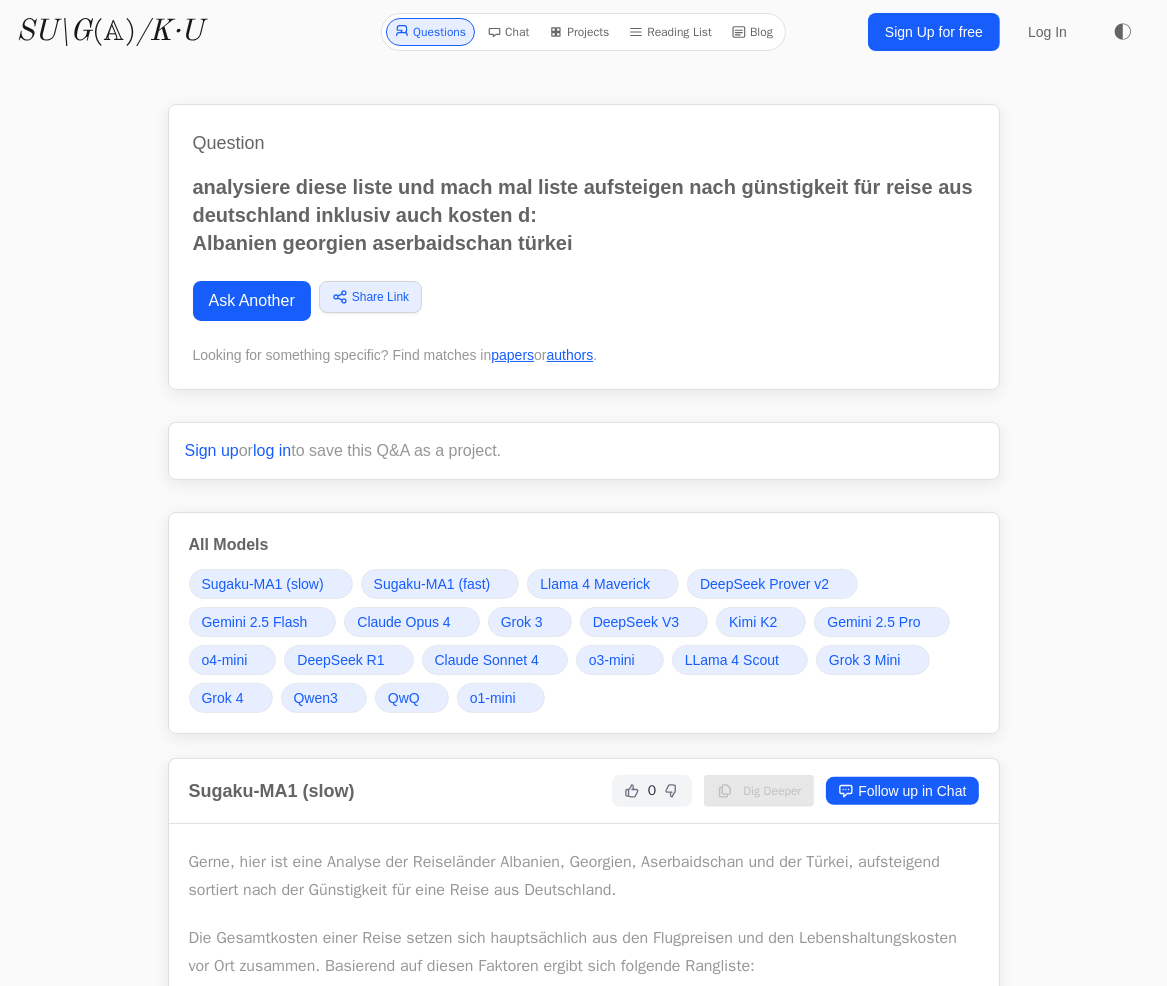 drag, startPoint x: 581, startPoint y: 241, endPoint x: 195, endPoint y: 242, distance: 386.00128 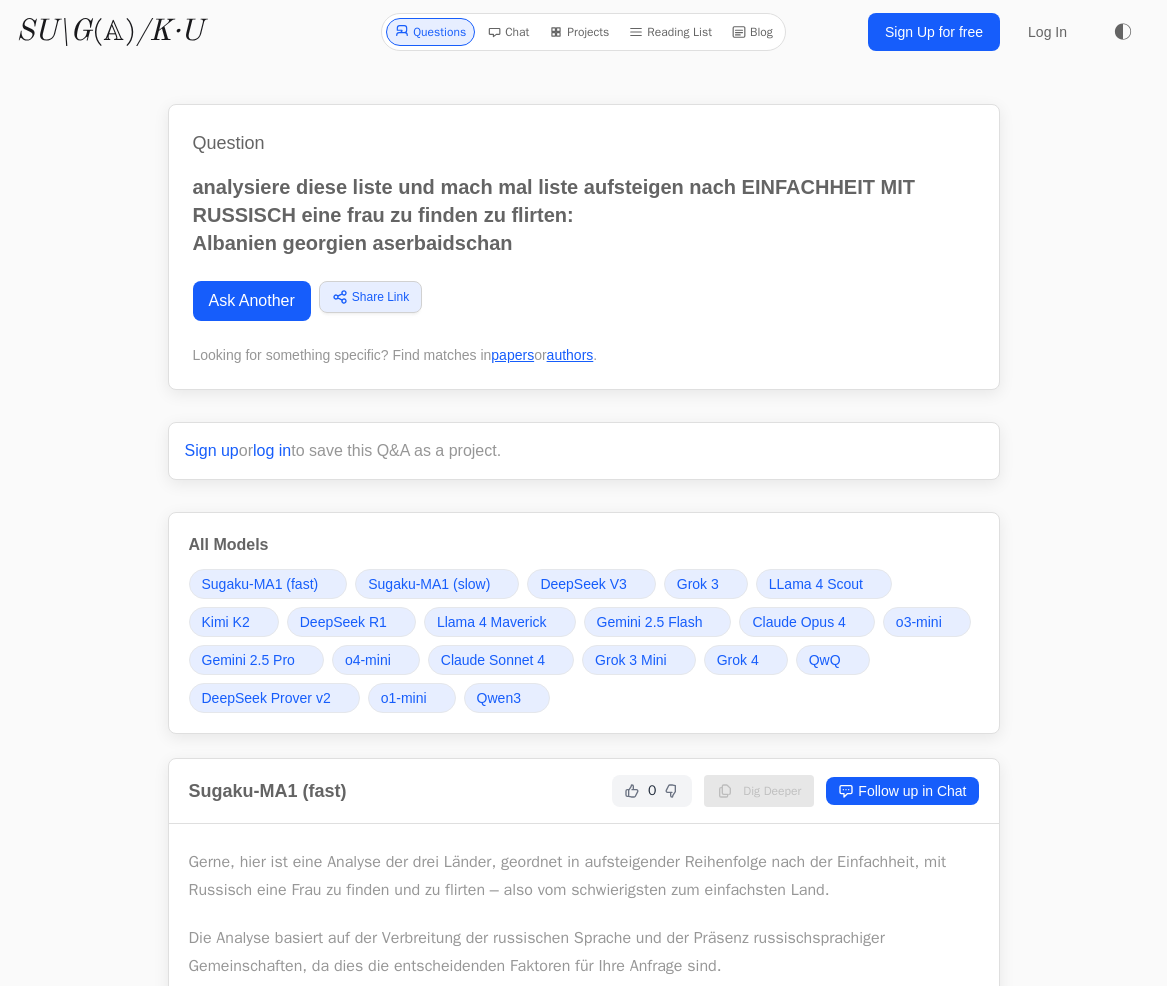 scroll, scrollTop: 0, scrollLeft: 0, axis: both 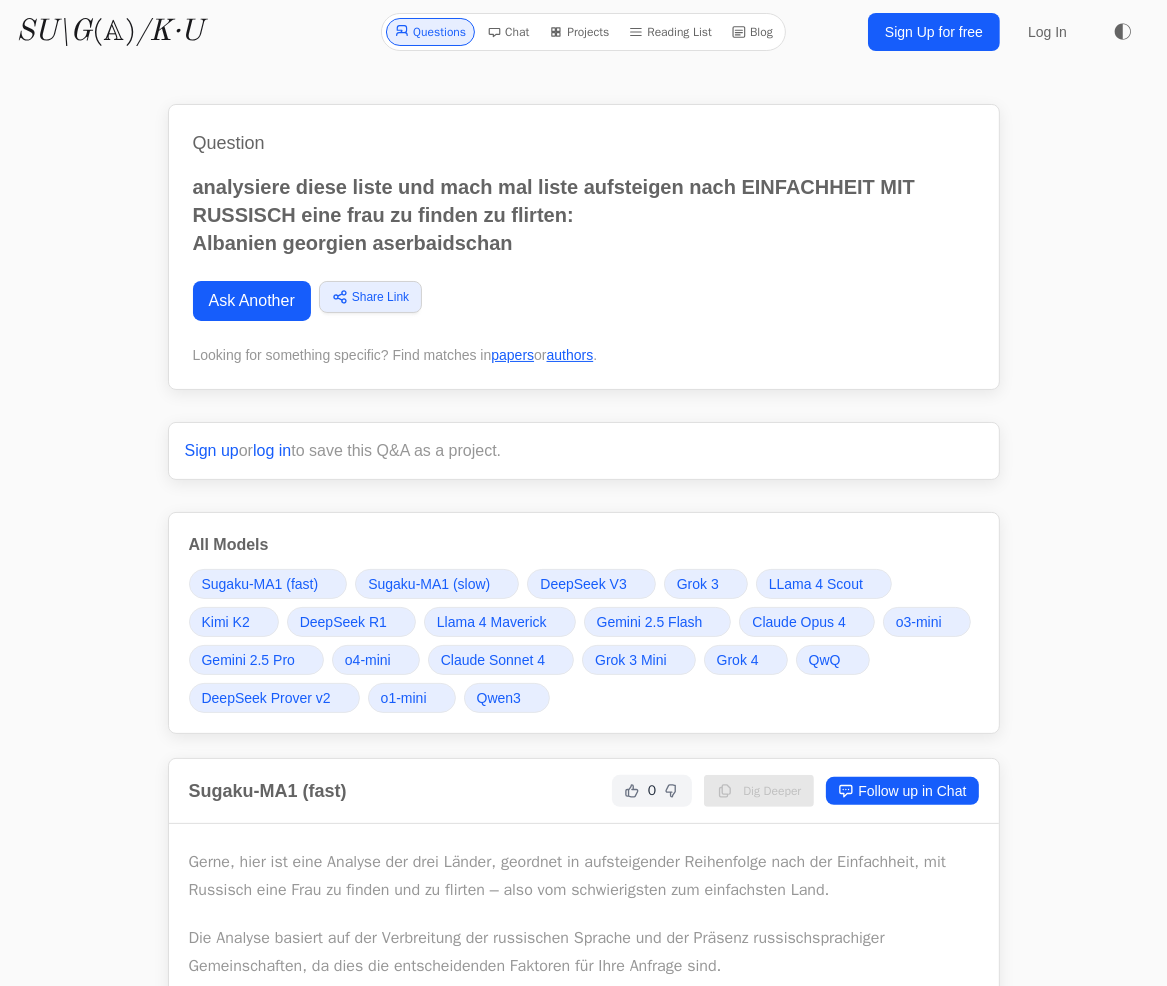 drag, startPoint x: 530, startPoint y: 247, endPoint x: 192, endPoint y: 190, distance: 342.77252 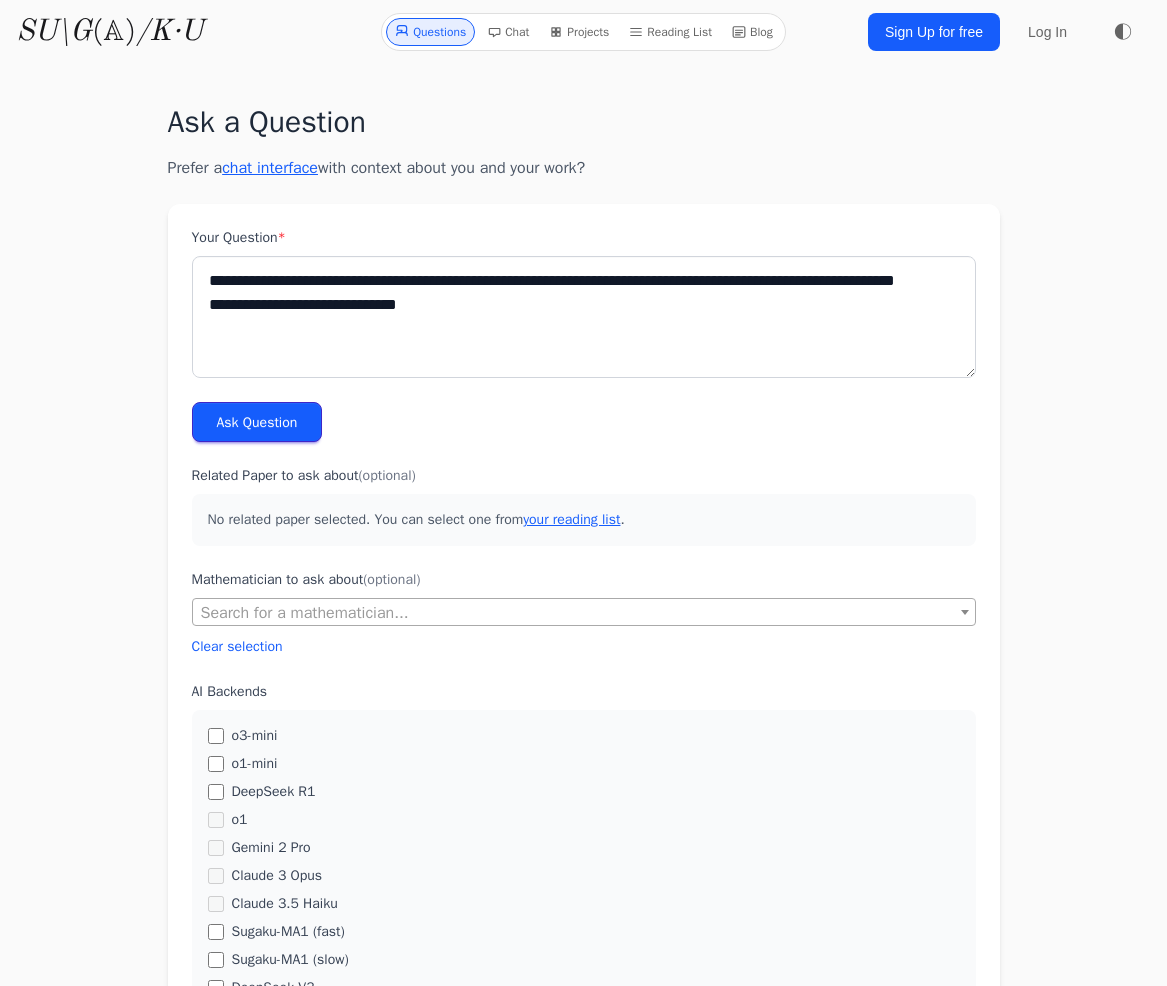 scroll, scrollTop: 0, scrollLeft: 0, axis: both 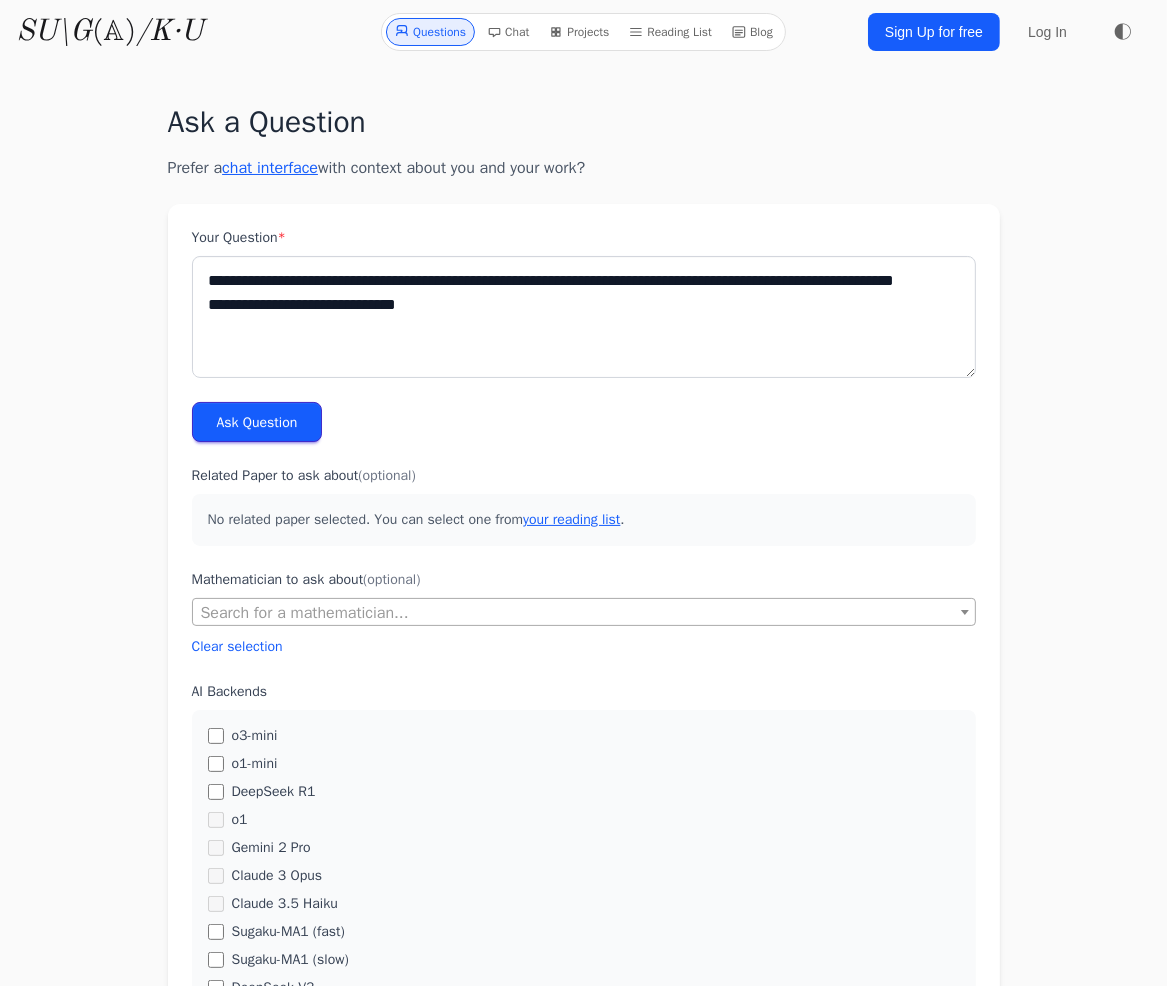 click on "**********" at bounding box center [584, 317] 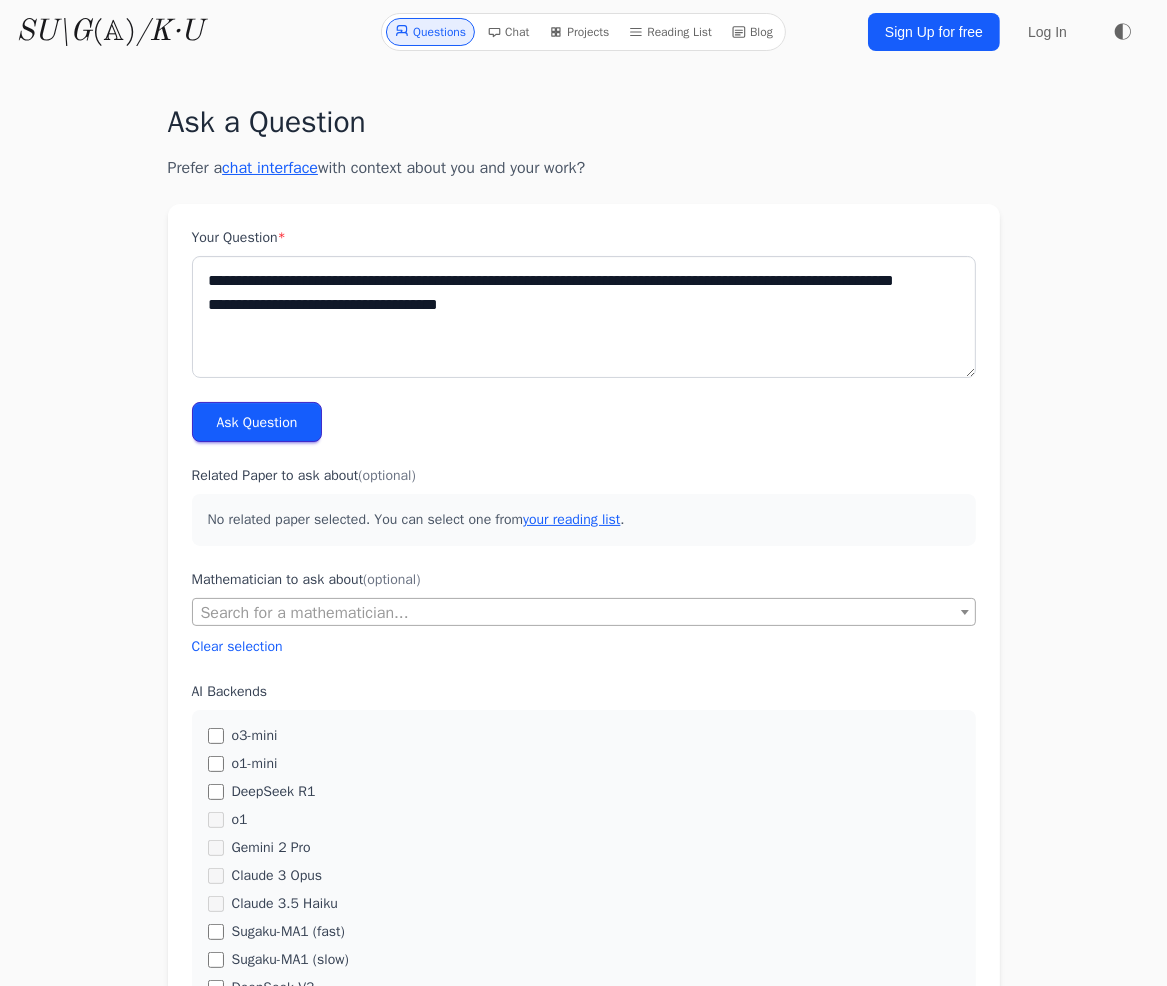 type on "**********" 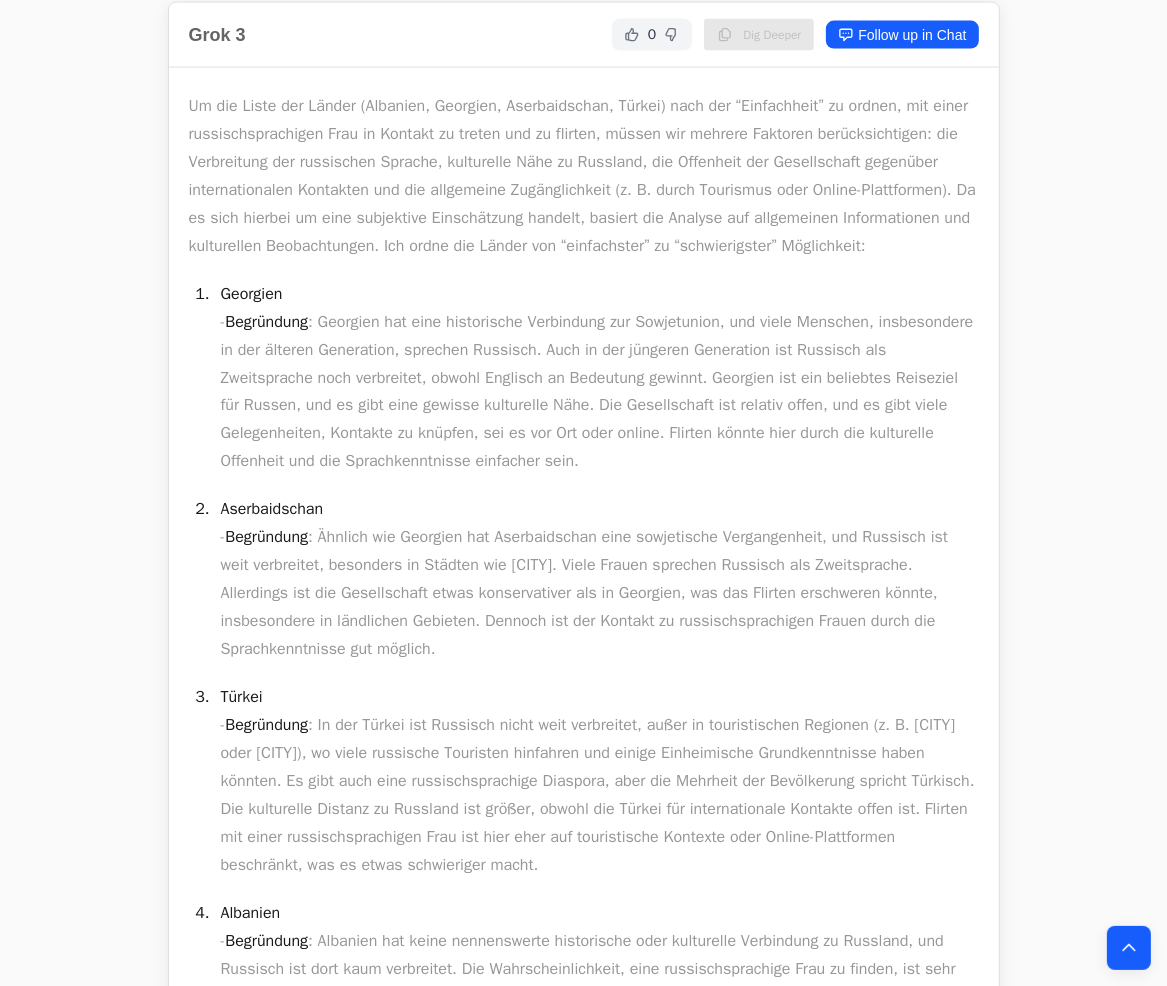 scroll, scrollTop: 20000, scrollLeft: 0, axis: vertical 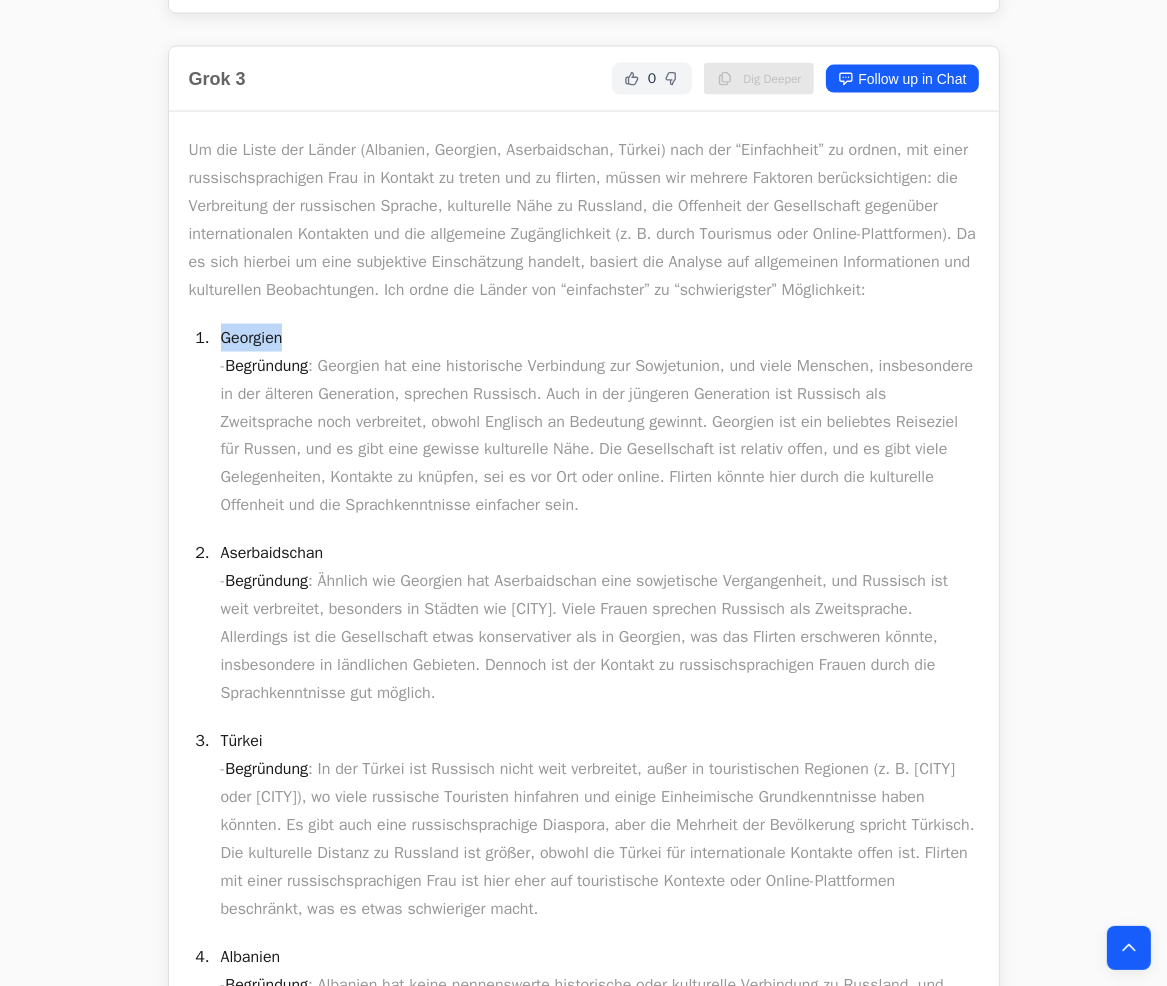 drag, startPoint x: 219, startPoint y: 344, endPoint x: 332, endPoint y: 367, distance: 115.316956 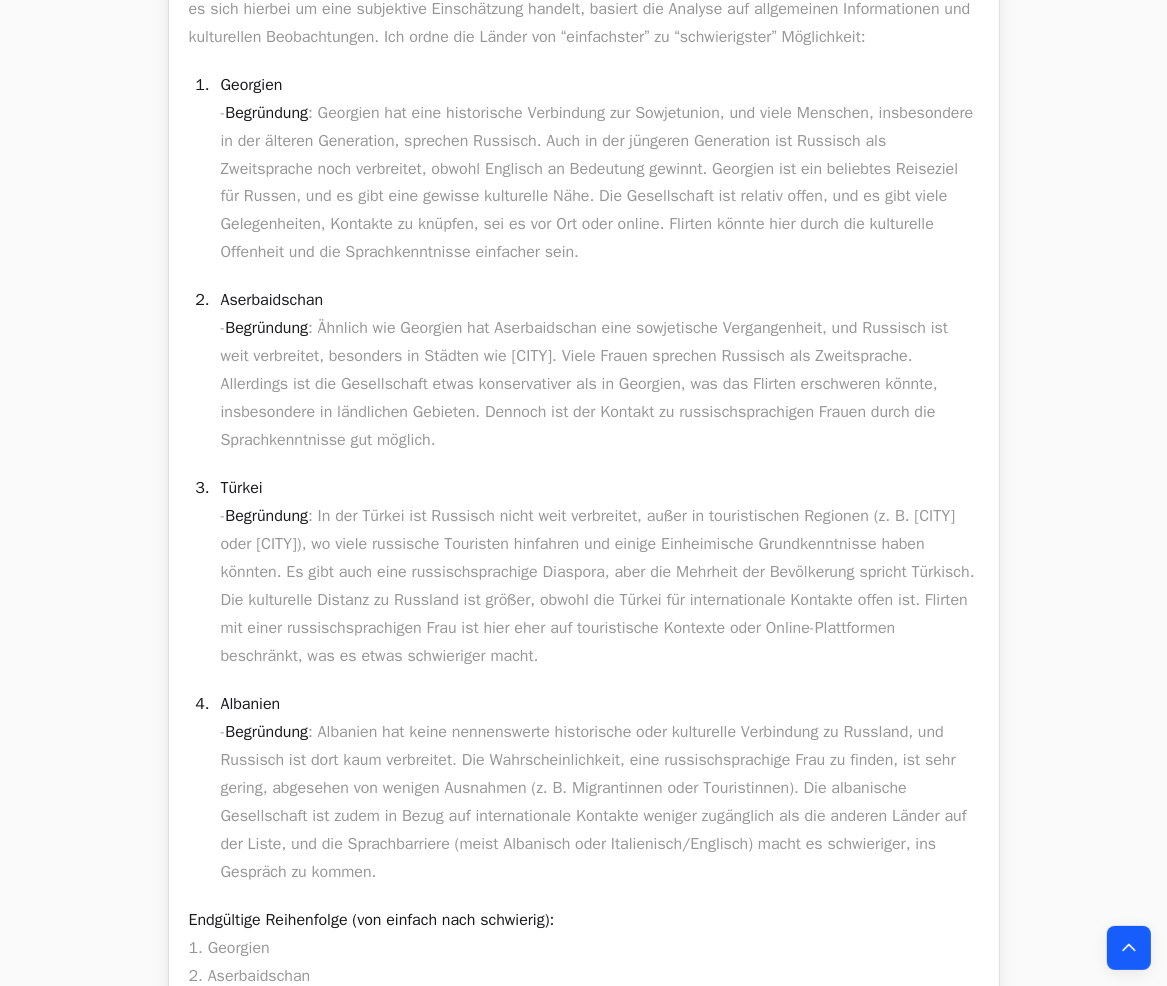 scroll, scrollTop: 20300, scrollLeft: 0, axis: vertical 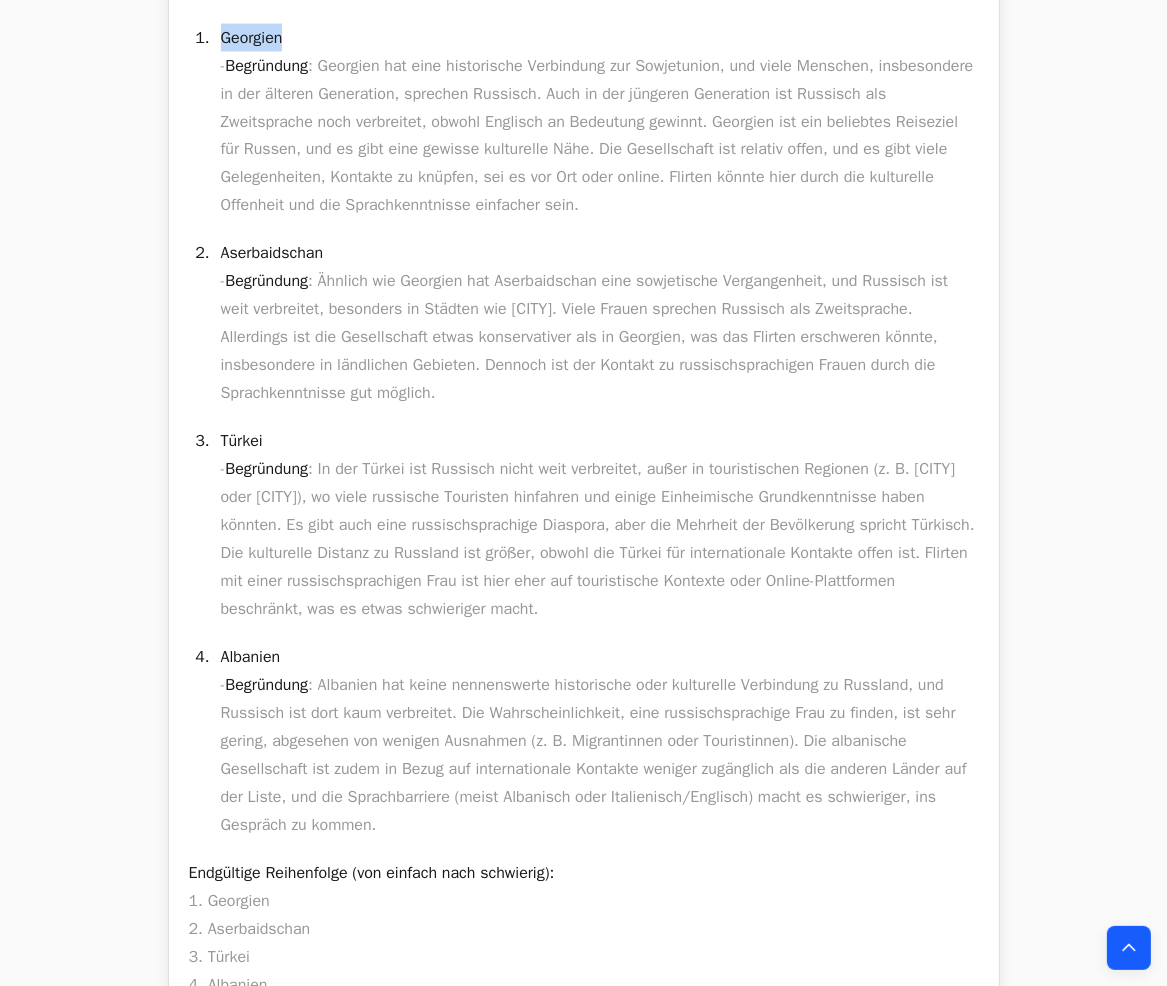 drag, startPoint x: 284, startPoint y: 58, endPoint x: 212, endPoint y: 43, distance: 73.545906 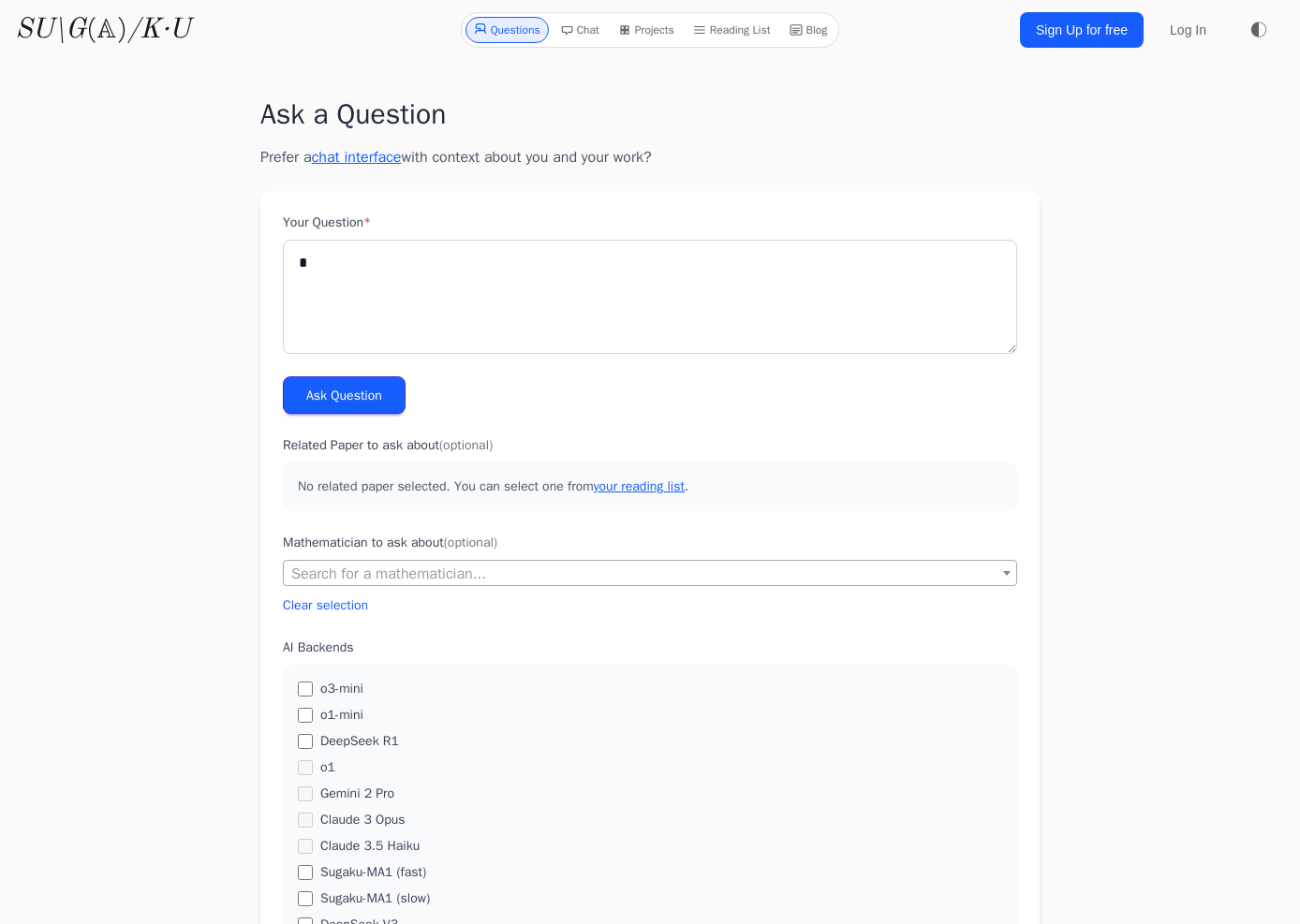 scroll, scrollTop: 0, scrollLeft: 0, axis: both 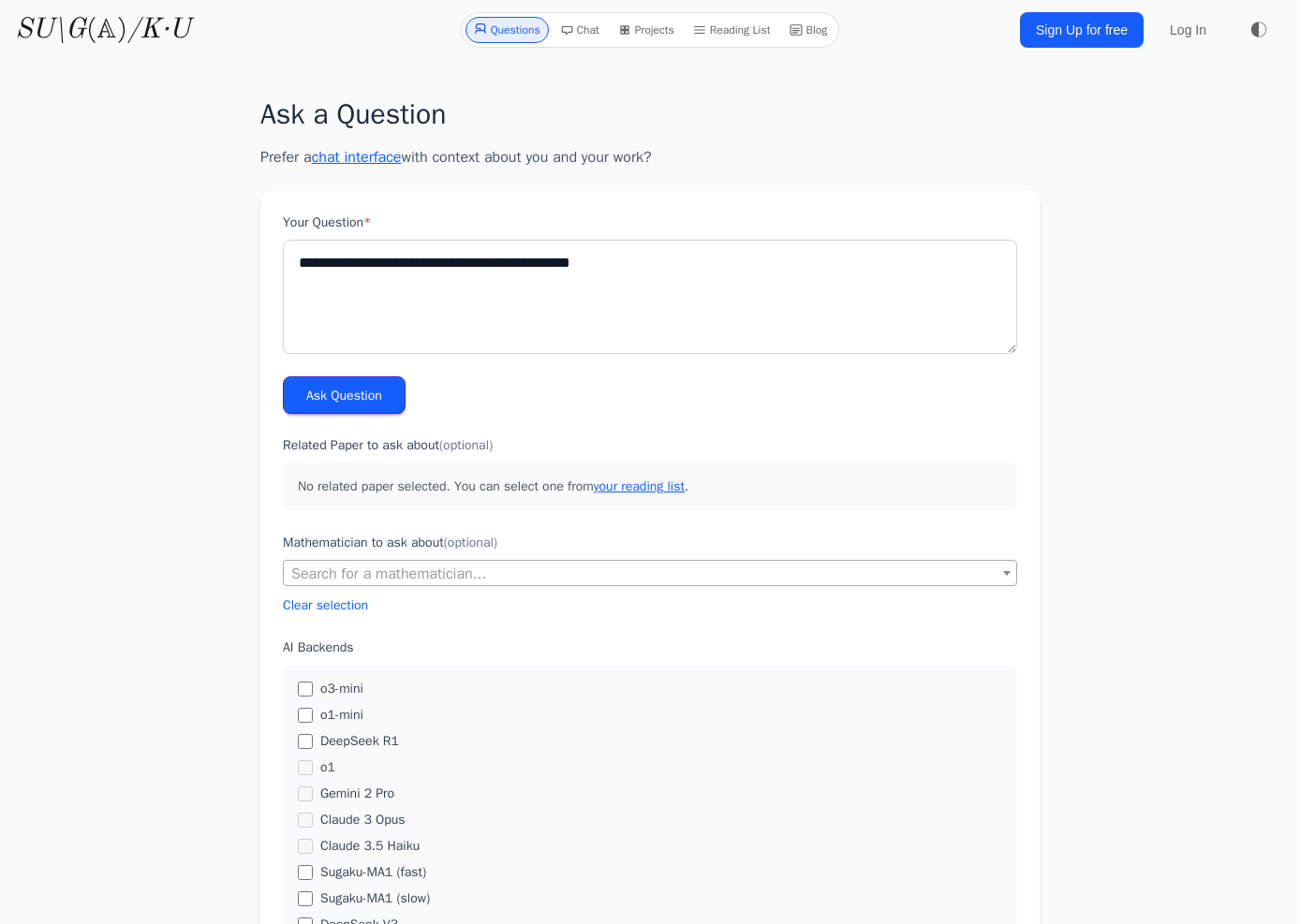 type on "**********" 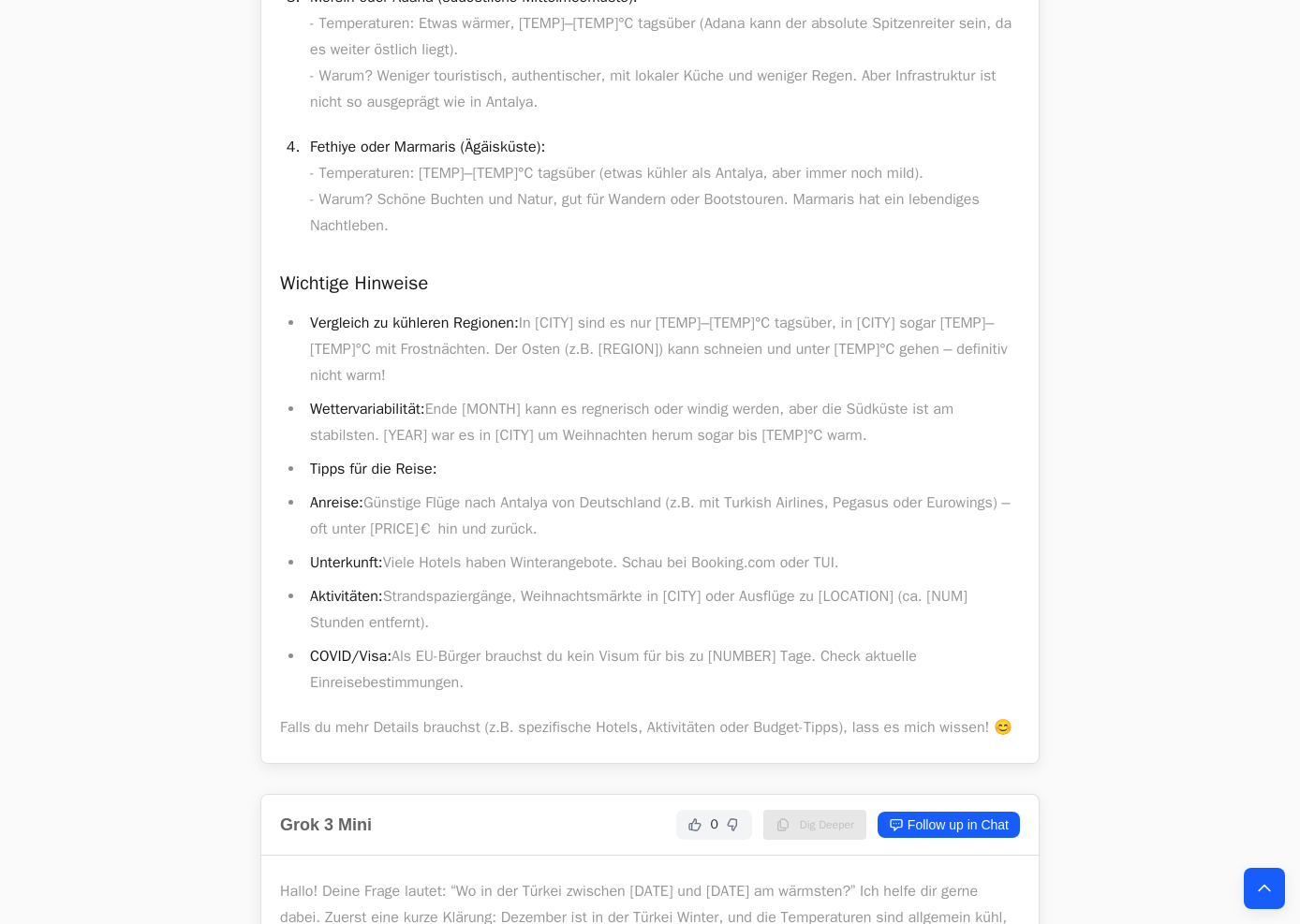 scroll, scrollTop: 9362, scrollLeft: 0, axis: vertical 